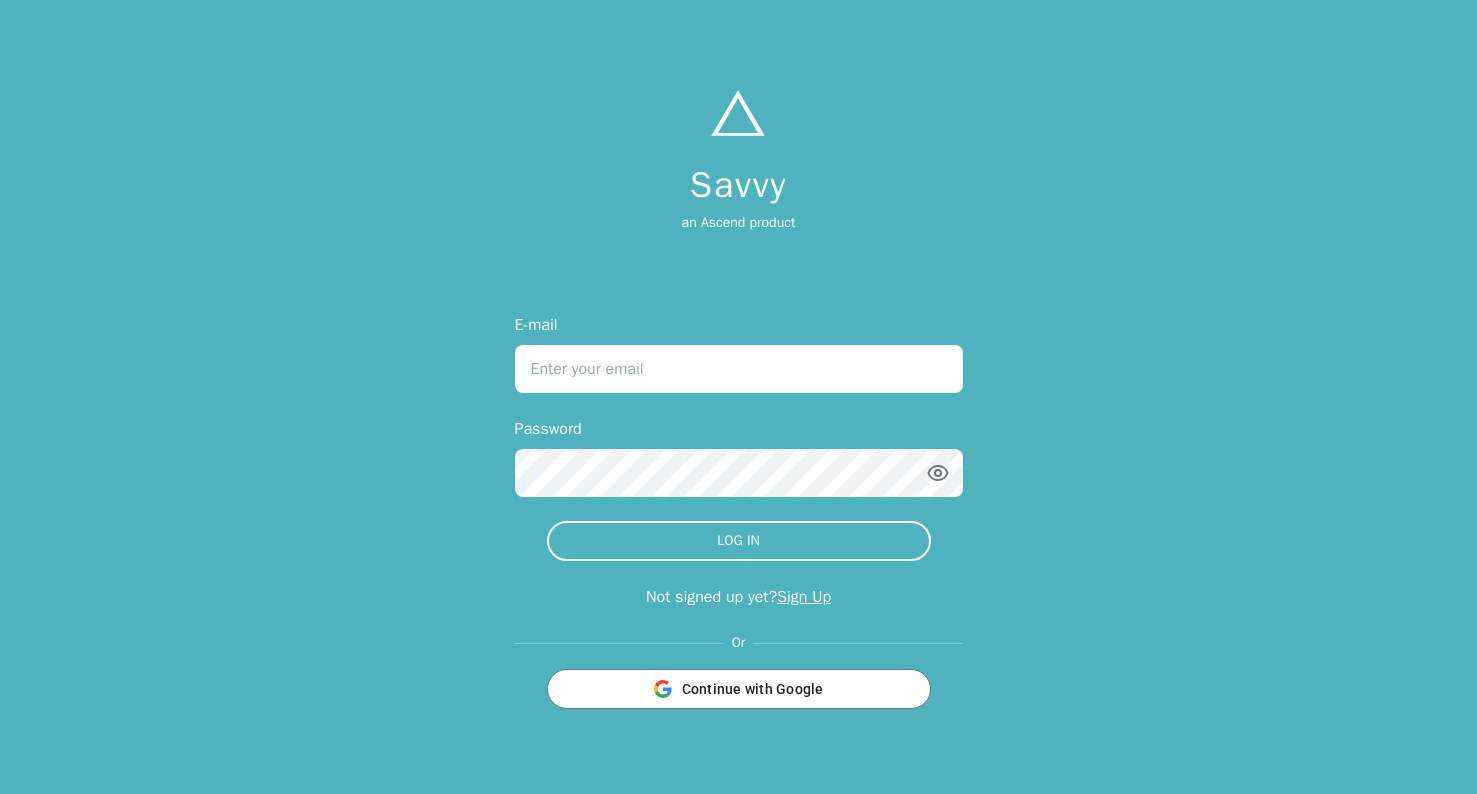 scroll, scrollTop: 0, scrollLeft: 0, axis: both 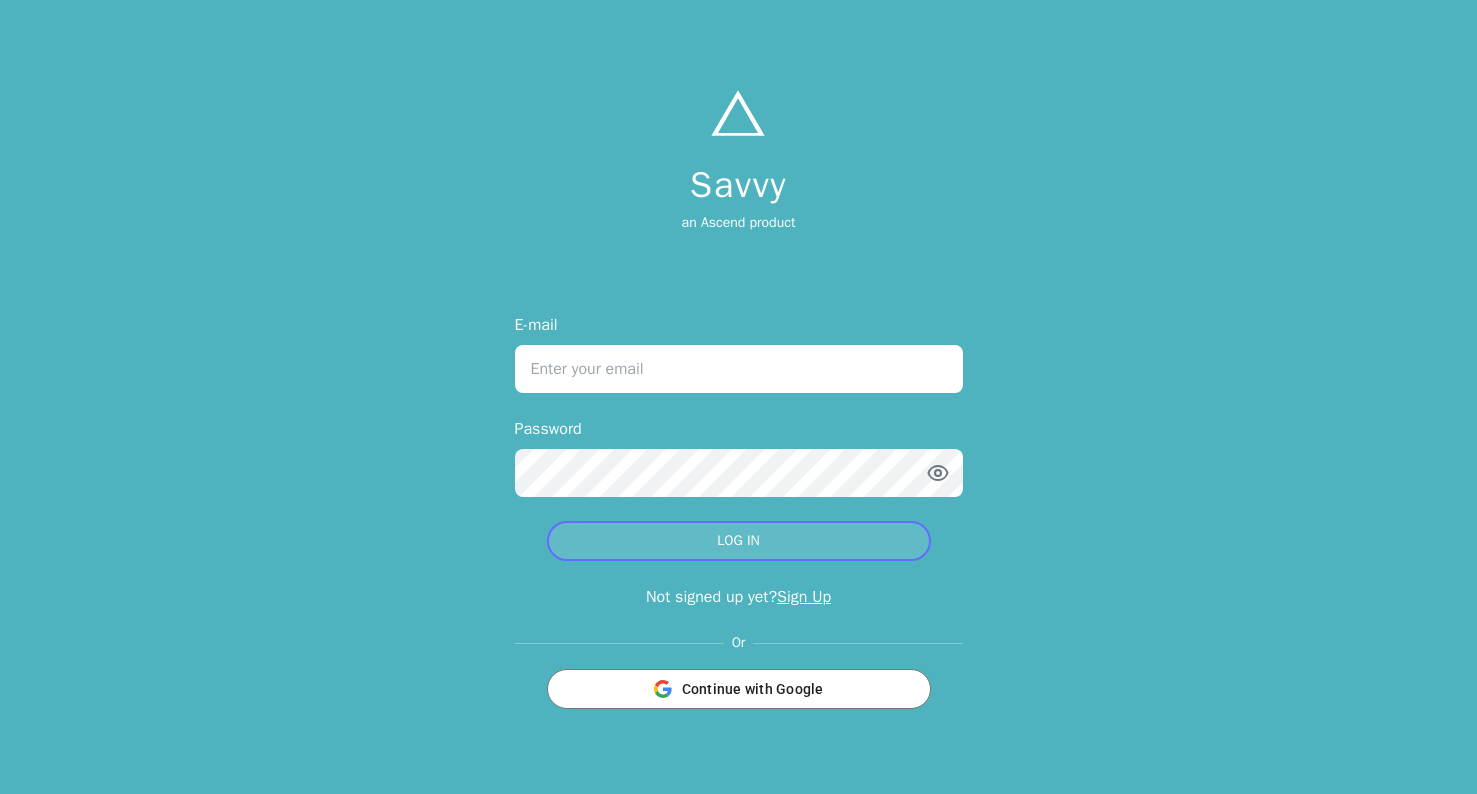 type on "[PERSON_NAME][EMAIL_ADDRESS][PERSON_NAME][DOMAIN_NAME]" 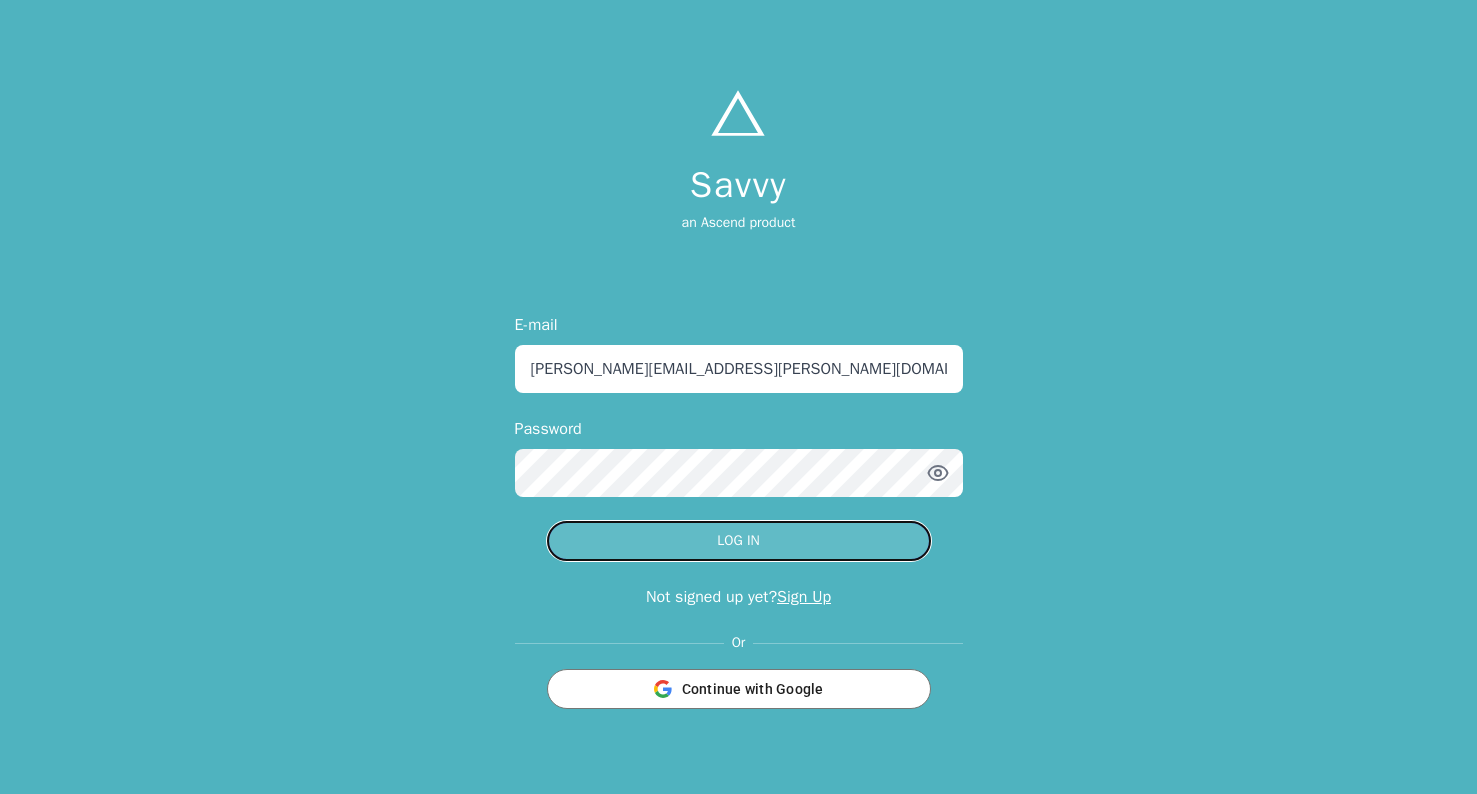 click on "LOG IN" at bounding box center [739, 541] 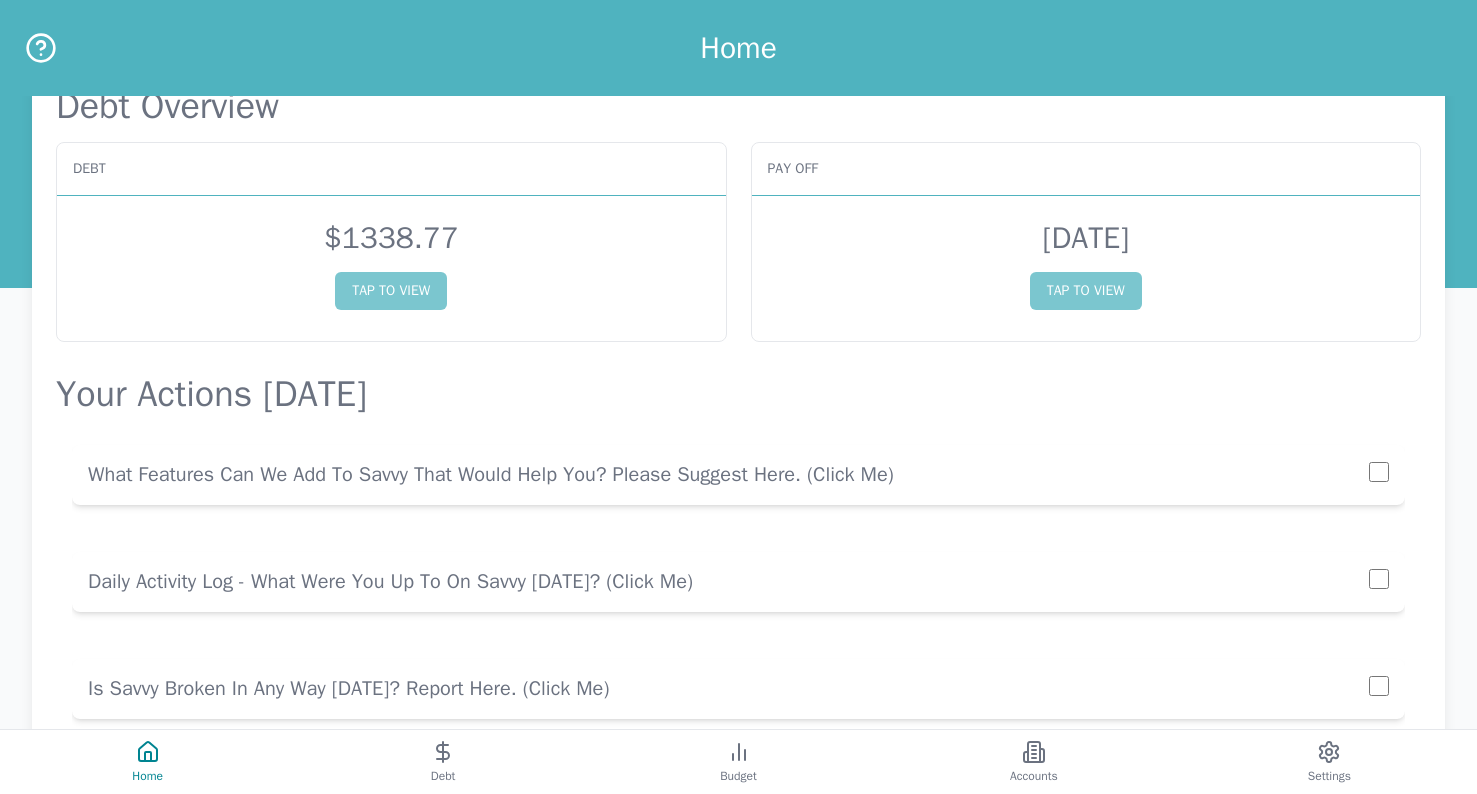 scroll, scrollTop: 21, scrollLeft: 0, axis: vertical 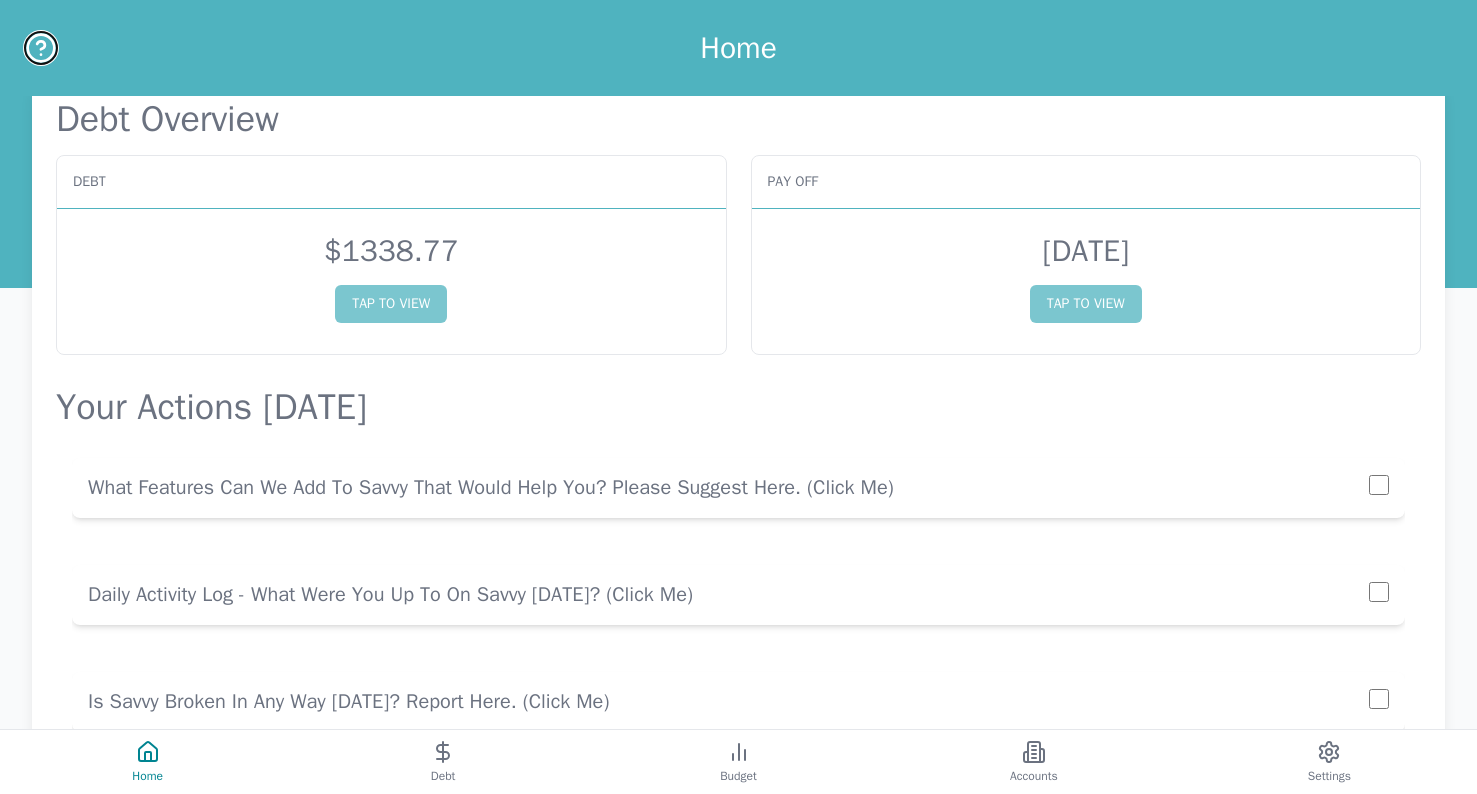 click 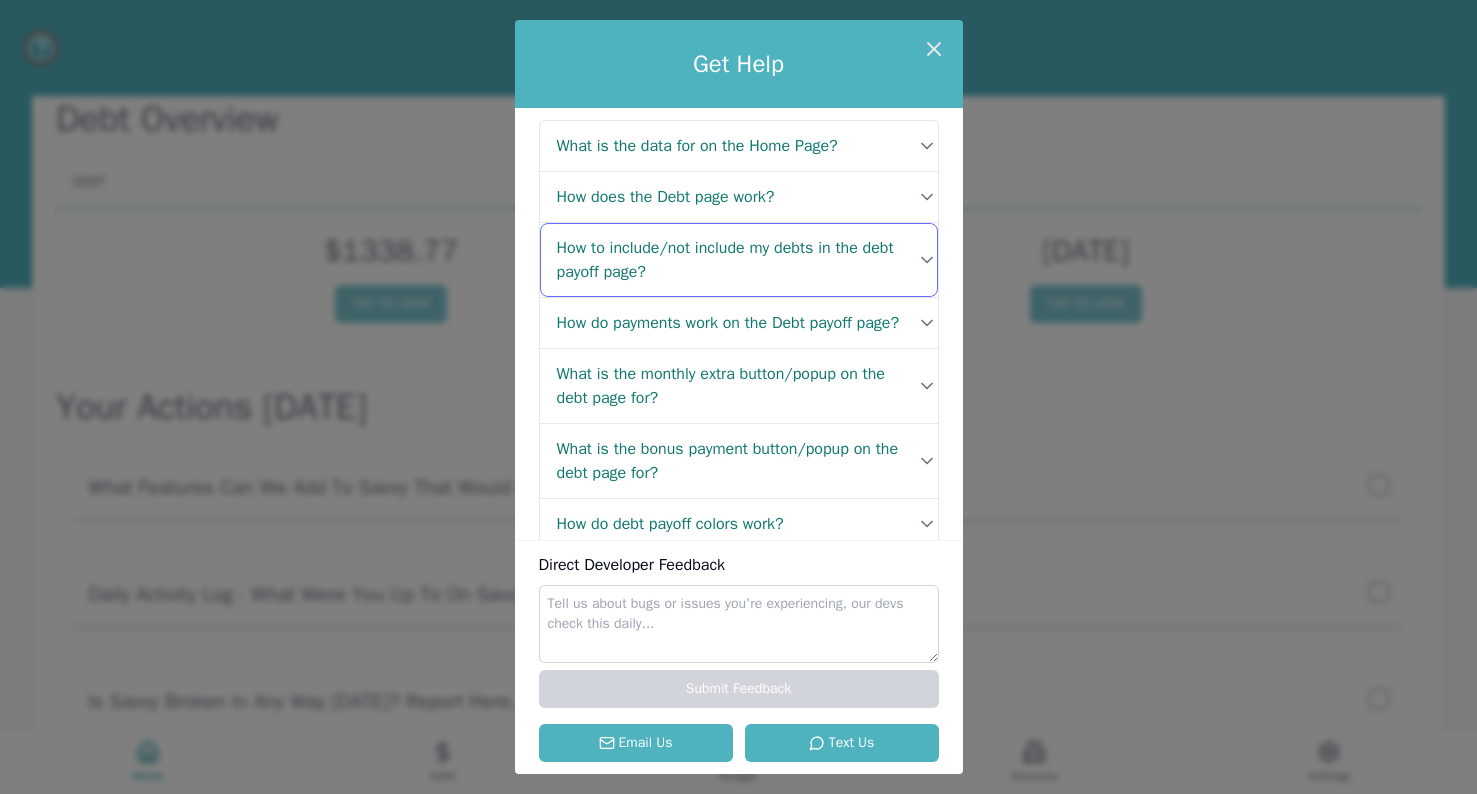 scroll, scrollTop: 0, scrollLeft: 0, axis: both 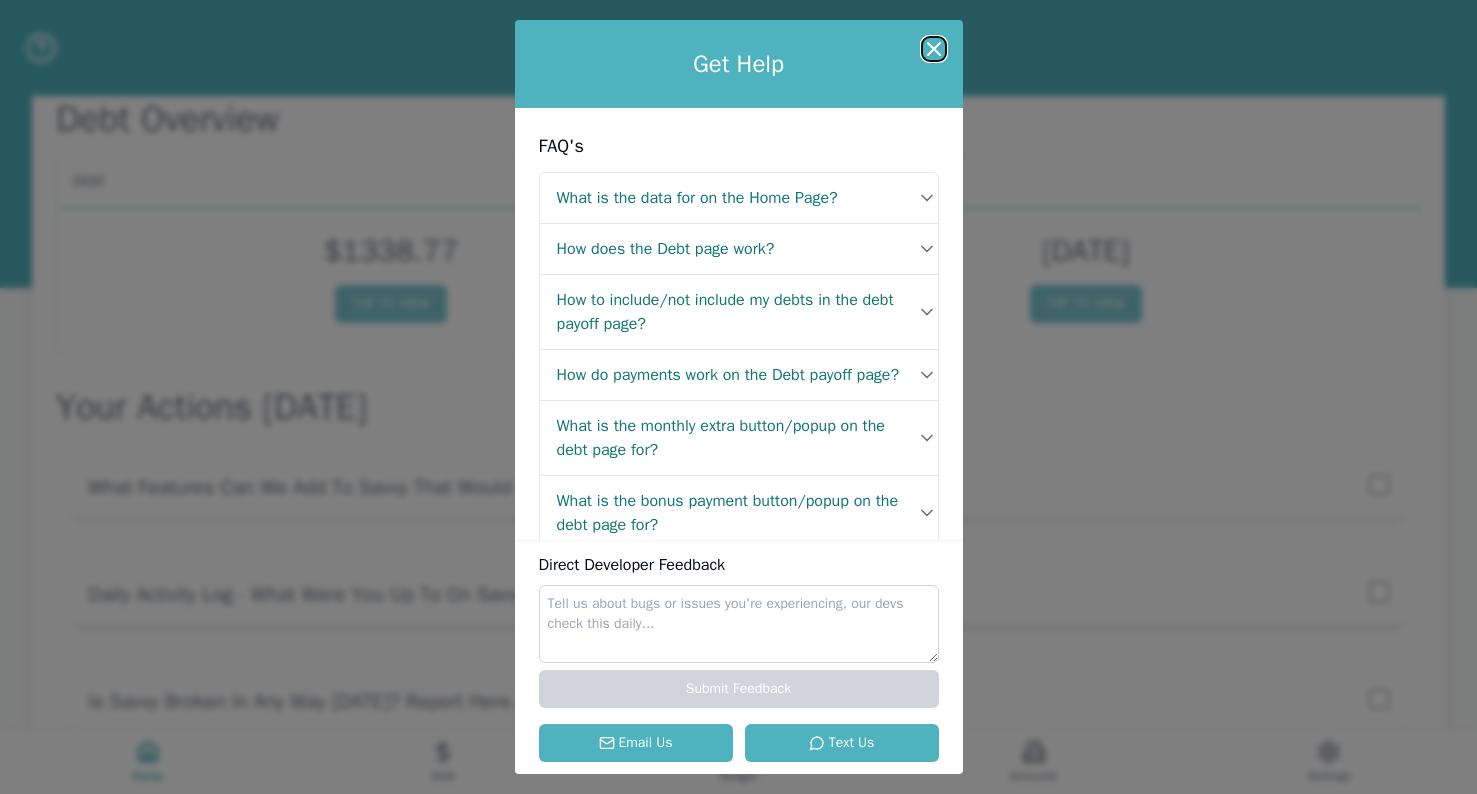 click 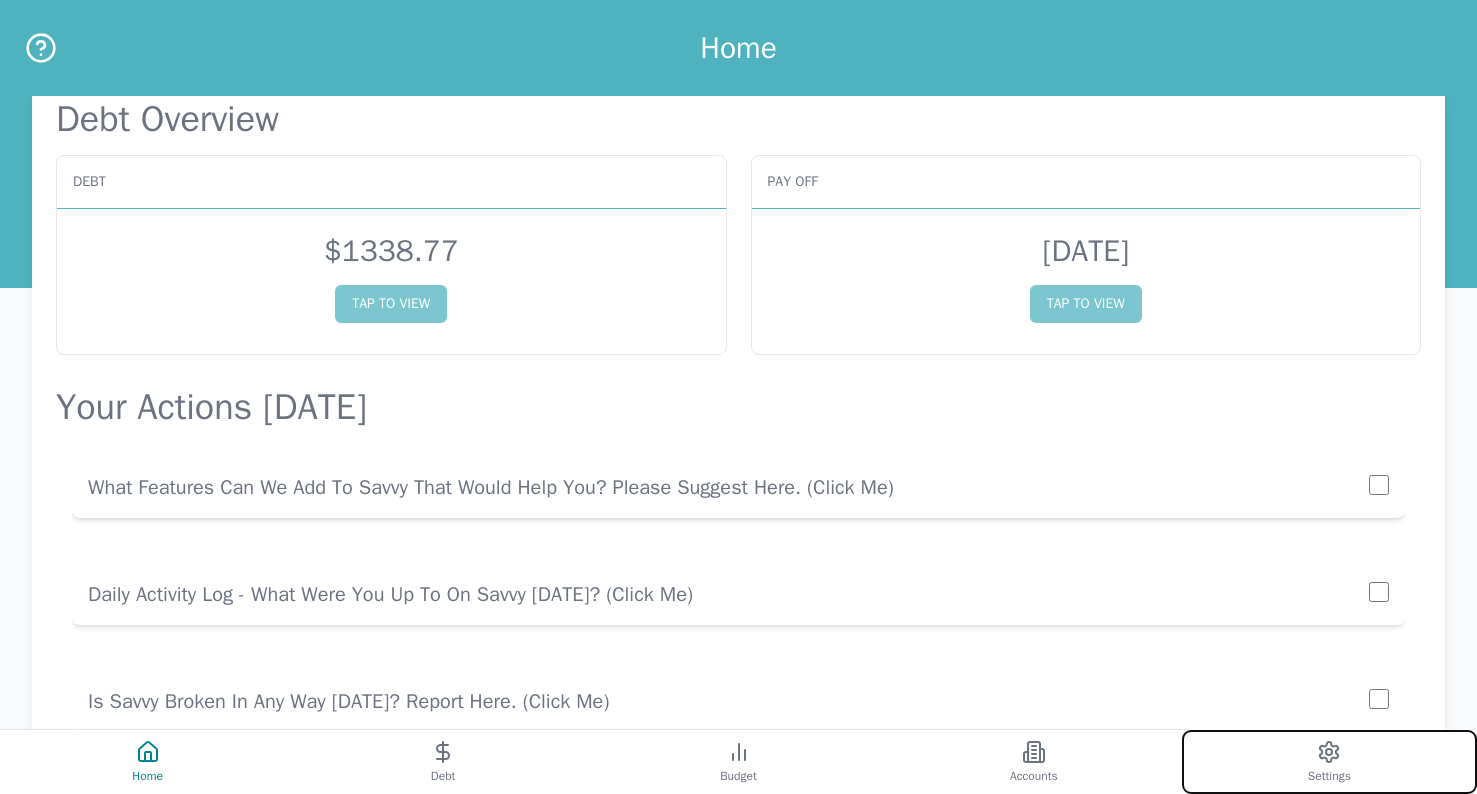 click on "Settings" at bounding box center [1329, 762] 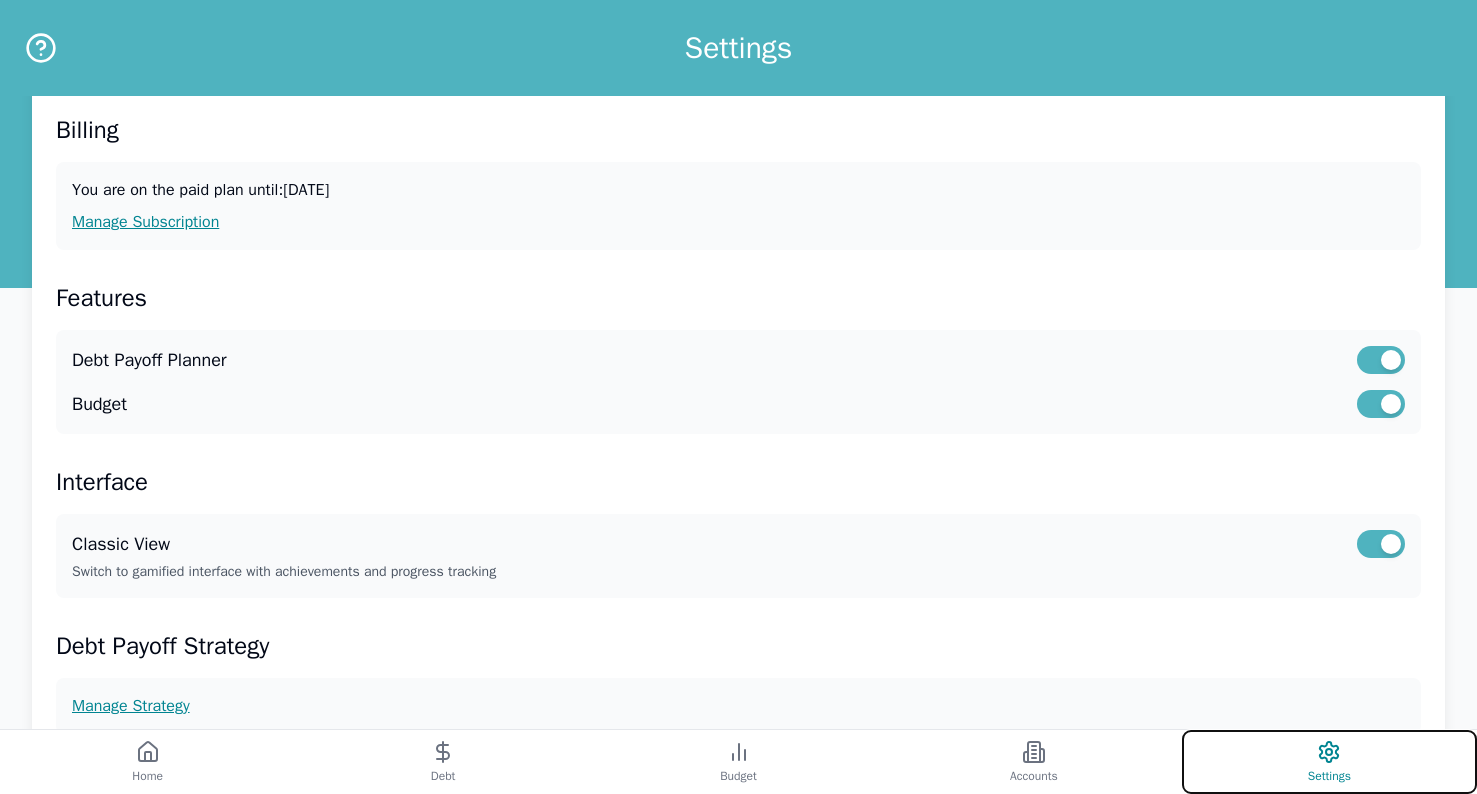 scroll, scrollTop: 205, scrollLeft: 0, axis: vertical 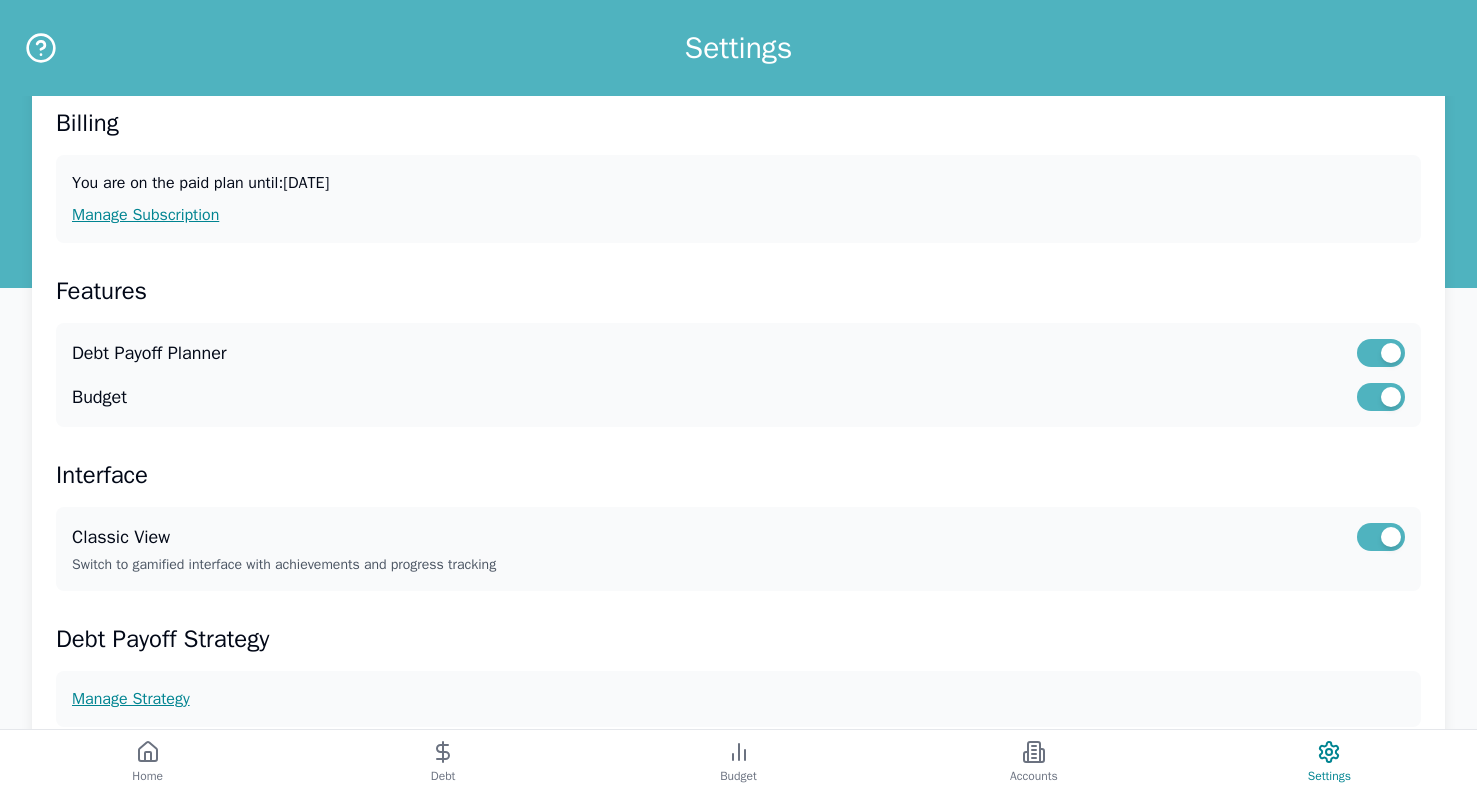 click at bounding box center [1381, 537] 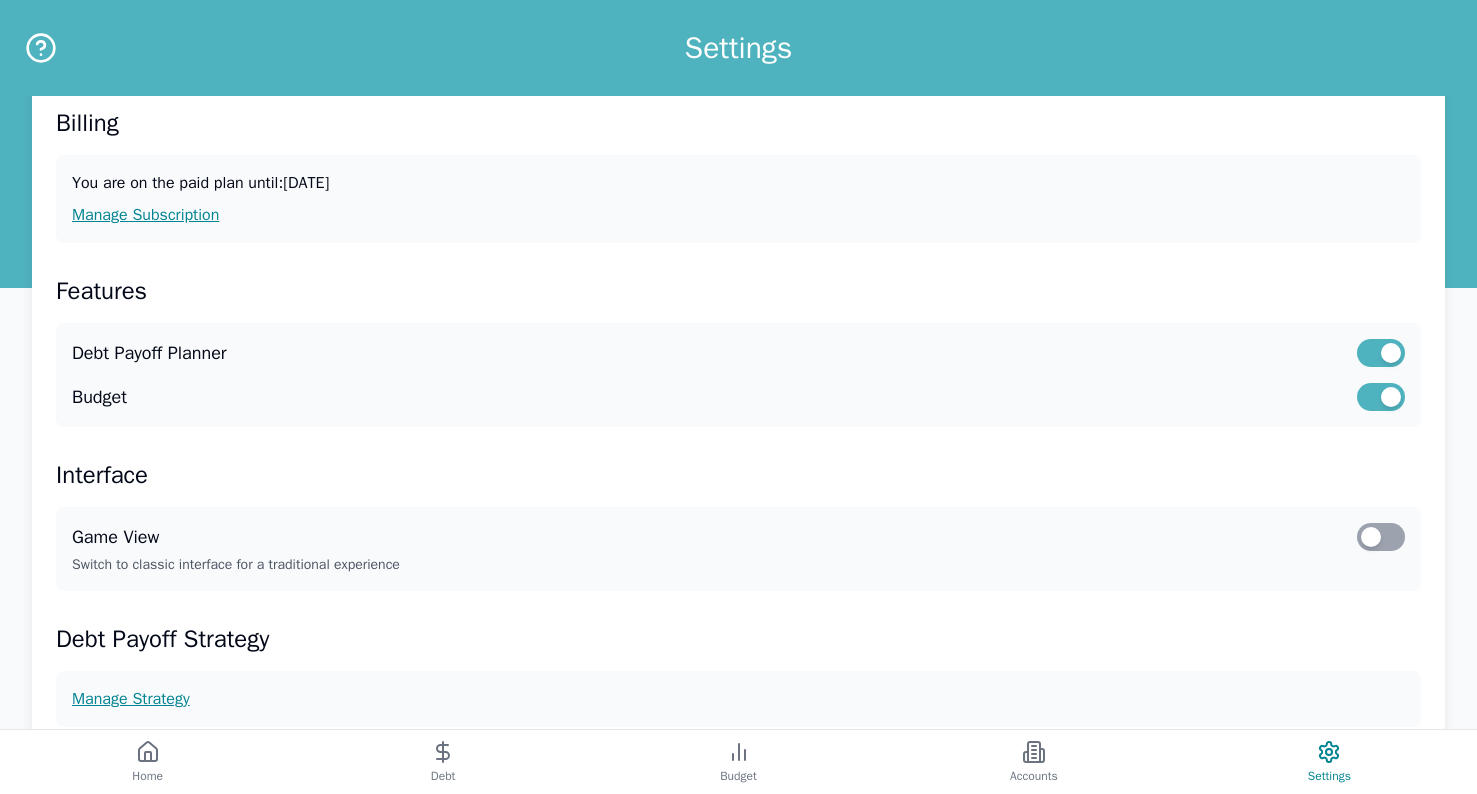 click on "Switch to classic interface for a traditional experience" at bounding box center (738, 565) 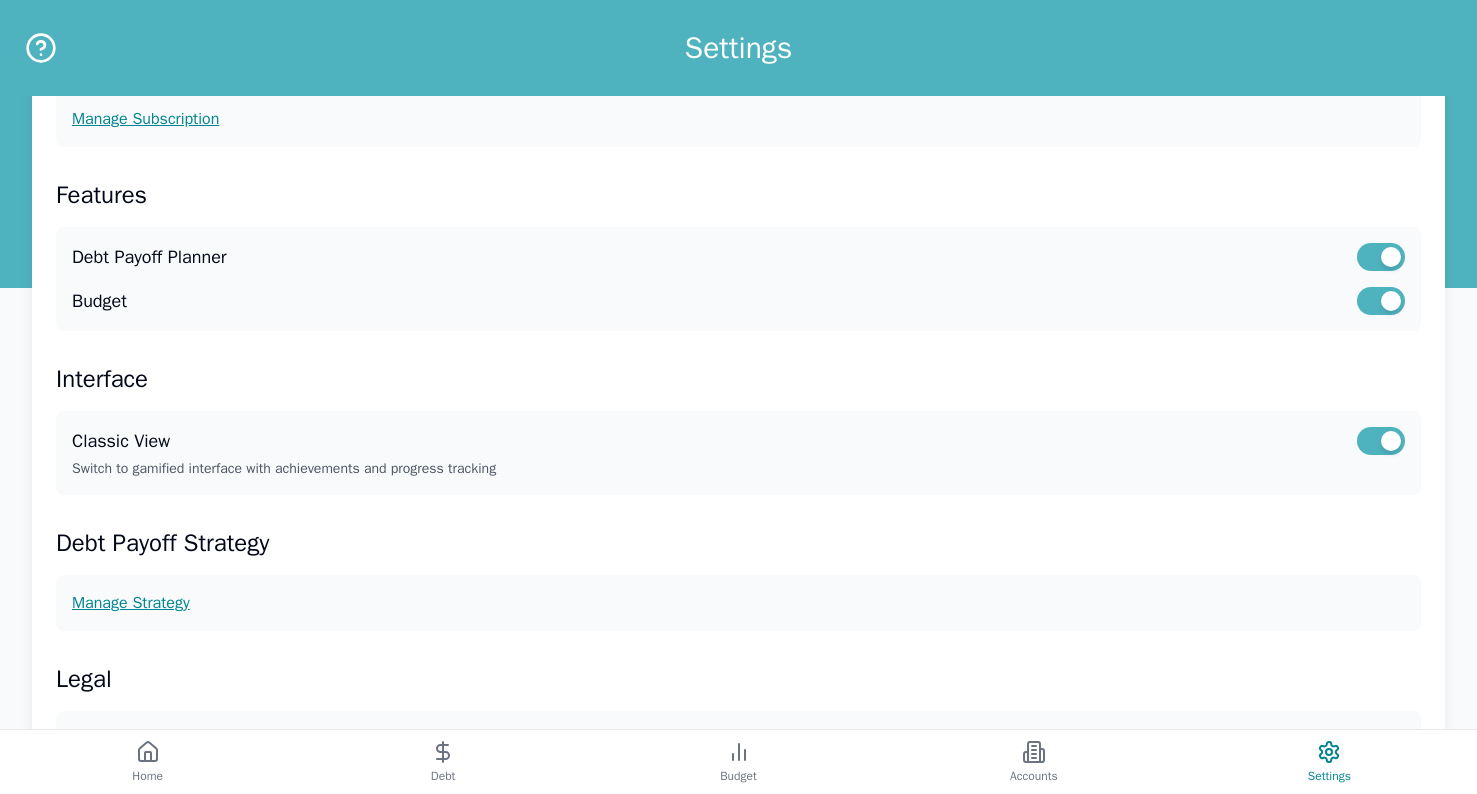 scroll, scrollTop: 306, scrollLeft: 0, axis: vertical 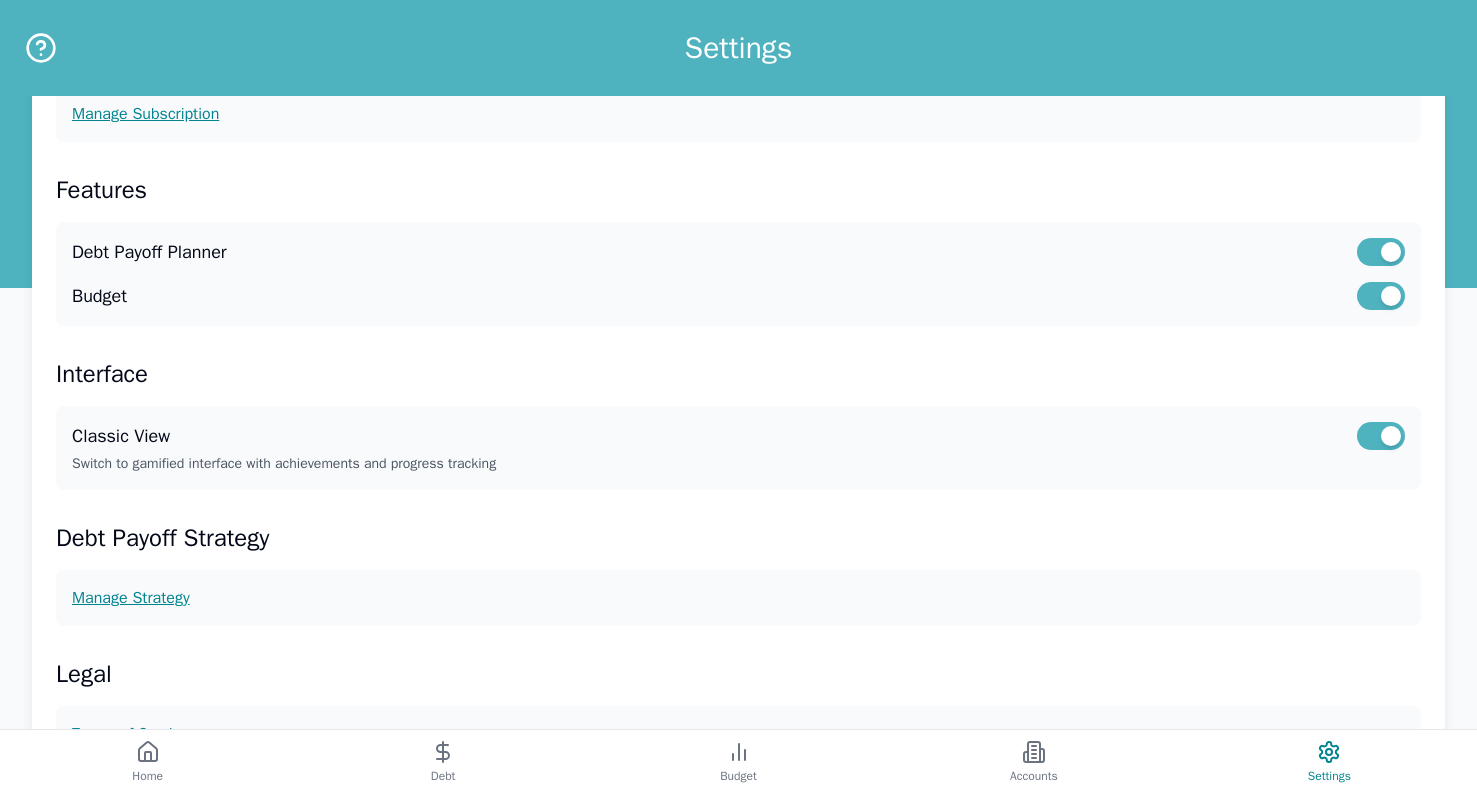 click at bounding box center (1381, 436) 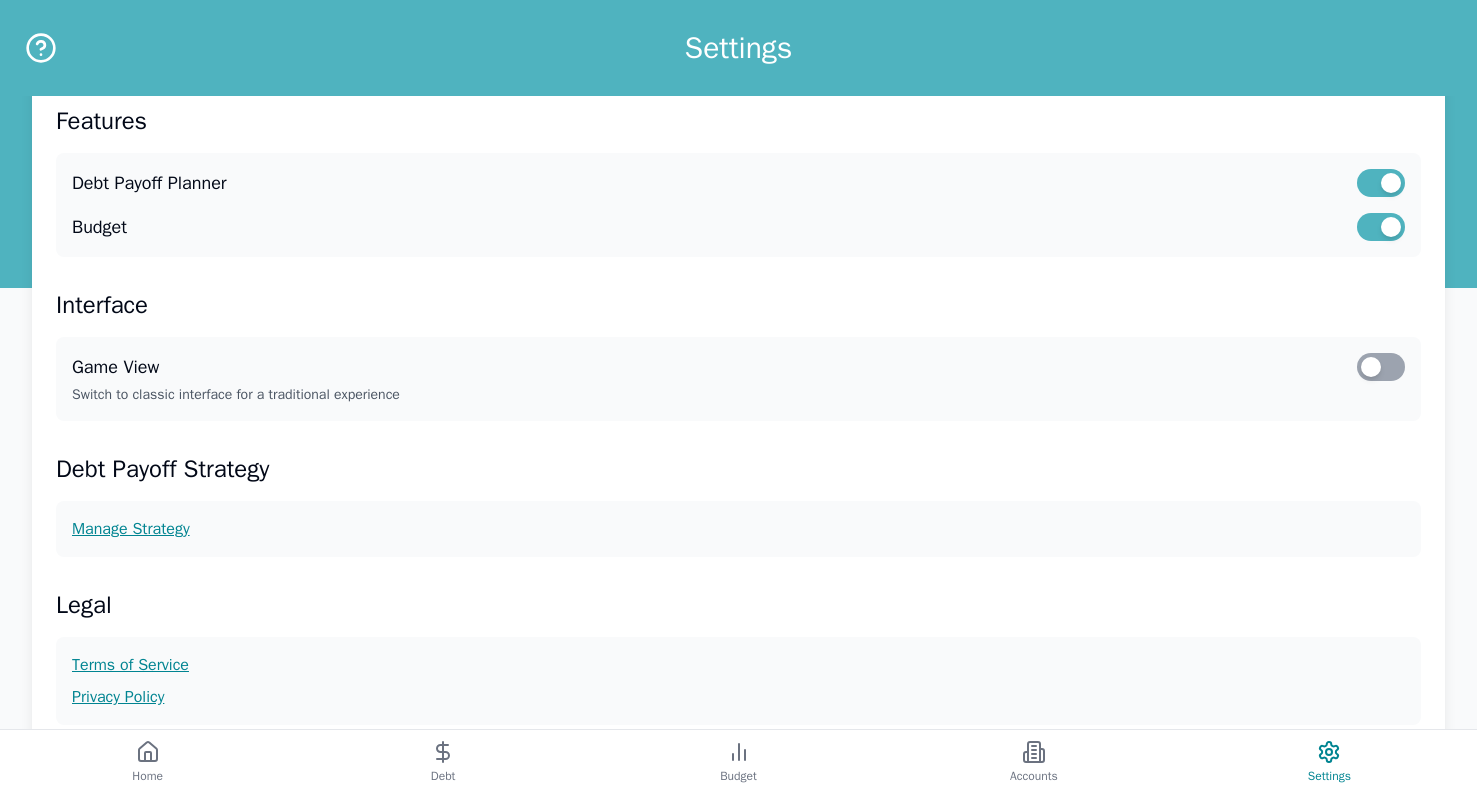 scroll, scrollTop: 0, scrollLeft: 0, axis: both 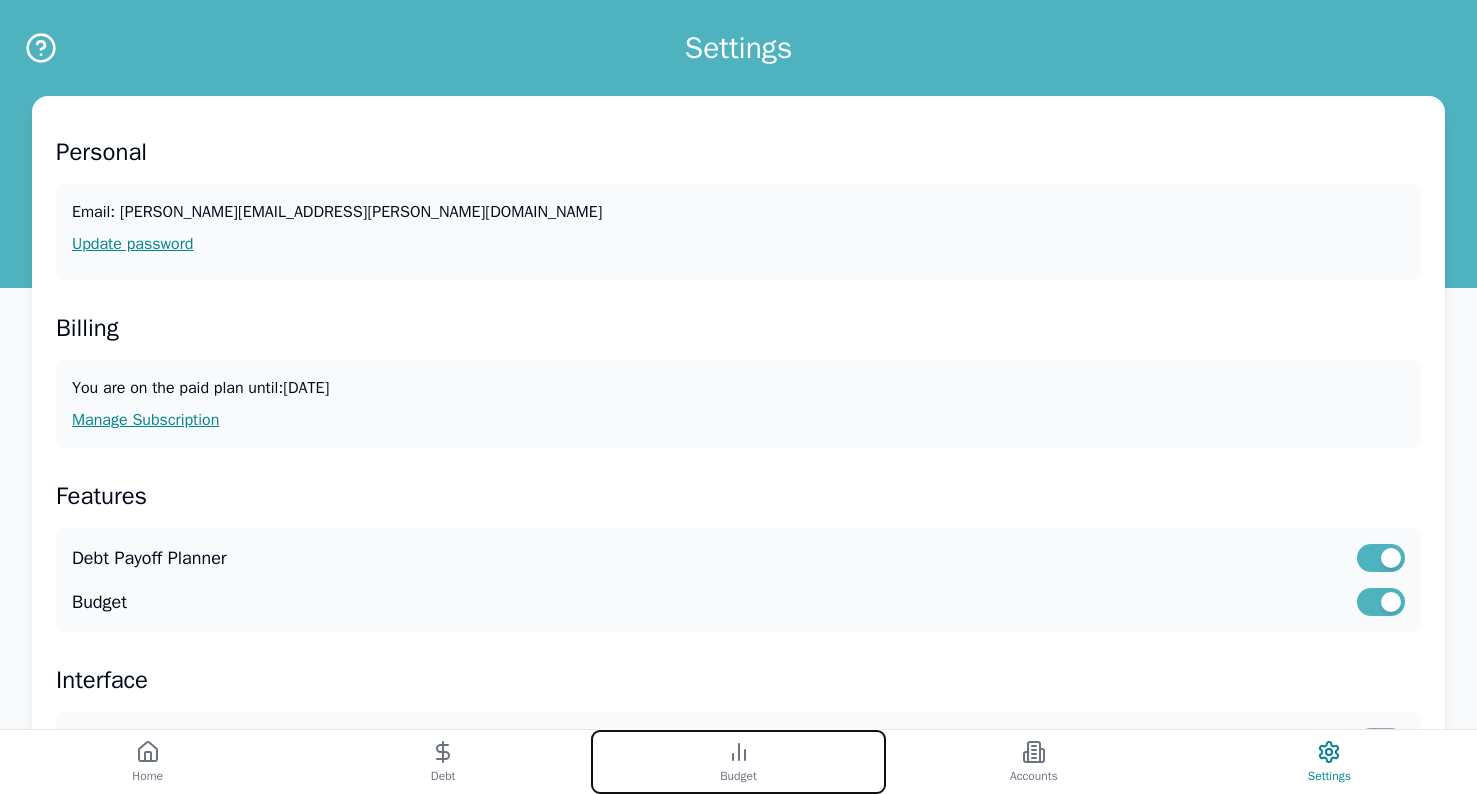 click 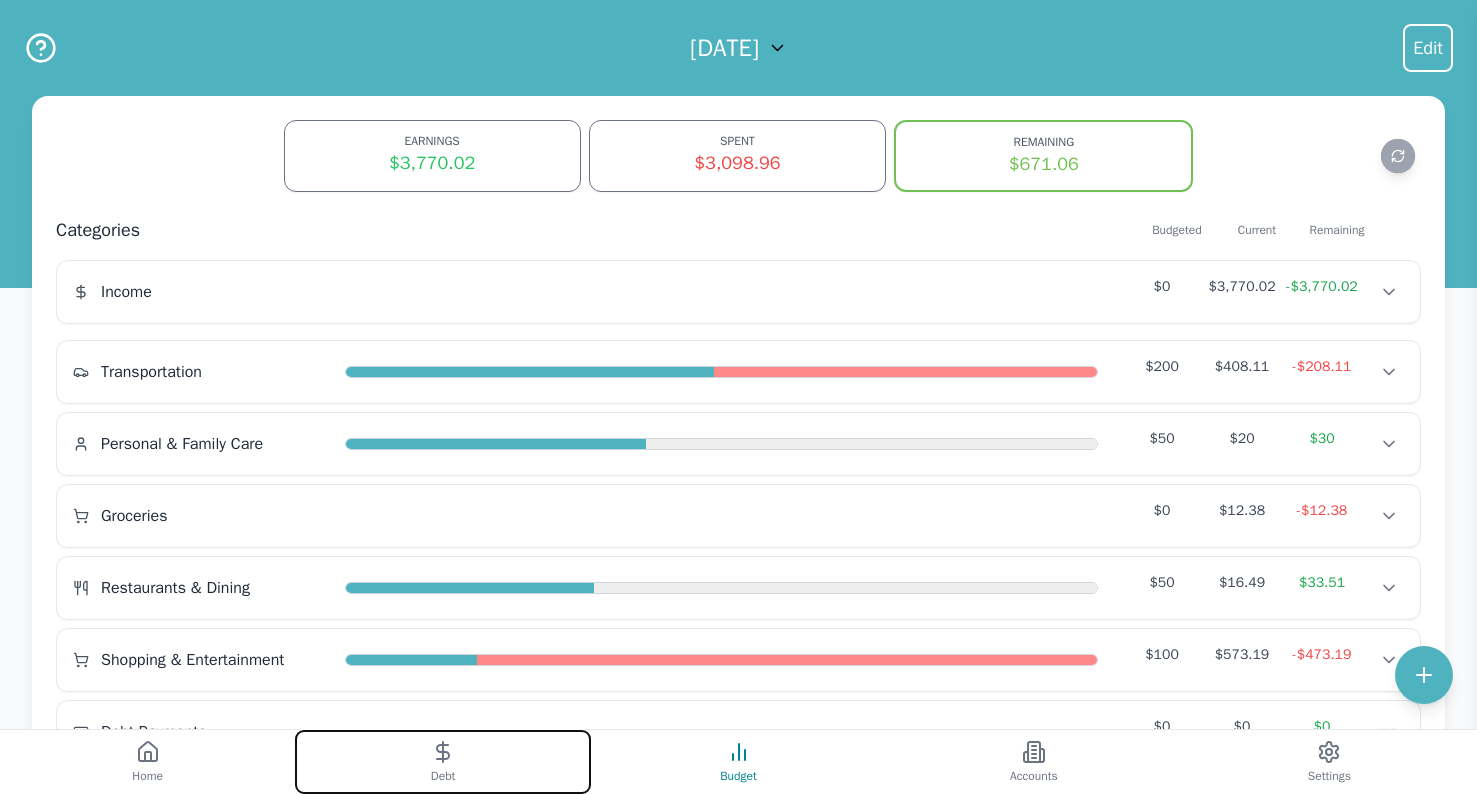 click on "Debt" at bounding box center (442, 762) 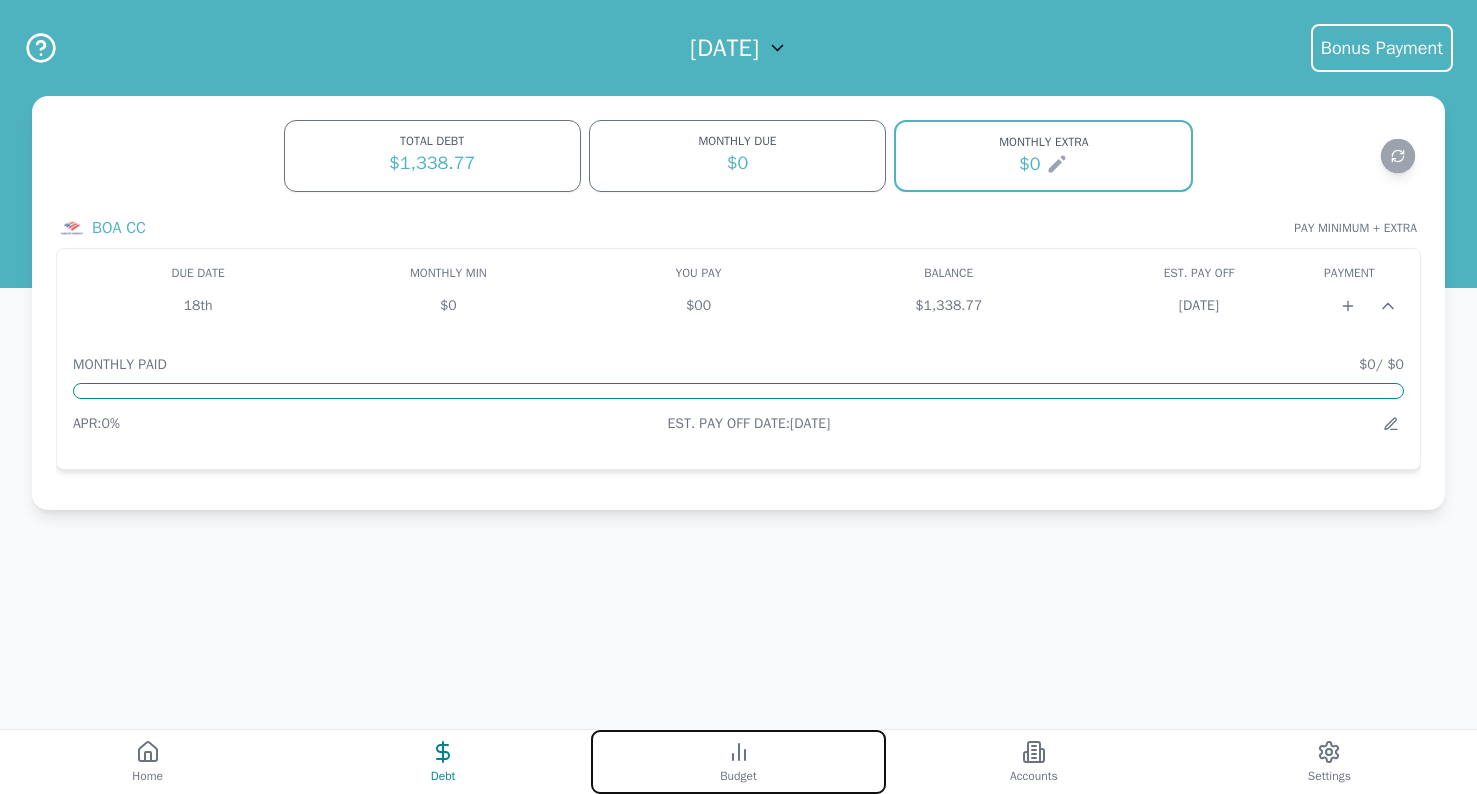 click on "Budget" at bounding box center (738, 762) 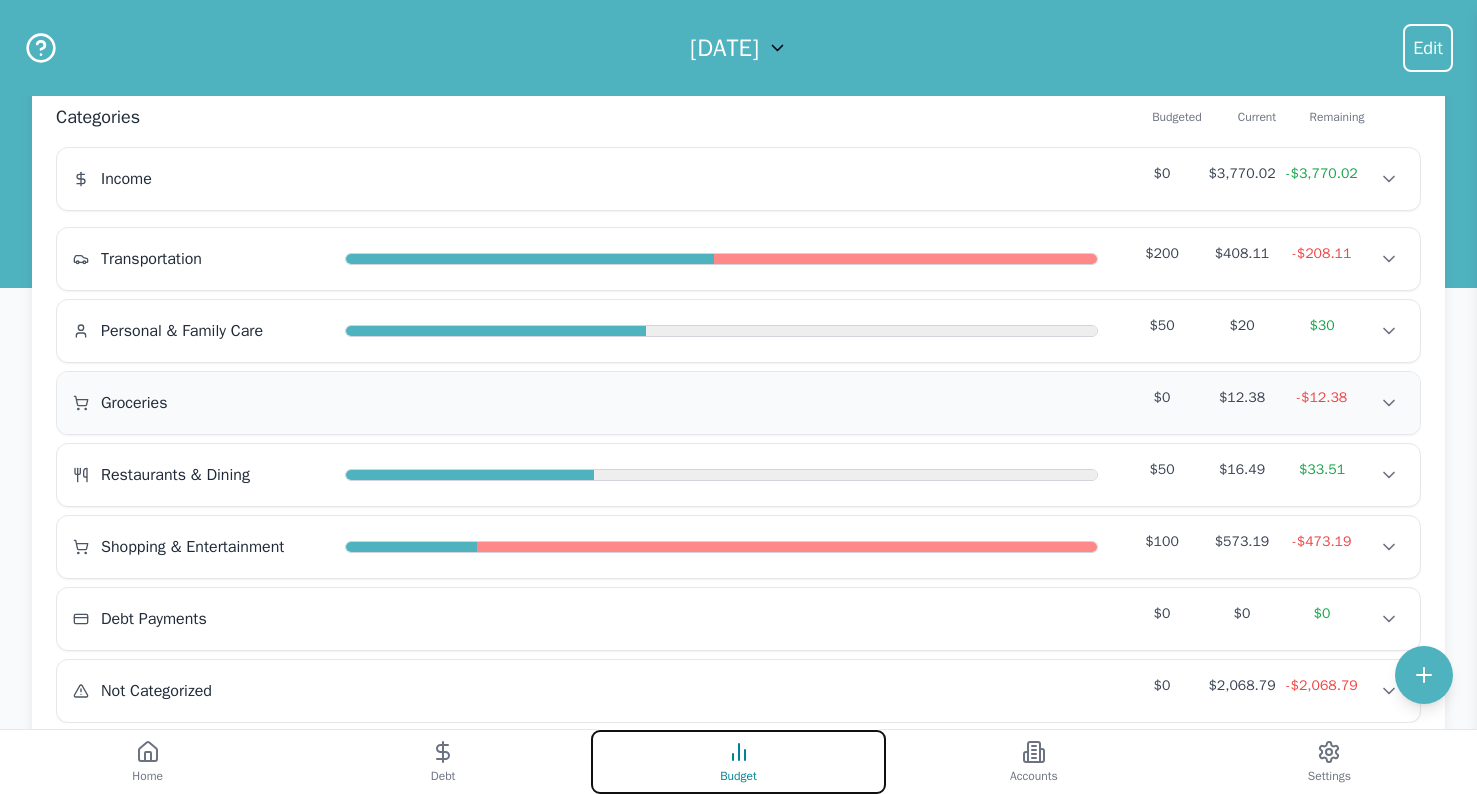 scroll, scrollTop: 170, scrollLeft: 0, axis: vertical 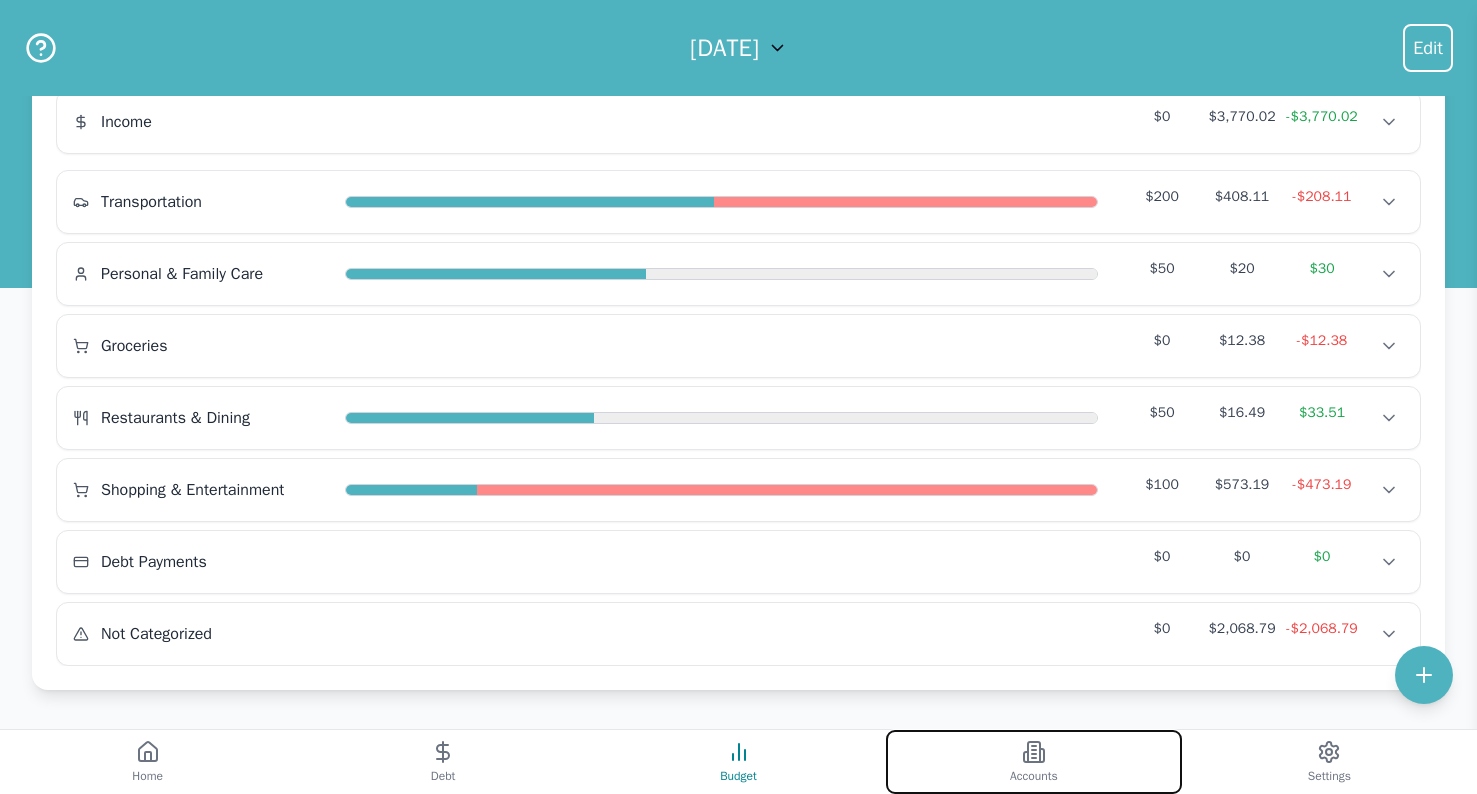 click on "Accounts" at bounding box center [1033, 762] 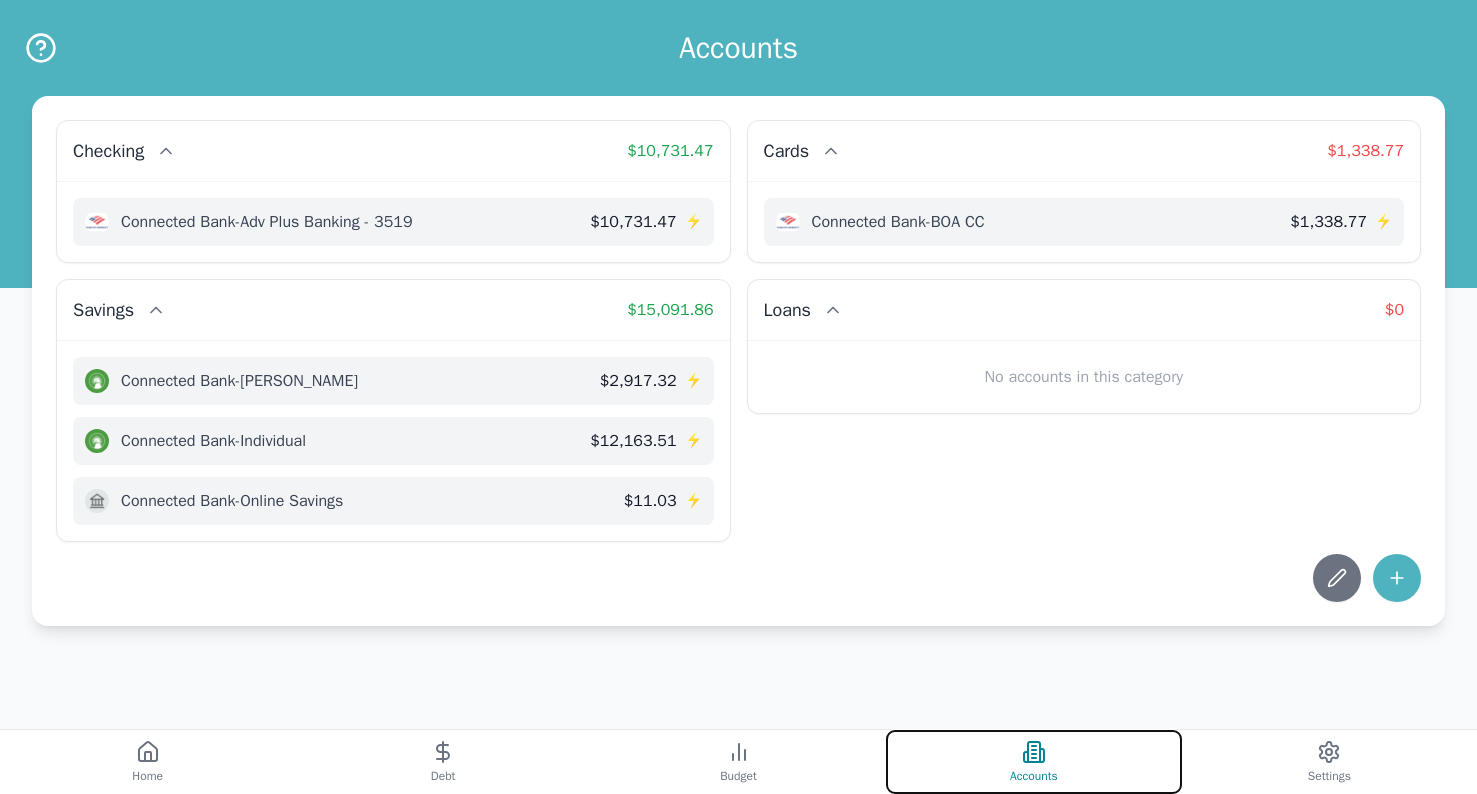 scroll, scrollTop: 0, scrollLeft: 0, axis: both 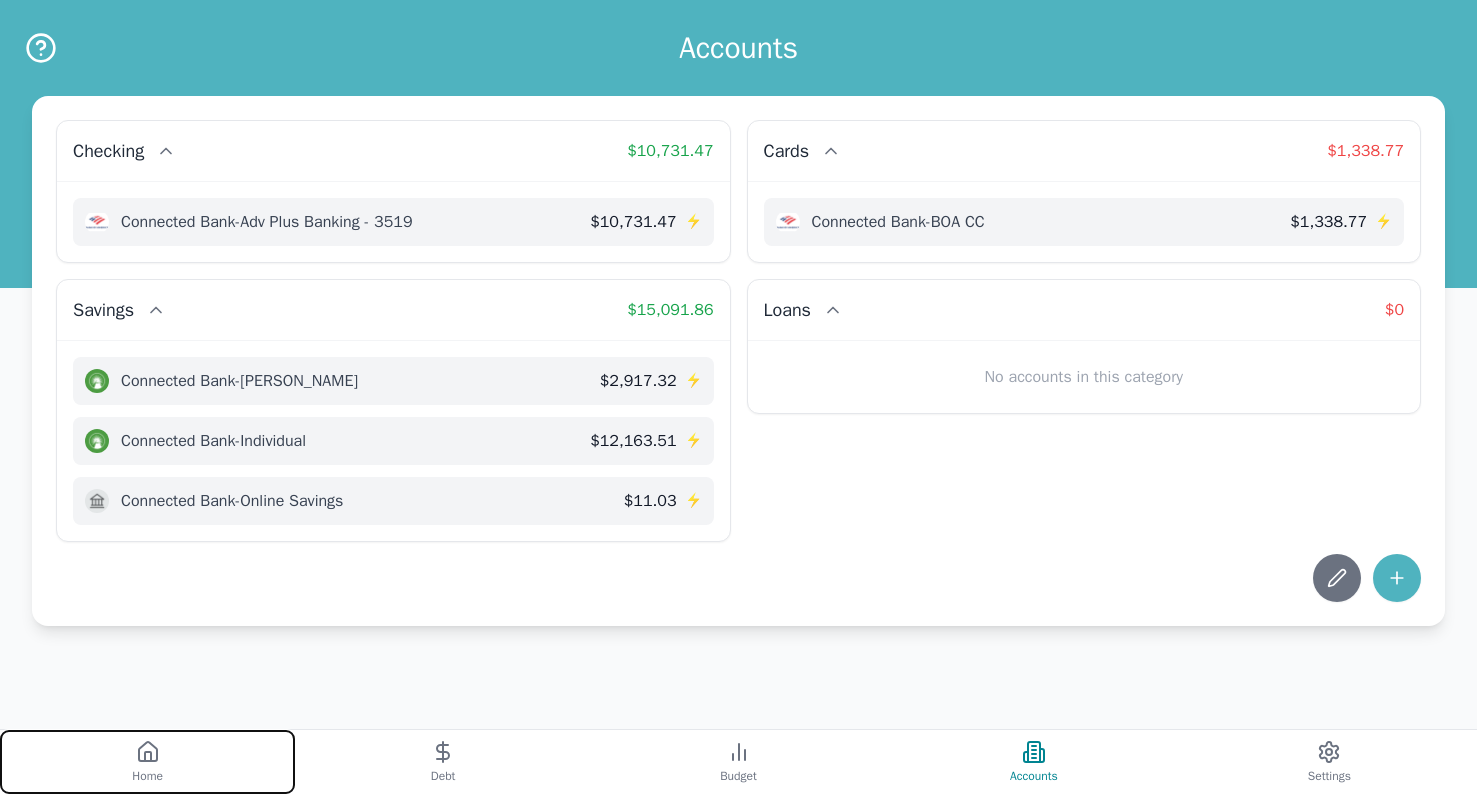 click on "Home" at bounding box center (147, 762) 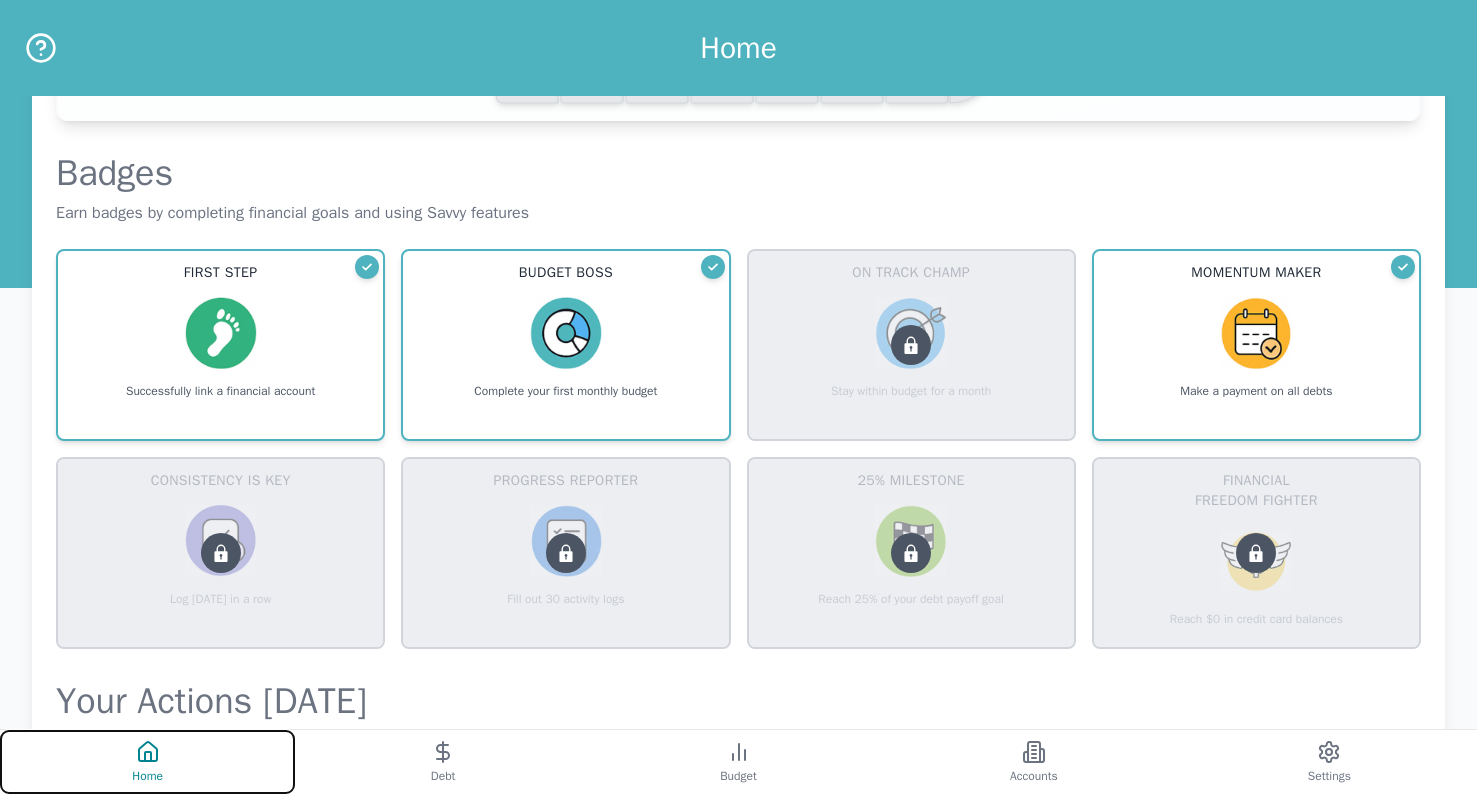 scroll, scrollTop: 737, scrollLeft: 0, axis: vertical 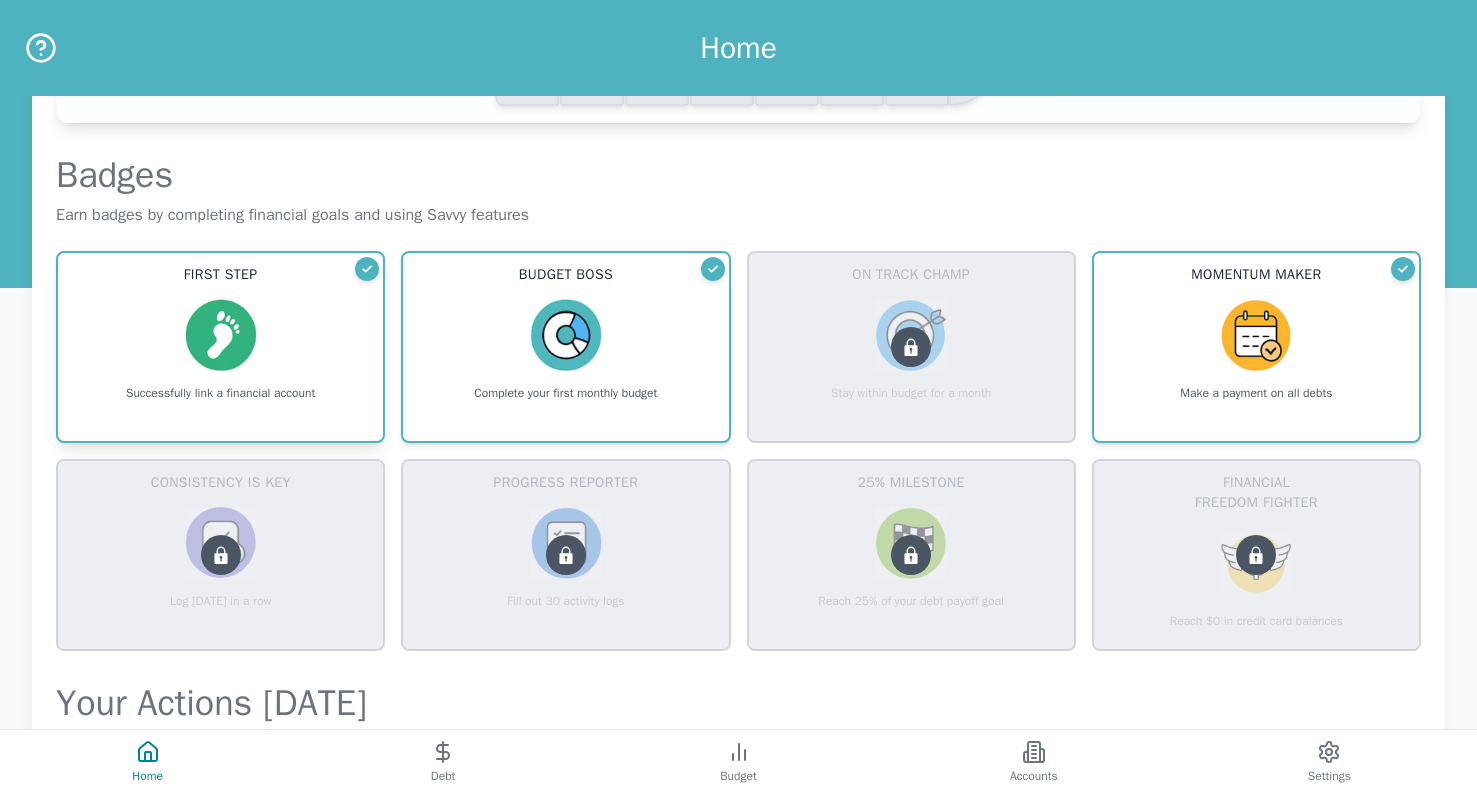 click on "First Step Successfully link a financial account" at bounding box center [220, 347] 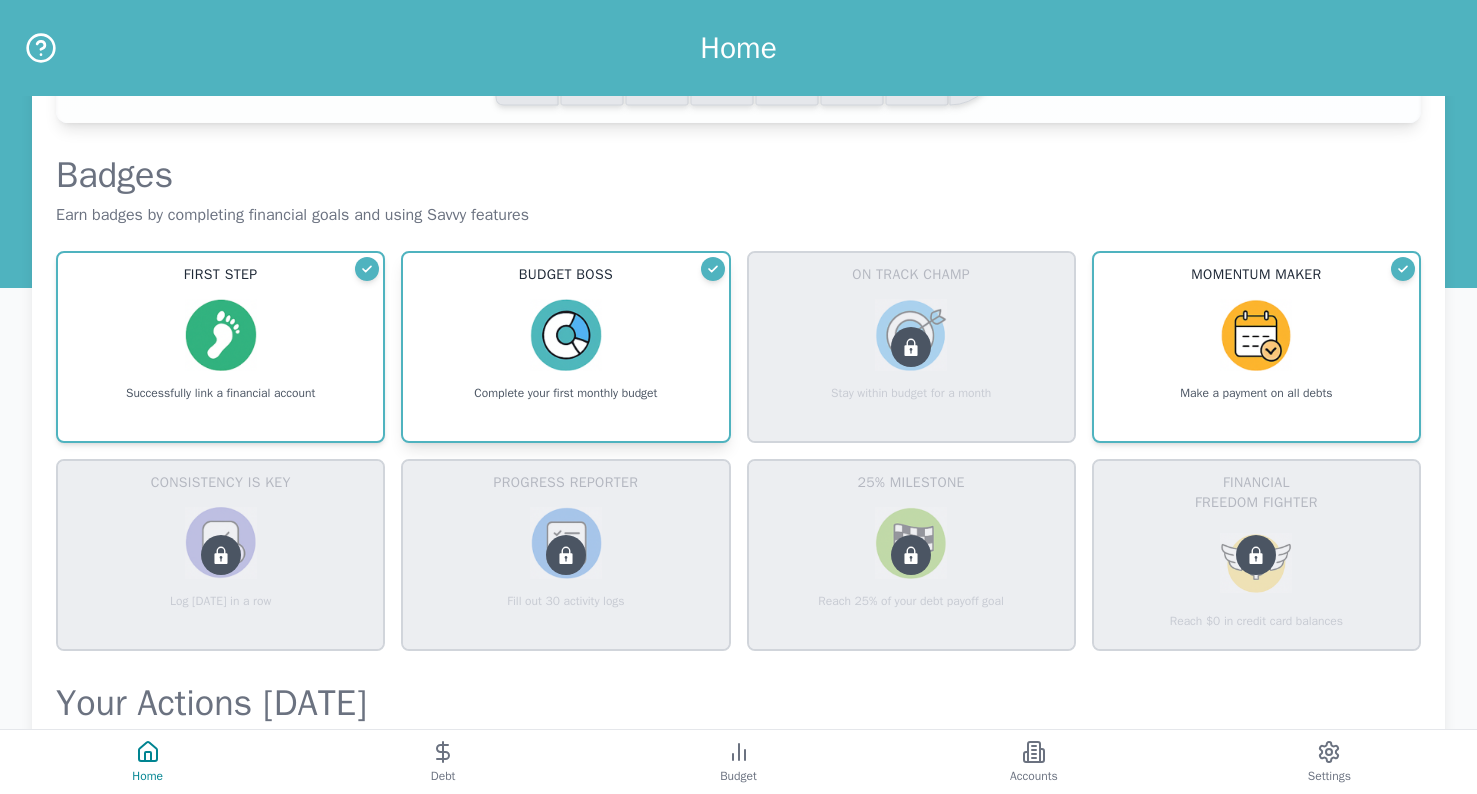click at bounding box center [566, 335] 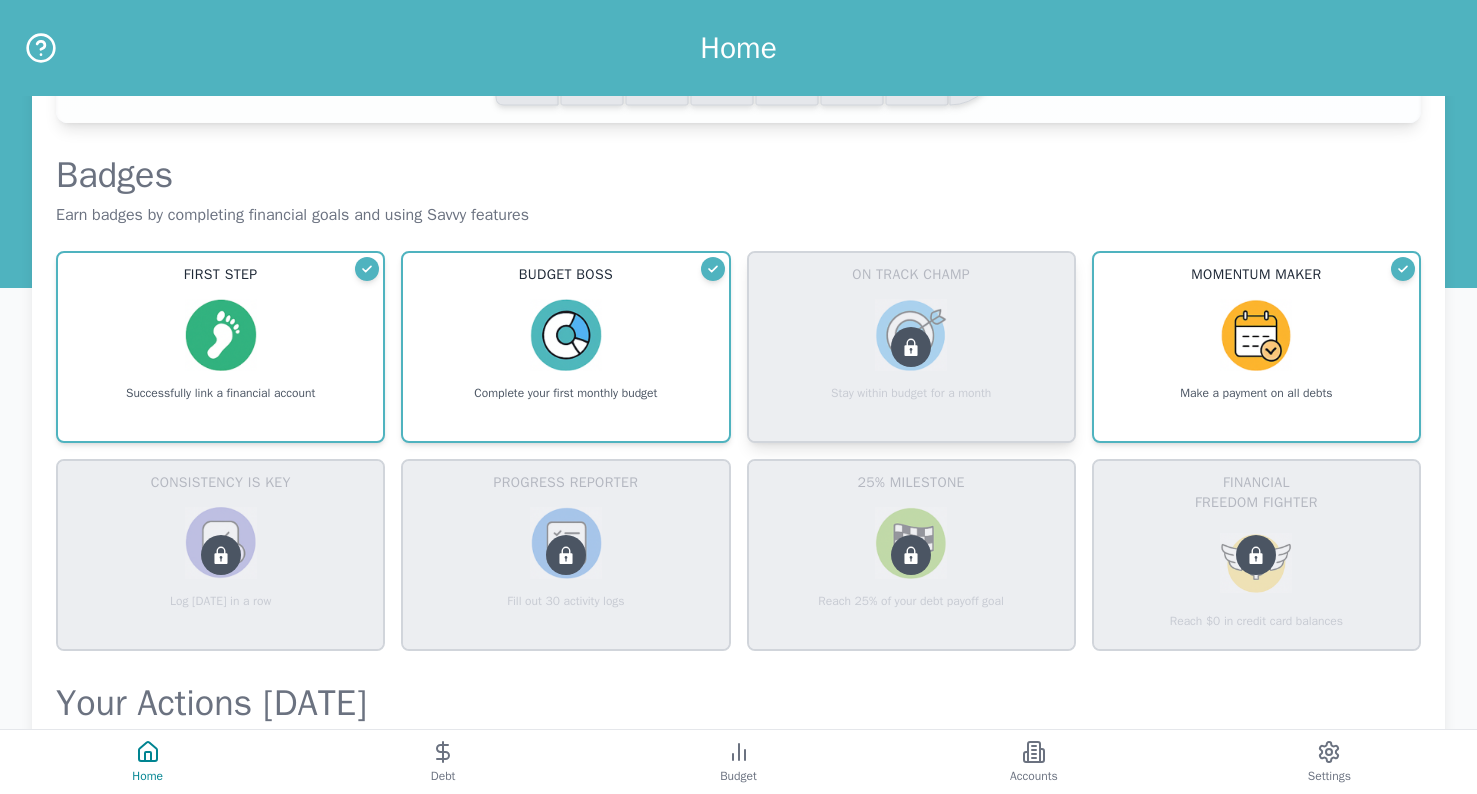 click at bounding box center [911, 347] 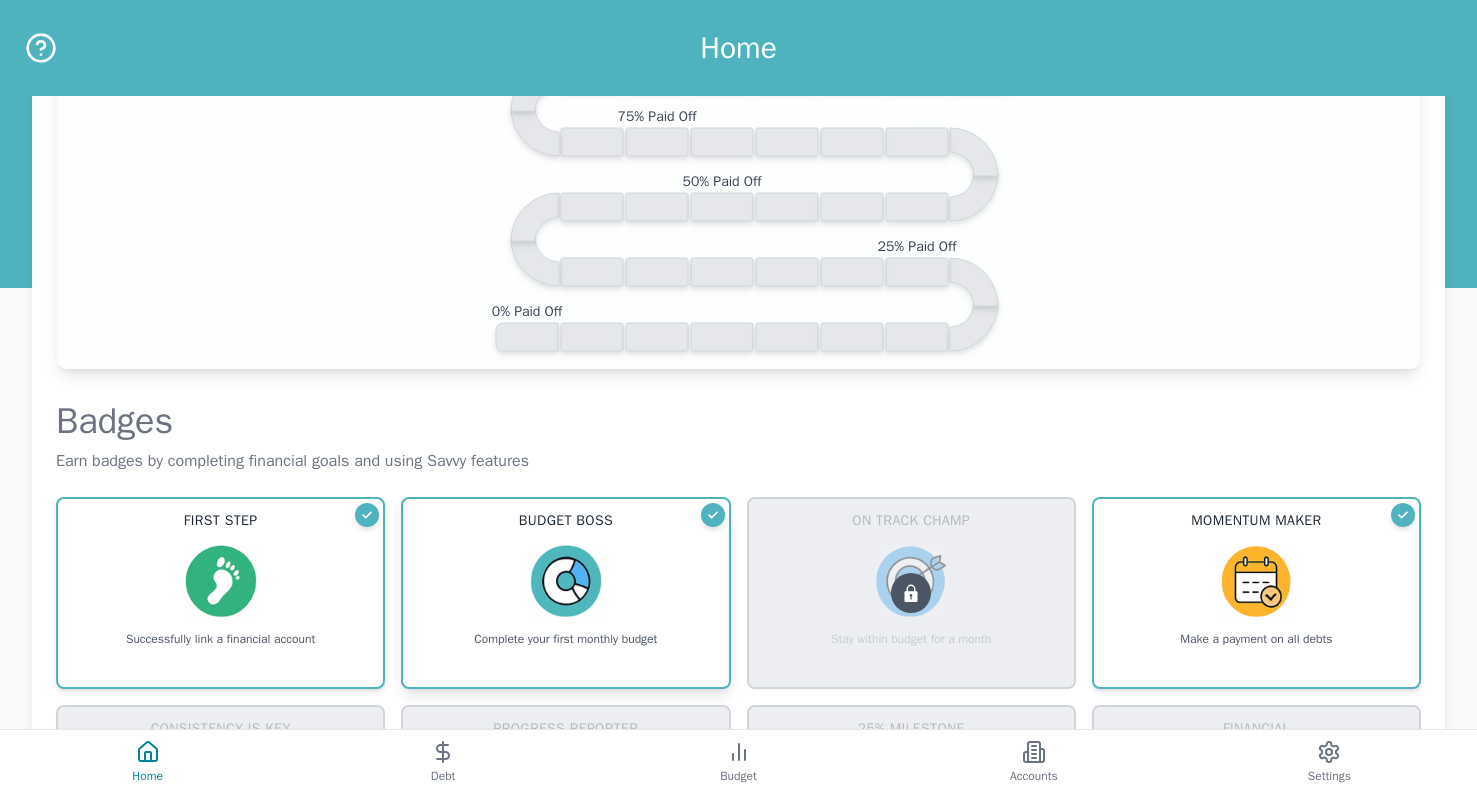 scroll, scrollTop: 1130, scrollLeft: 0, axis: vertical 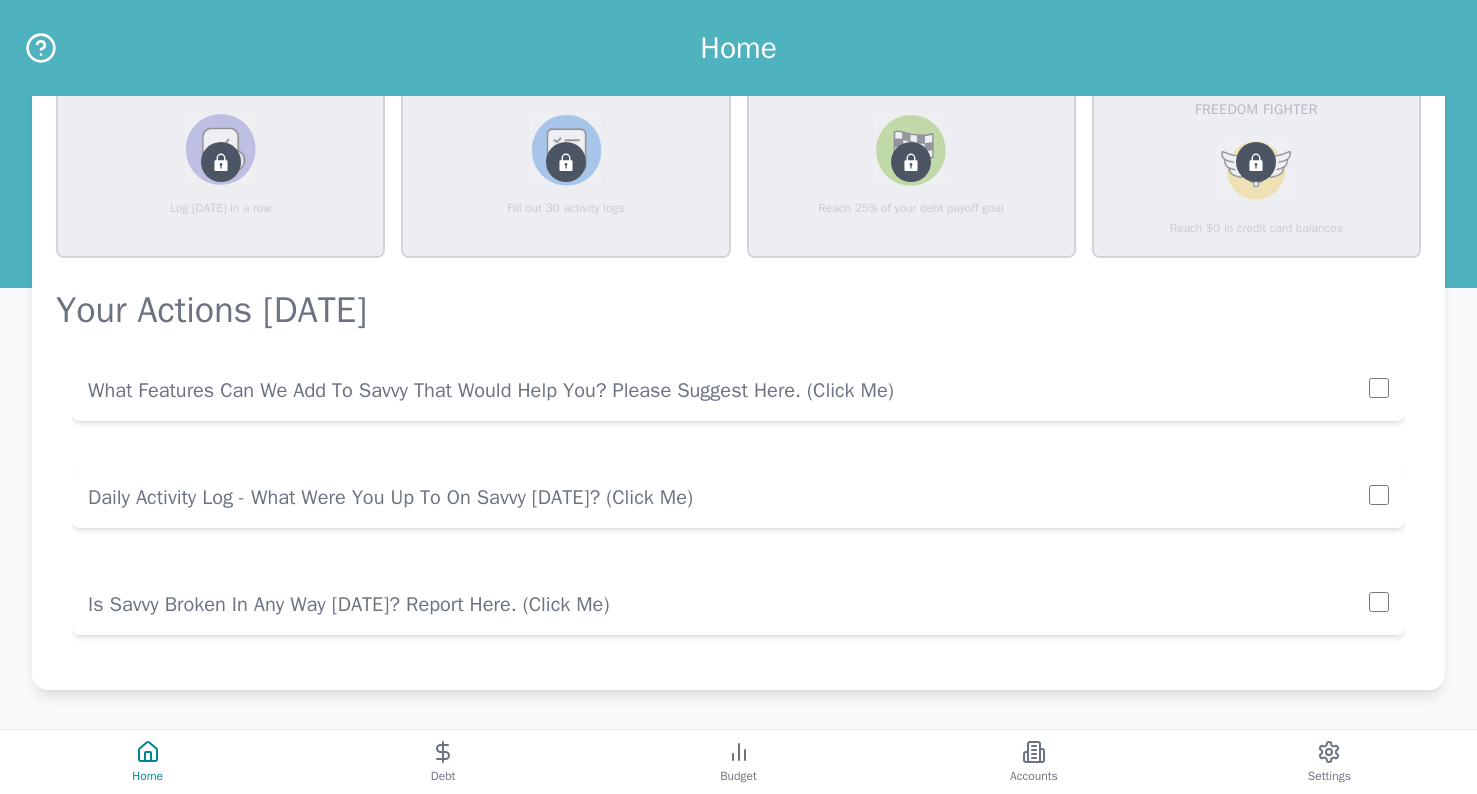 click on "Daily Activity Log - What Were You Up To On Savvy Today? (click me)" at bounding box center (728, 498) 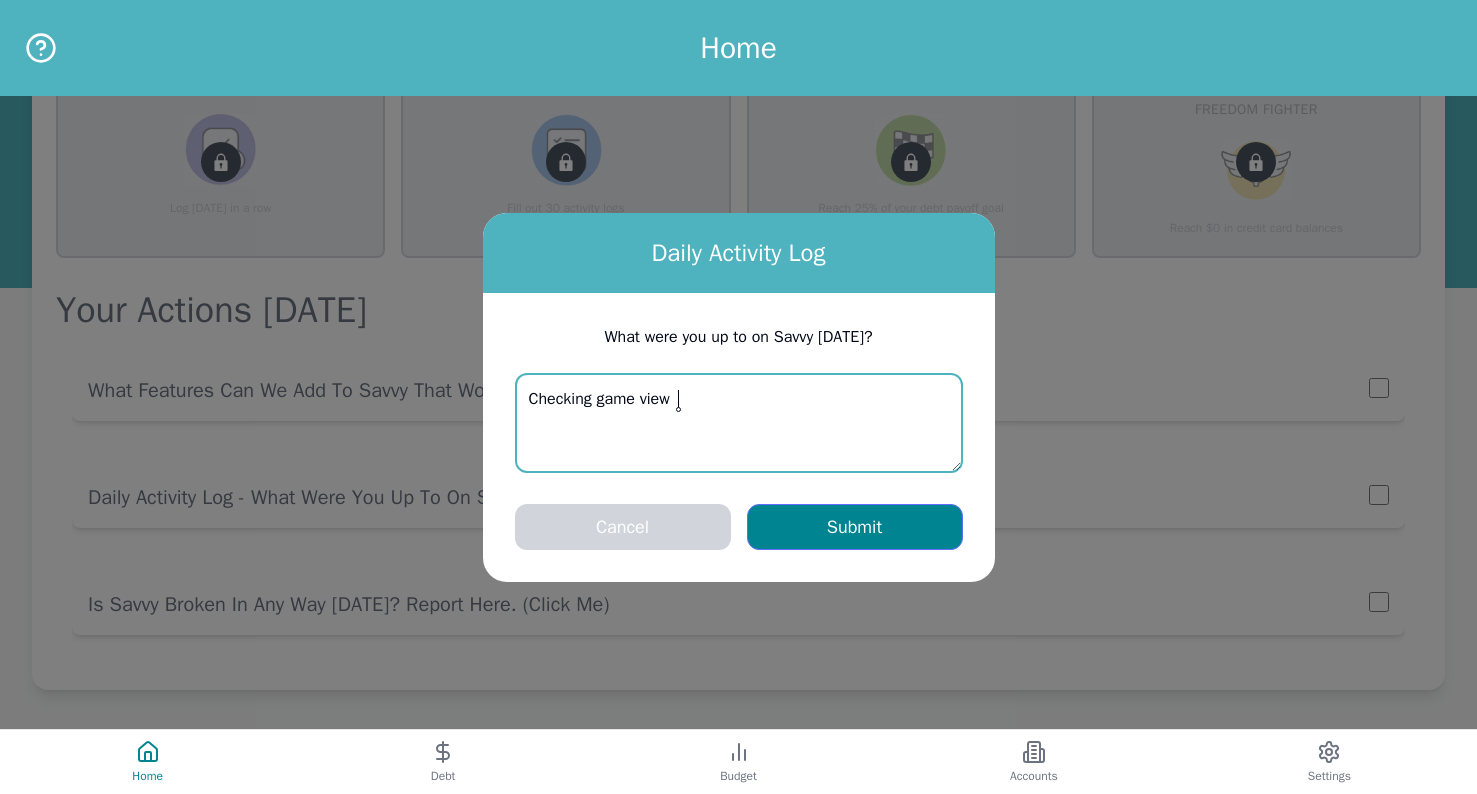 type on "Checking game view" 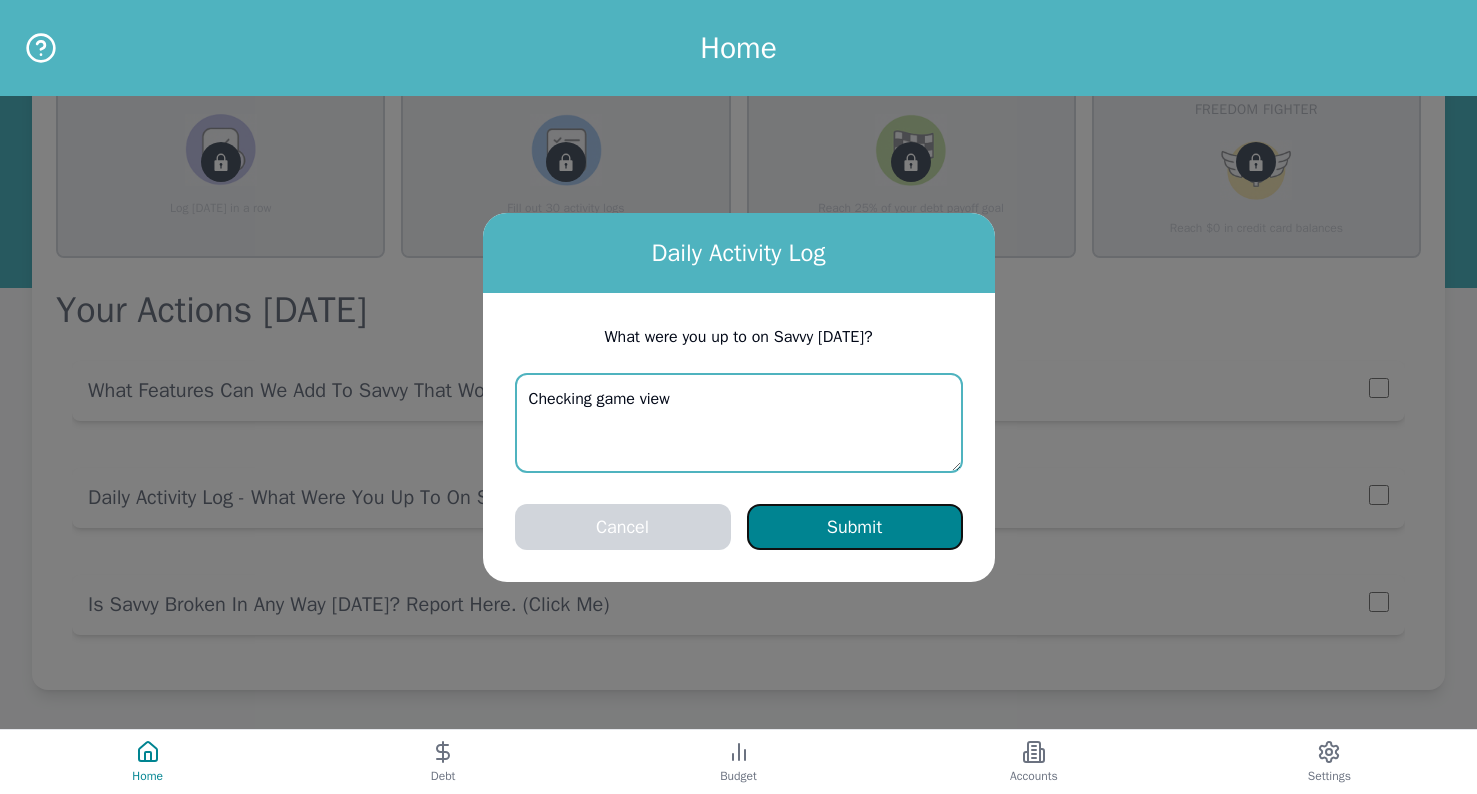click on "Submit" at bounding box center (855, 527) 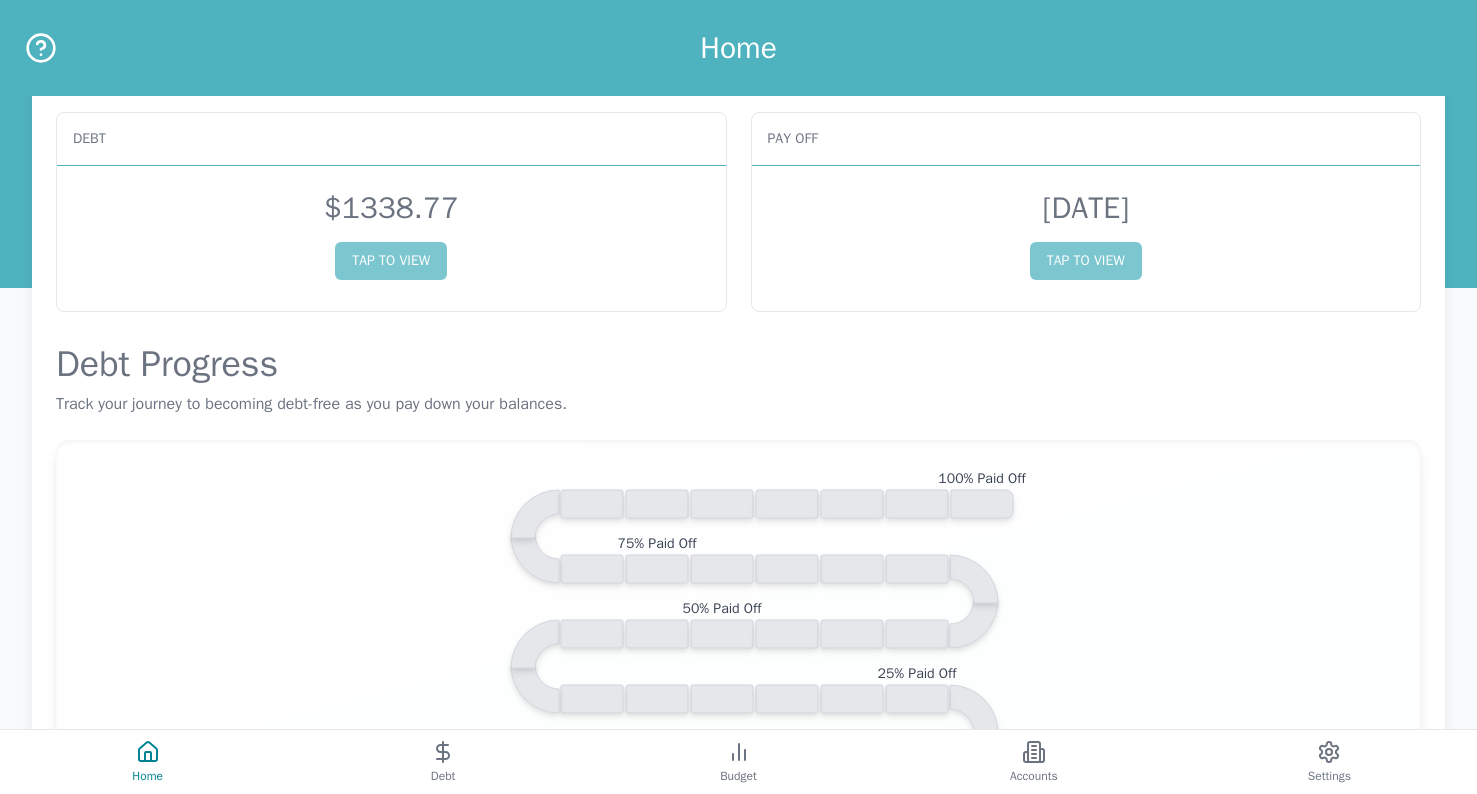 scroll, scrollTop: 0, scrollLeft: 0, axis: both 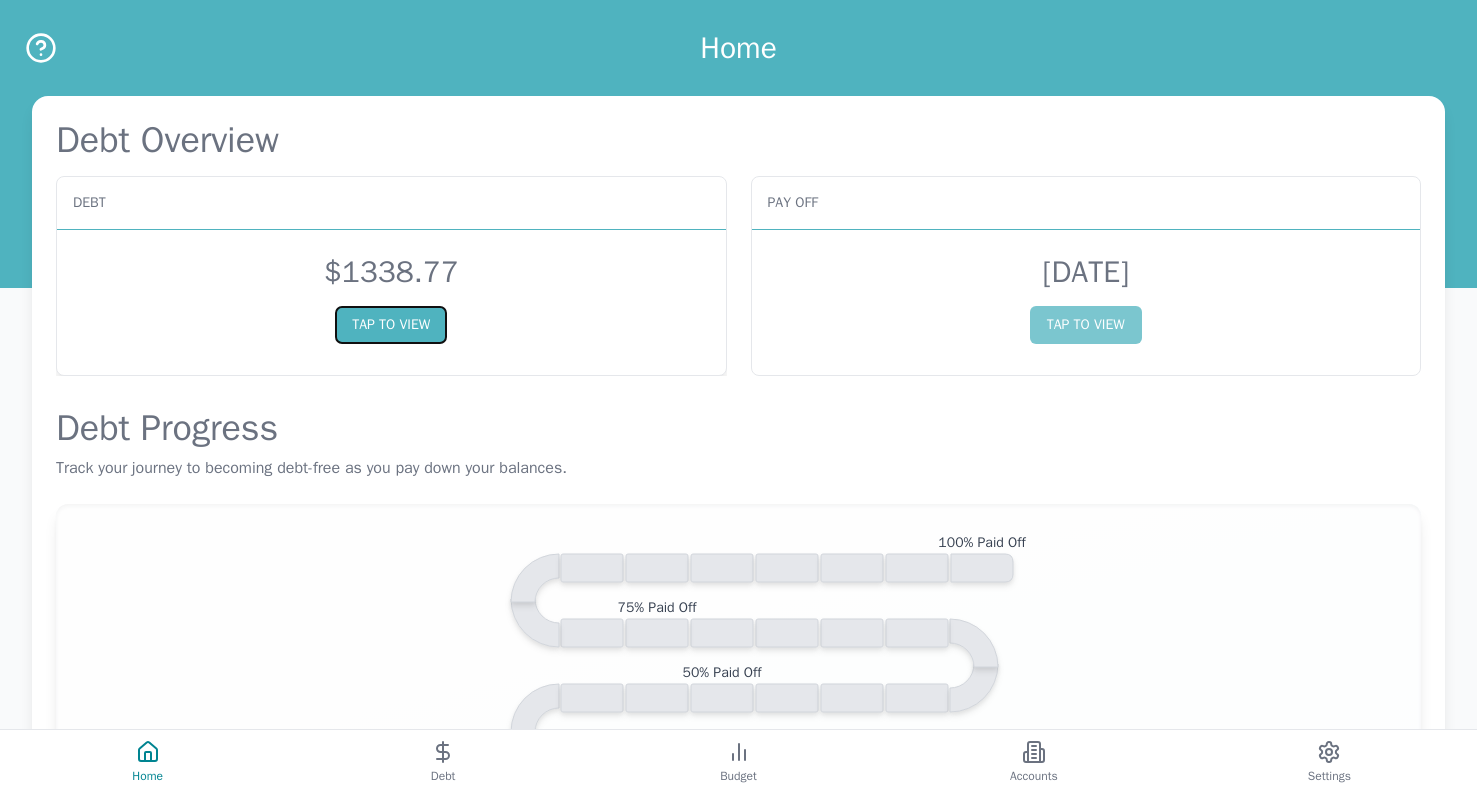 click on "TAP TO VIEW" at bounding box center (391, 325) 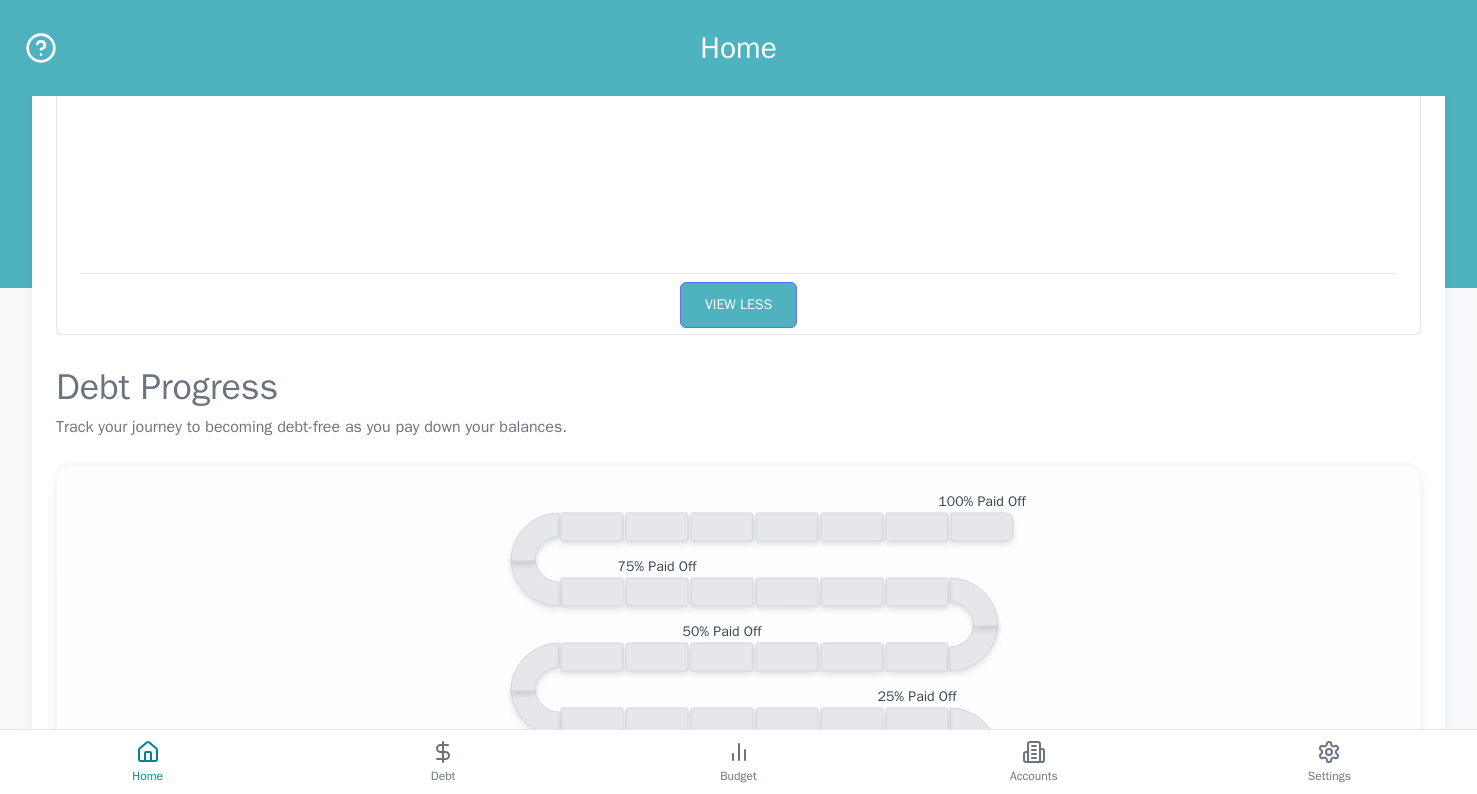 scroll, scrollTop: 448, scrollLeft: 0, axis: vertical 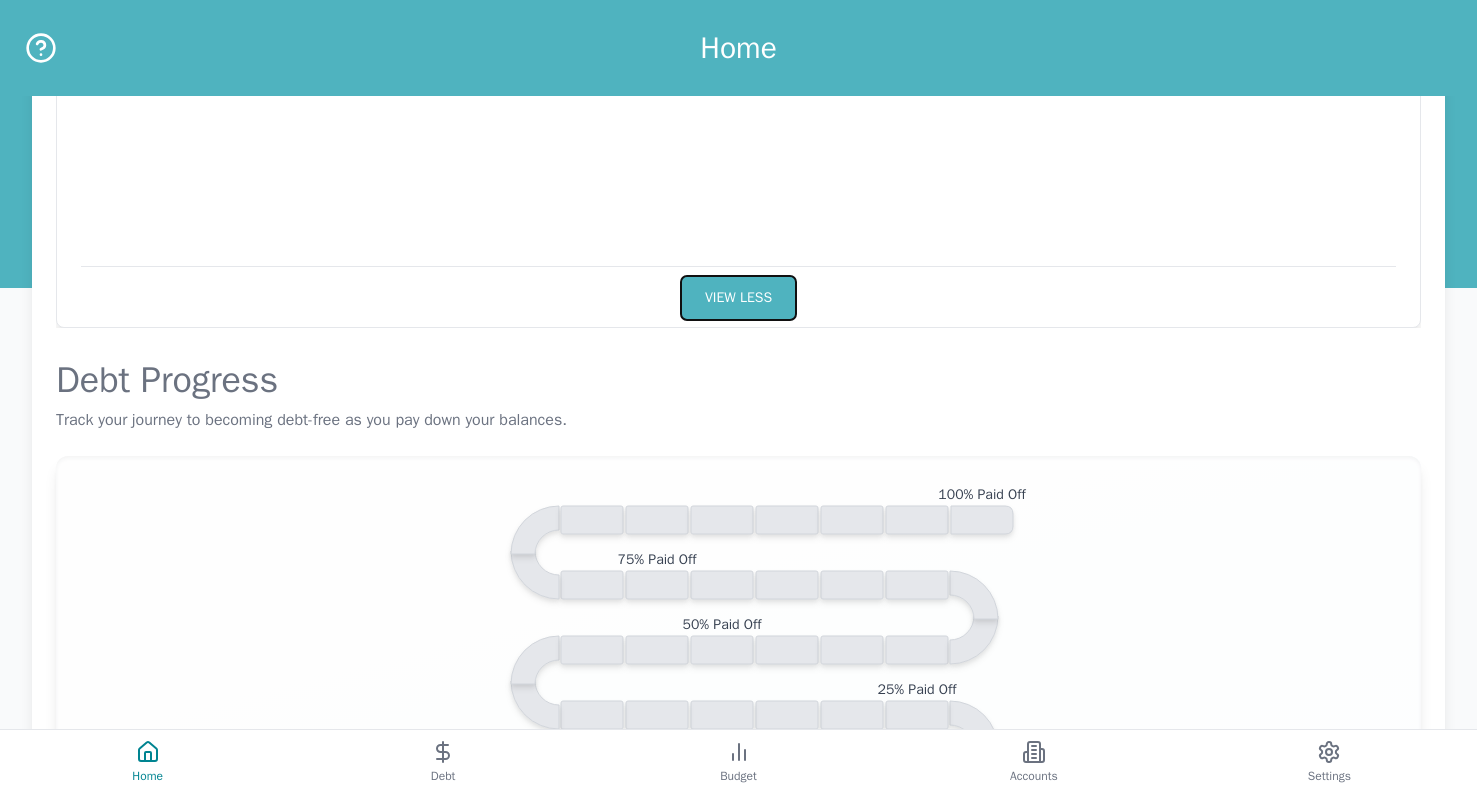 click on "VIEW LESS" at bounding box center [738, 298] 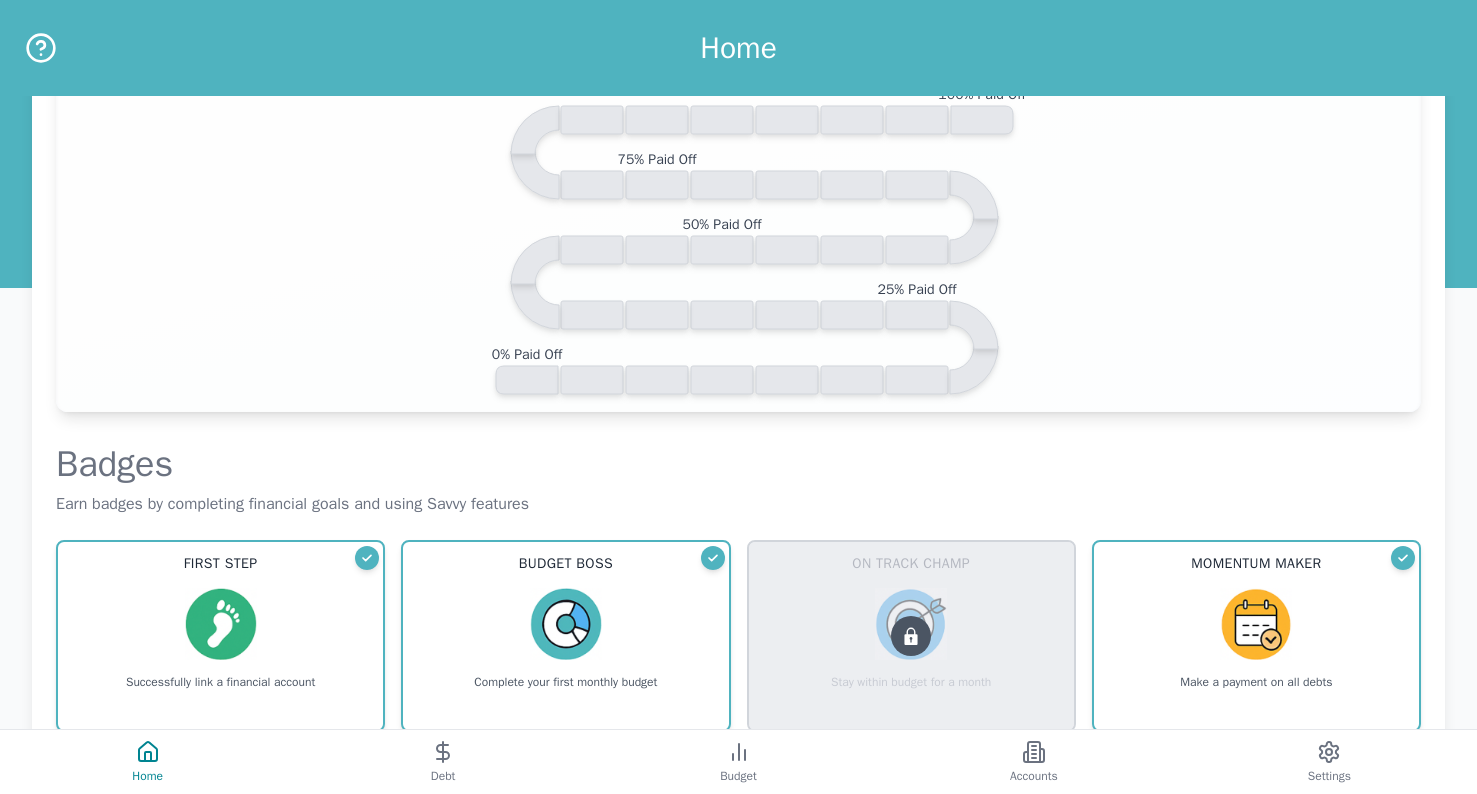 scroll, scrollTop: 0, scrollLeft: 0, axis: both 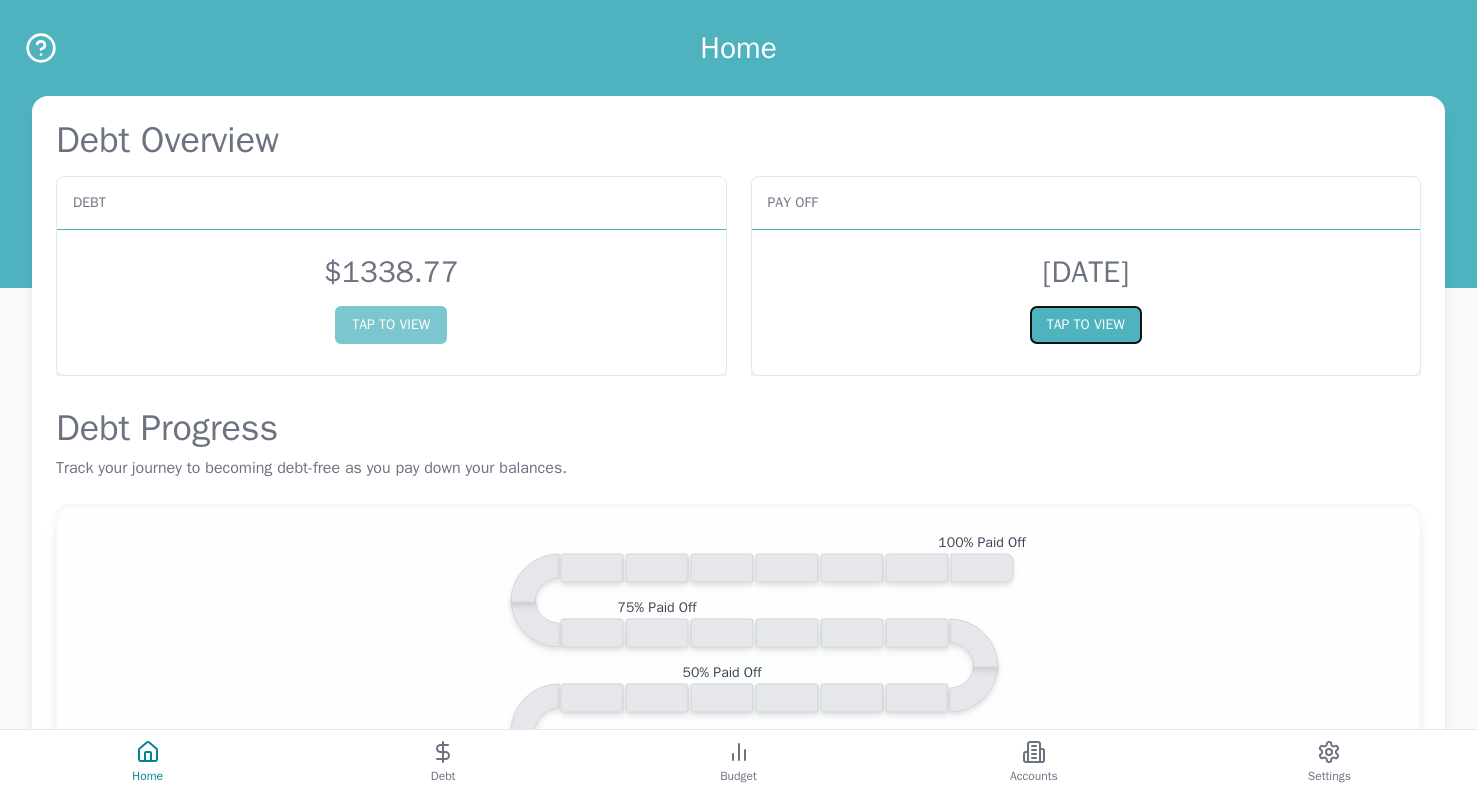 click on "TAP TO VIEW" at bounding box center (1086, 325) 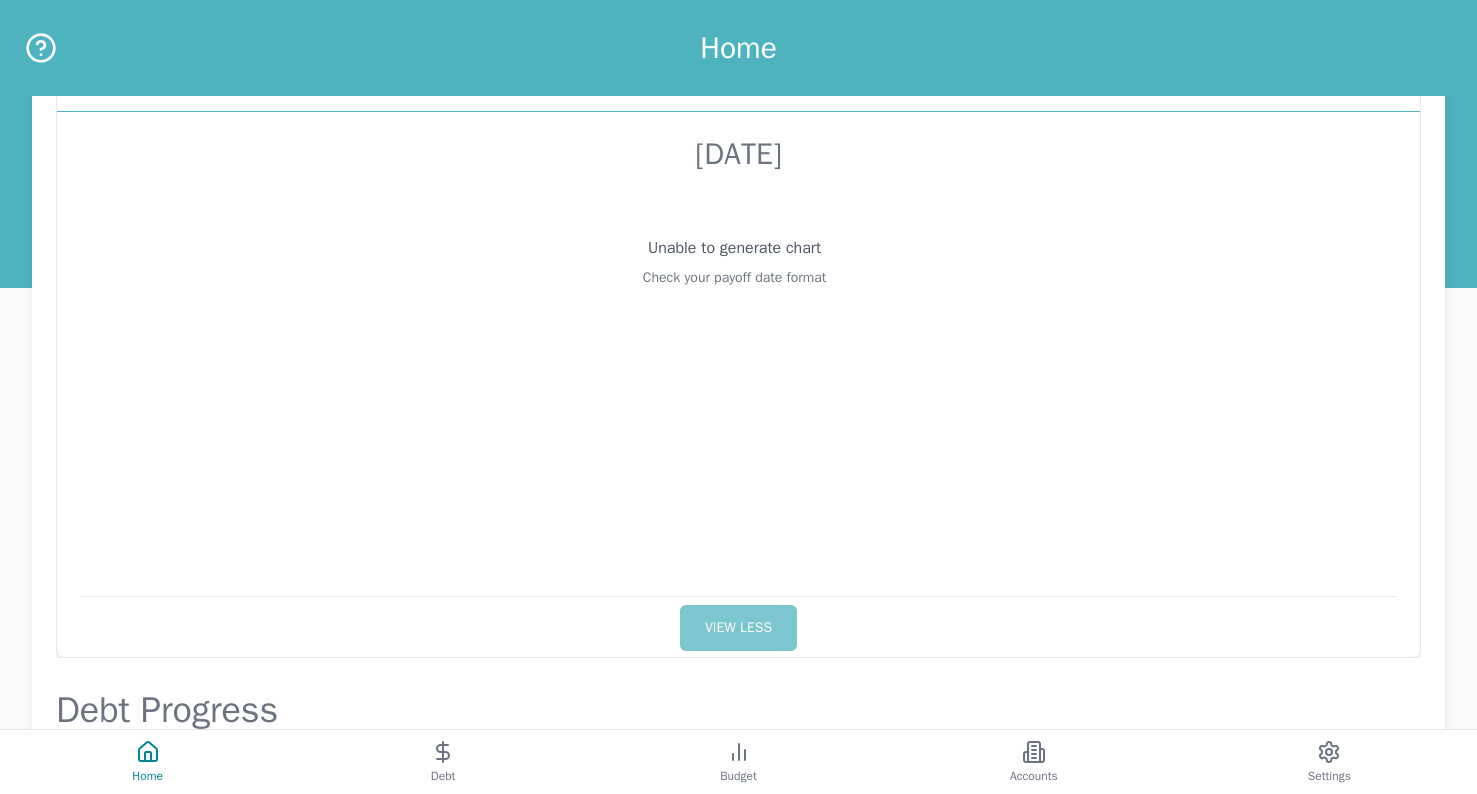 scroll, scrollTop: 119, scrollLeft: 0, axis: vertical 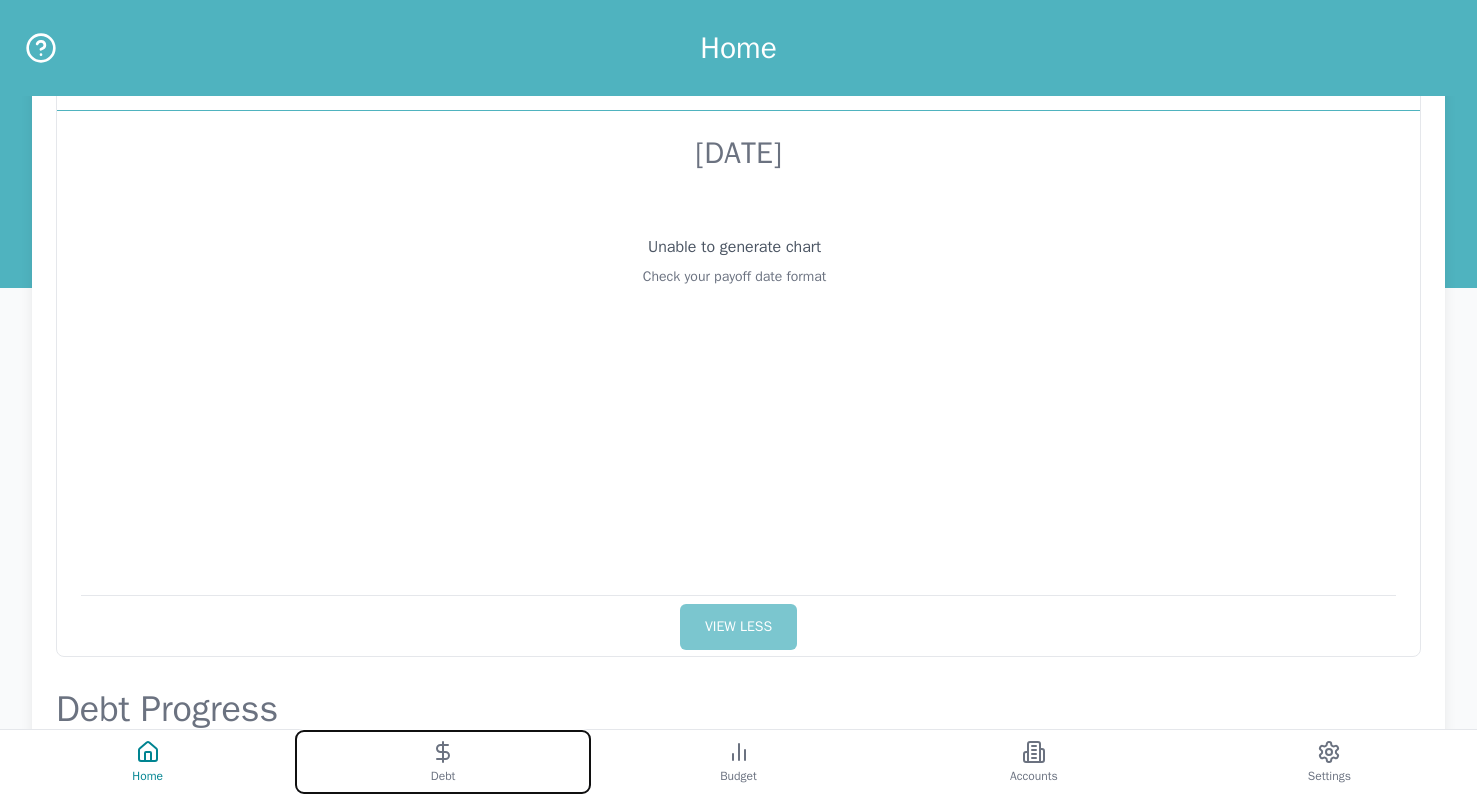 click on "Debt" at bounding box center [442, 762] 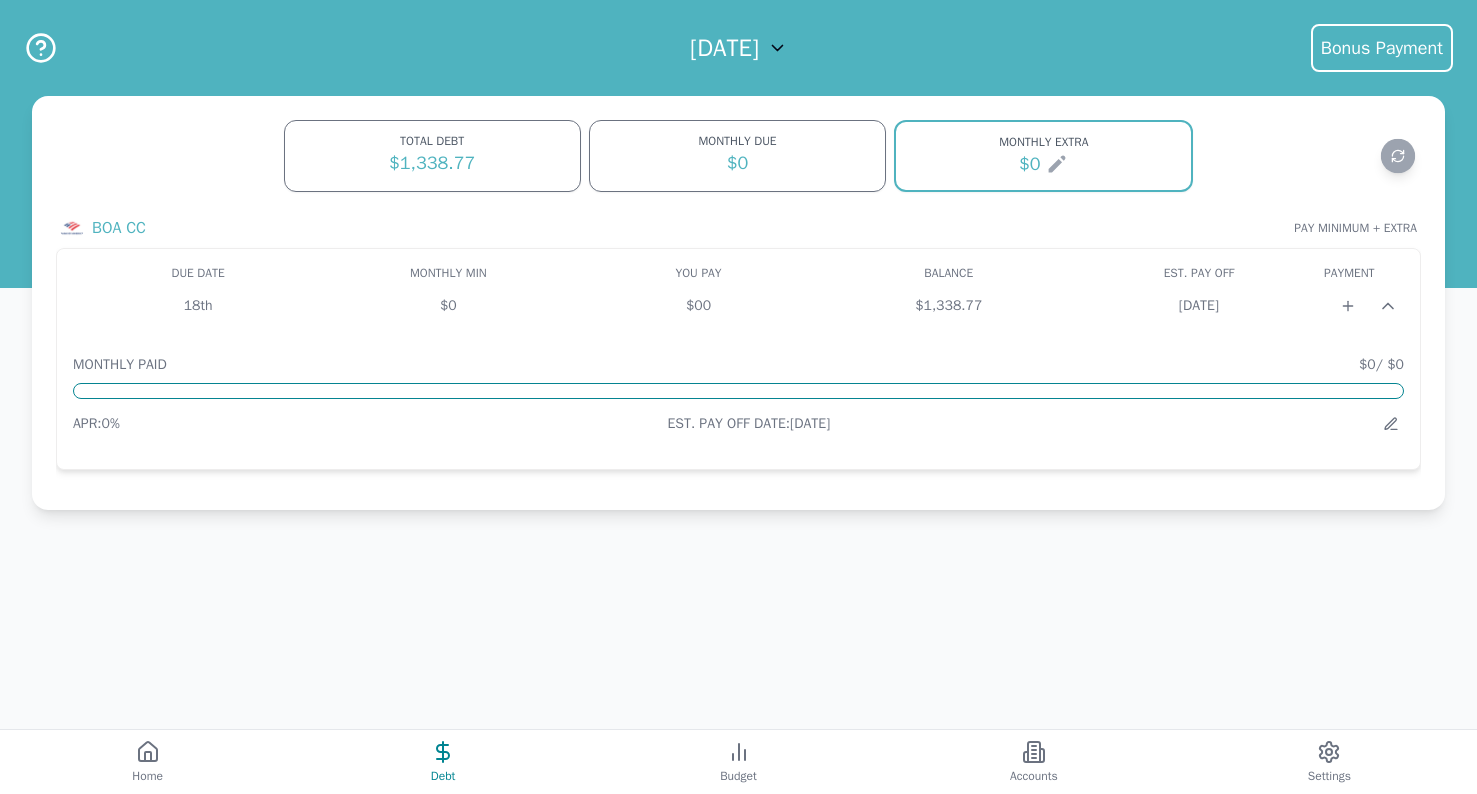 click on "Home Debt Budget Accounts Settings" at bounding box center [738, 761] 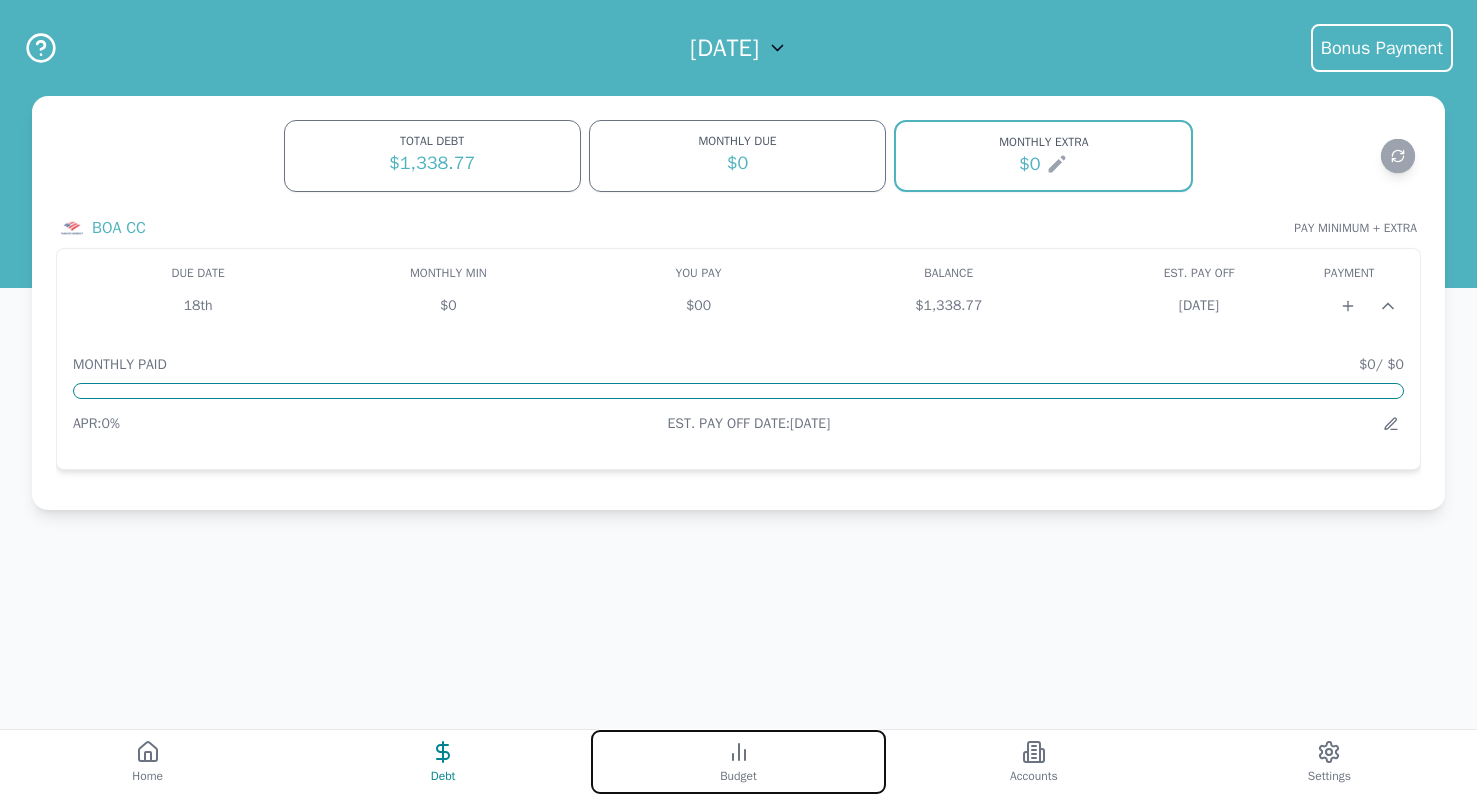 click on "Budget" at bounding box center (738, 762) 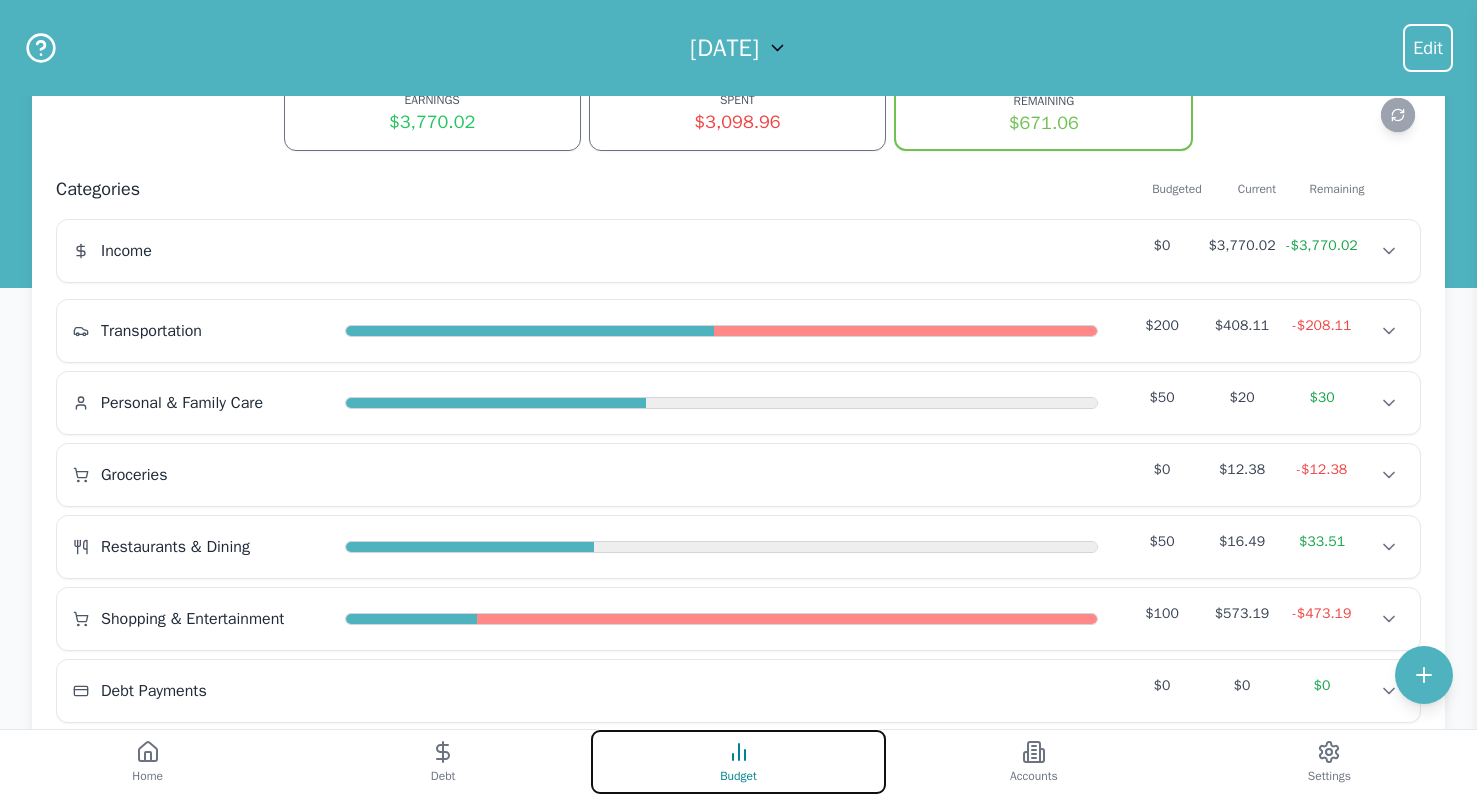scroll, scrollTop: 170, scrollLeft: 0, axis: vertical 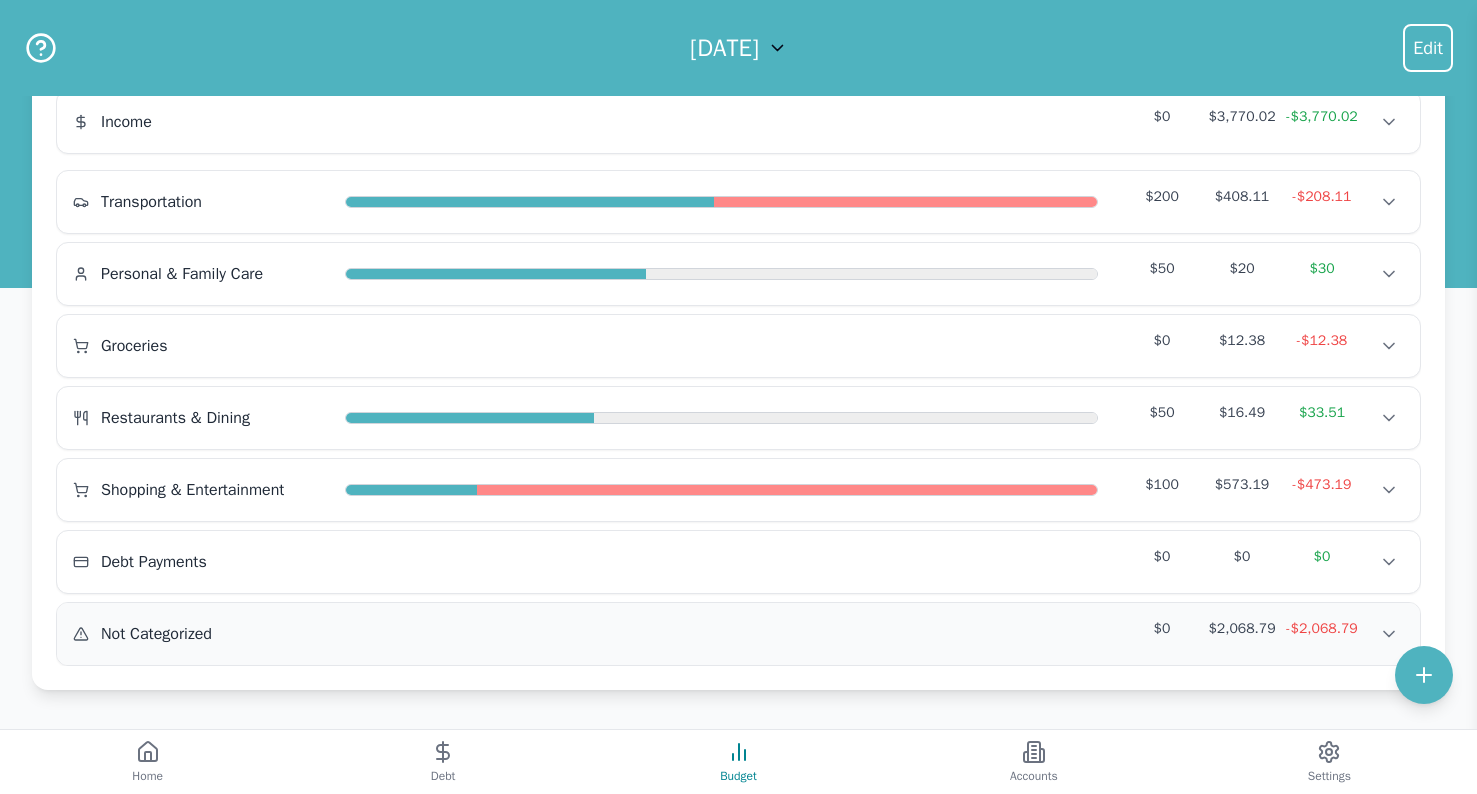 click on "Not Categorized $0 $2,068.79 -$2,068.79 Not Categorized $0 $2,068.79 -$2,068.79 Not Categorized $0 $2,068.79 -$2,068.79" at bounding box center (738, 634) 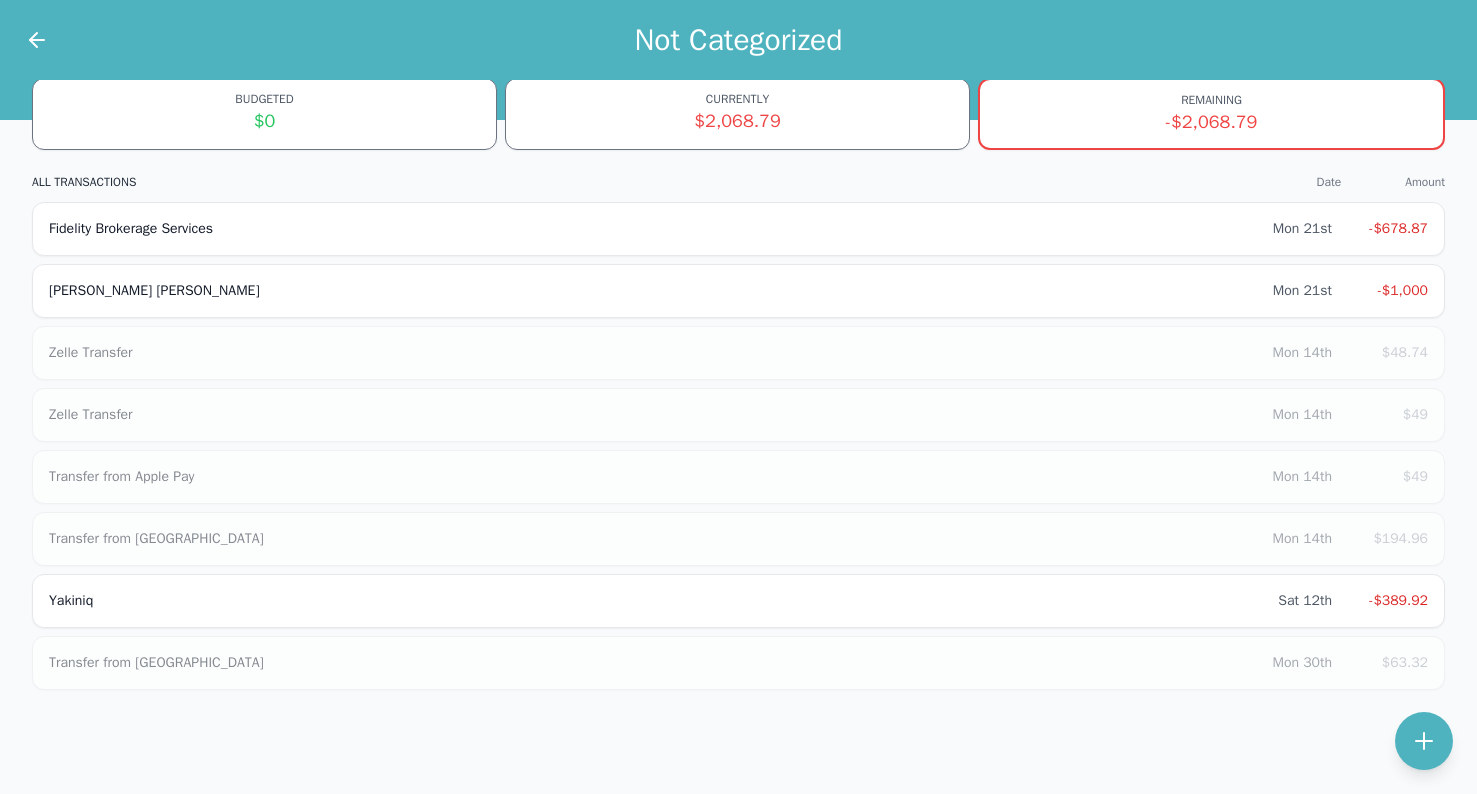 scroll, scrollTop: 0, scrollLeft: 0, axis: both 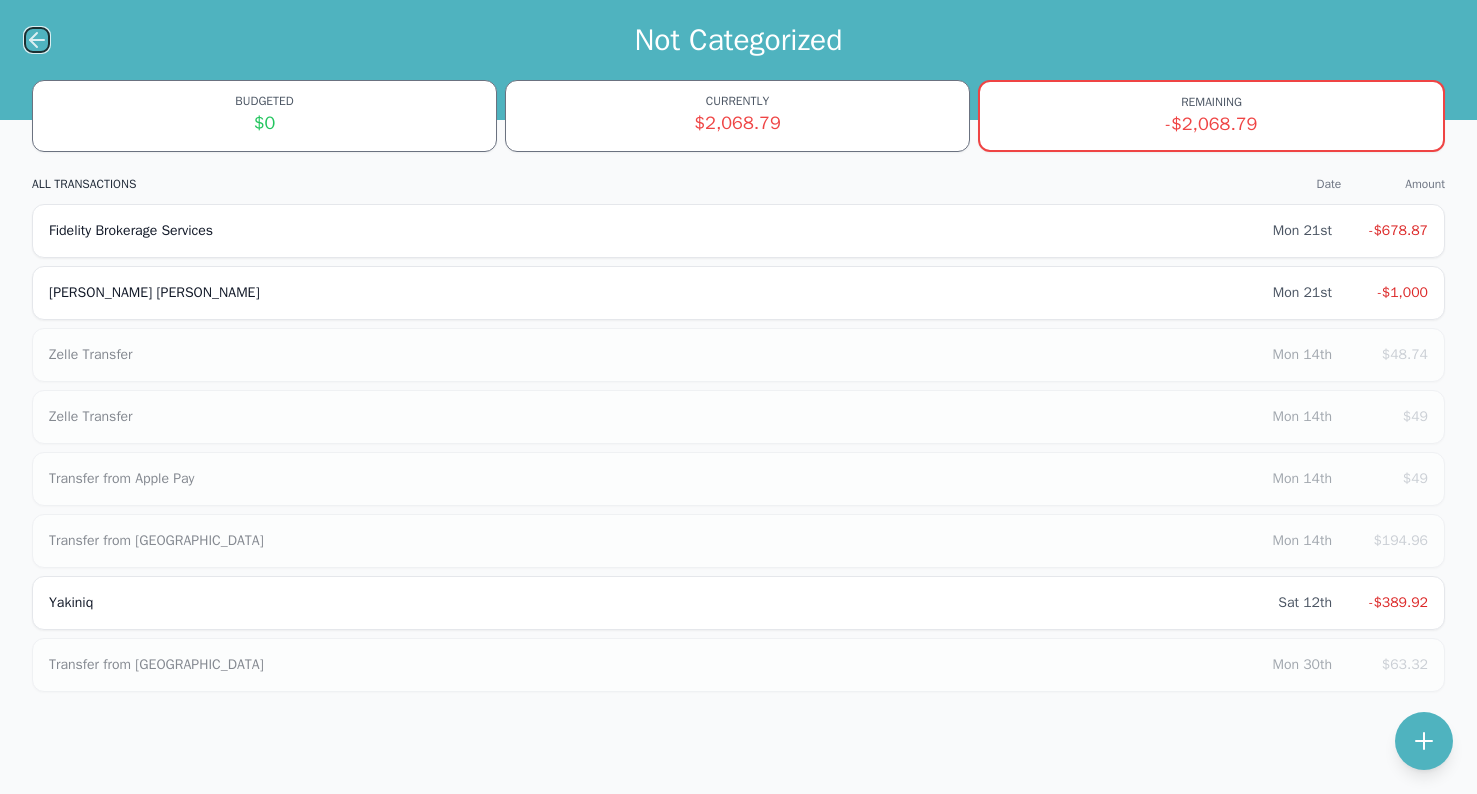 click 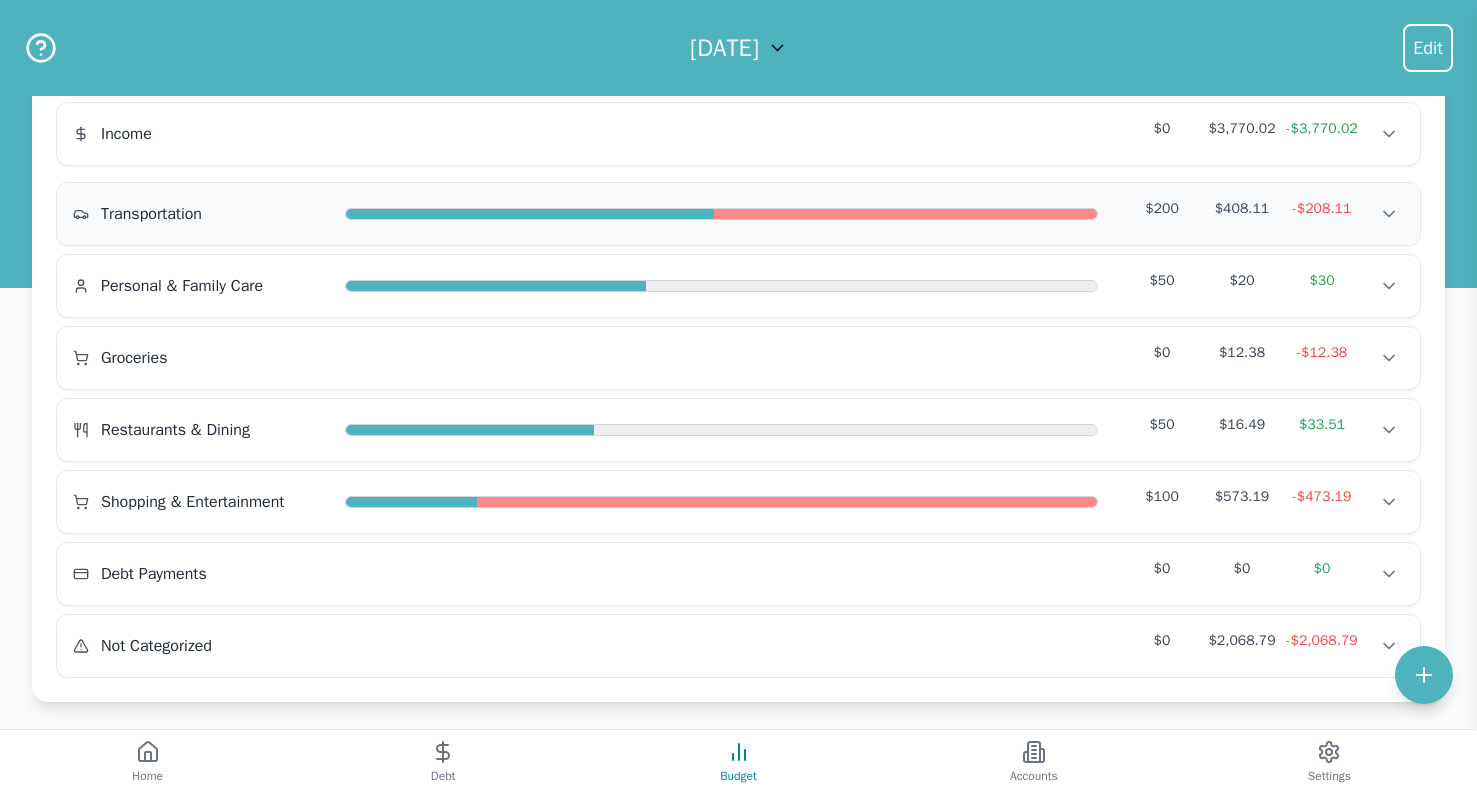 scroll, scrollTop: 152, scrollLeft: 0, axis: vertical 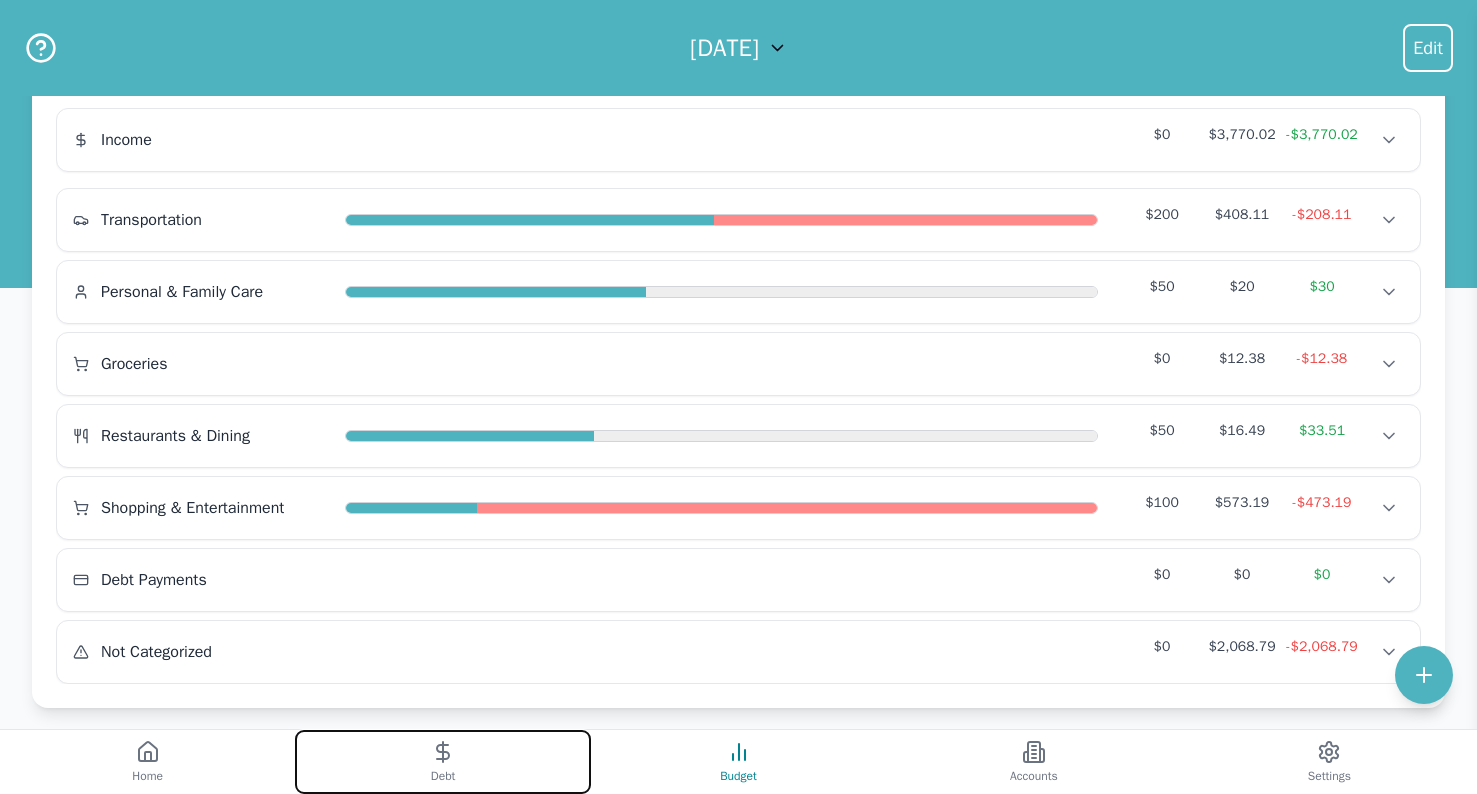 click on "Debt" at bounding box center [442, 762] 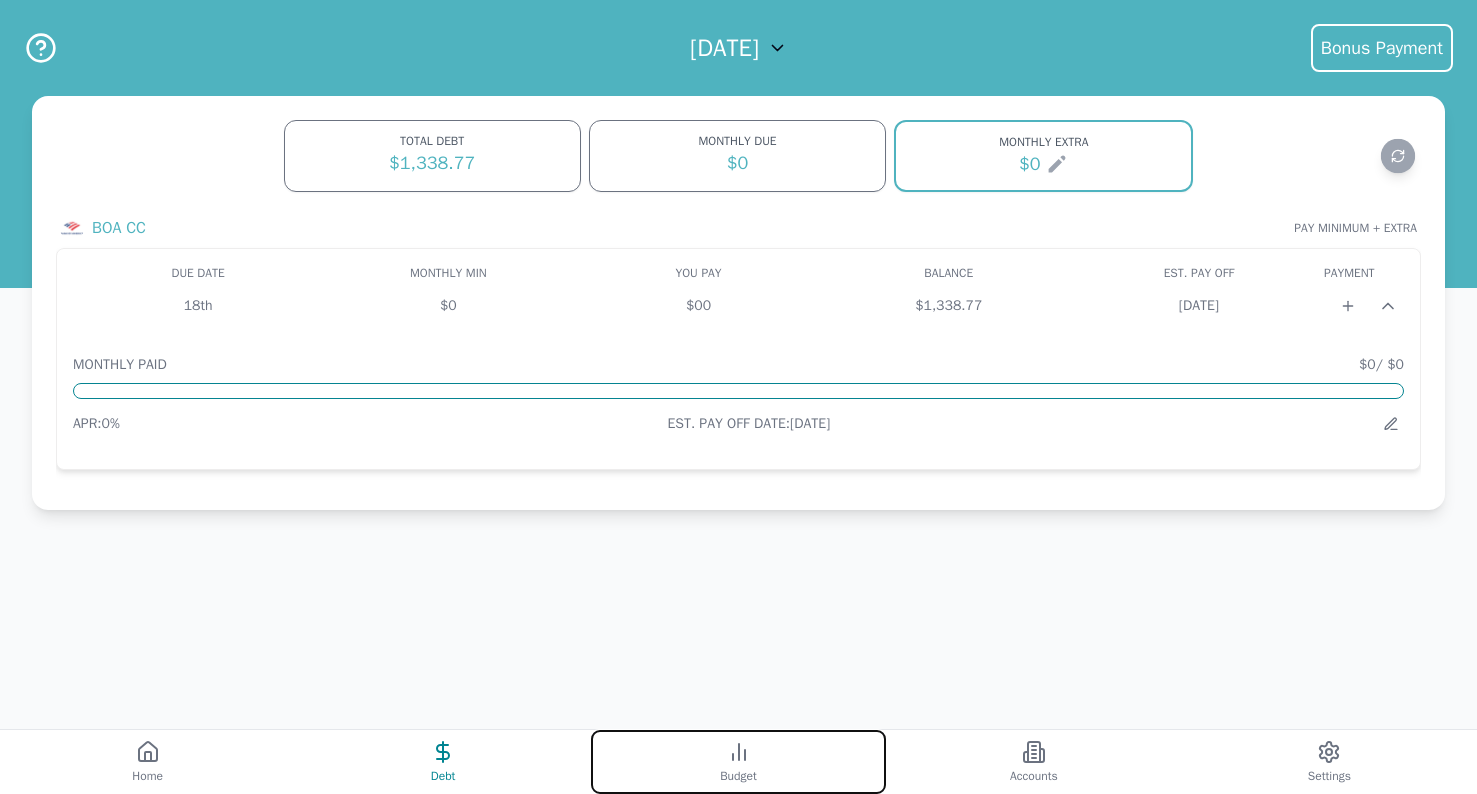 click on "Budget" at bounding box center [738, 776] 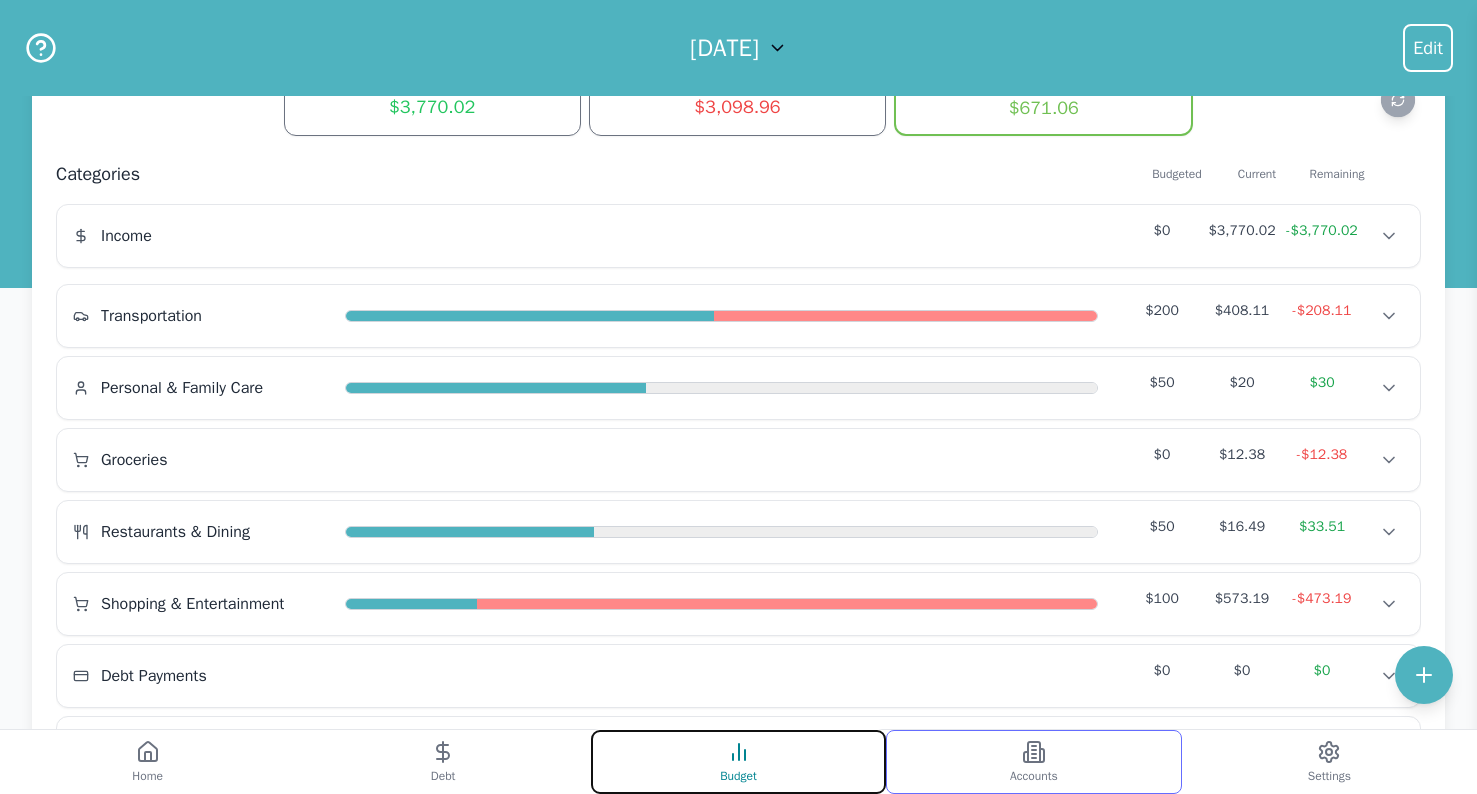scroll, scrollTop: 54, scrollLeft: 0, axis: vertical 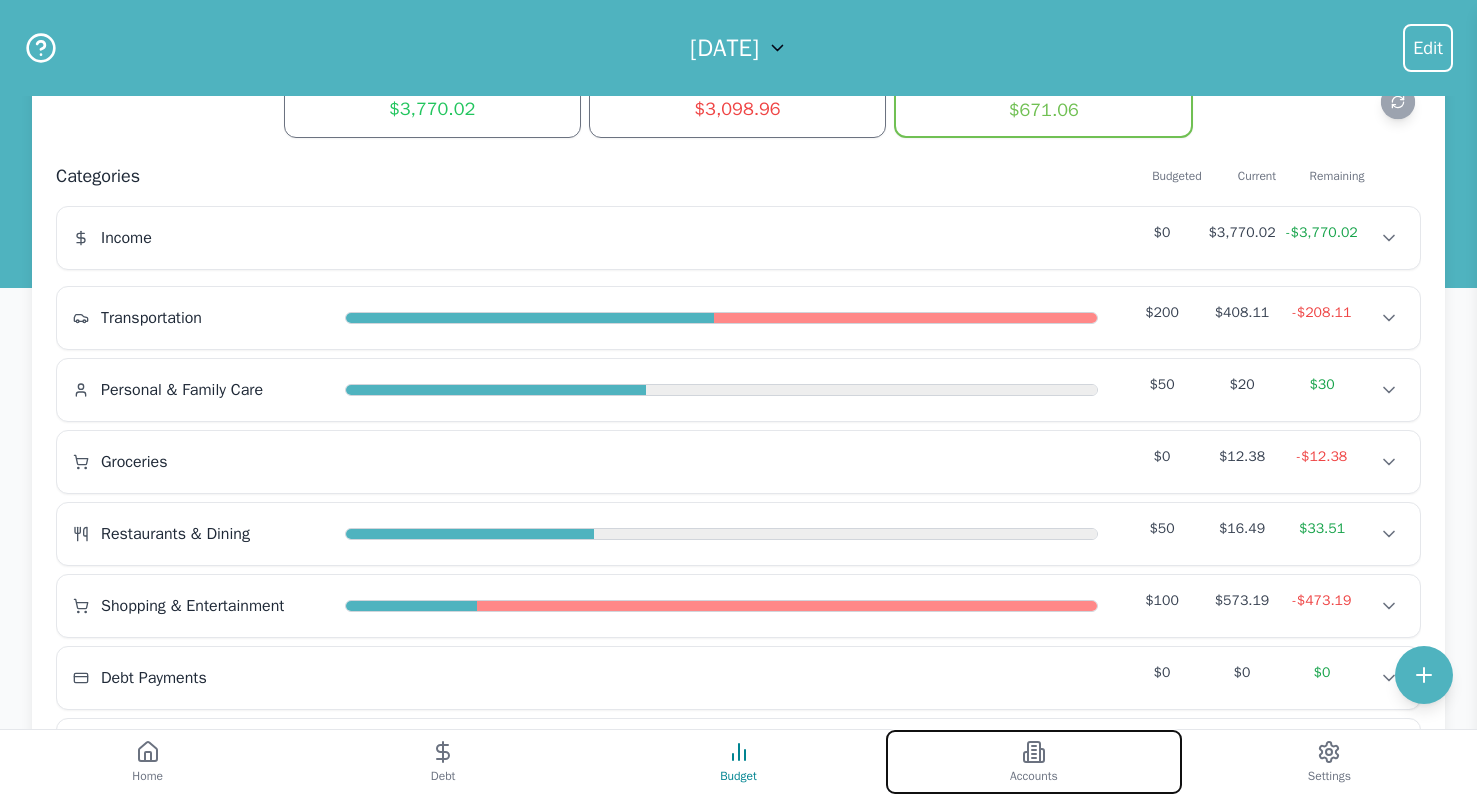 click on "Accounts" at bounding box center (1033, 762) 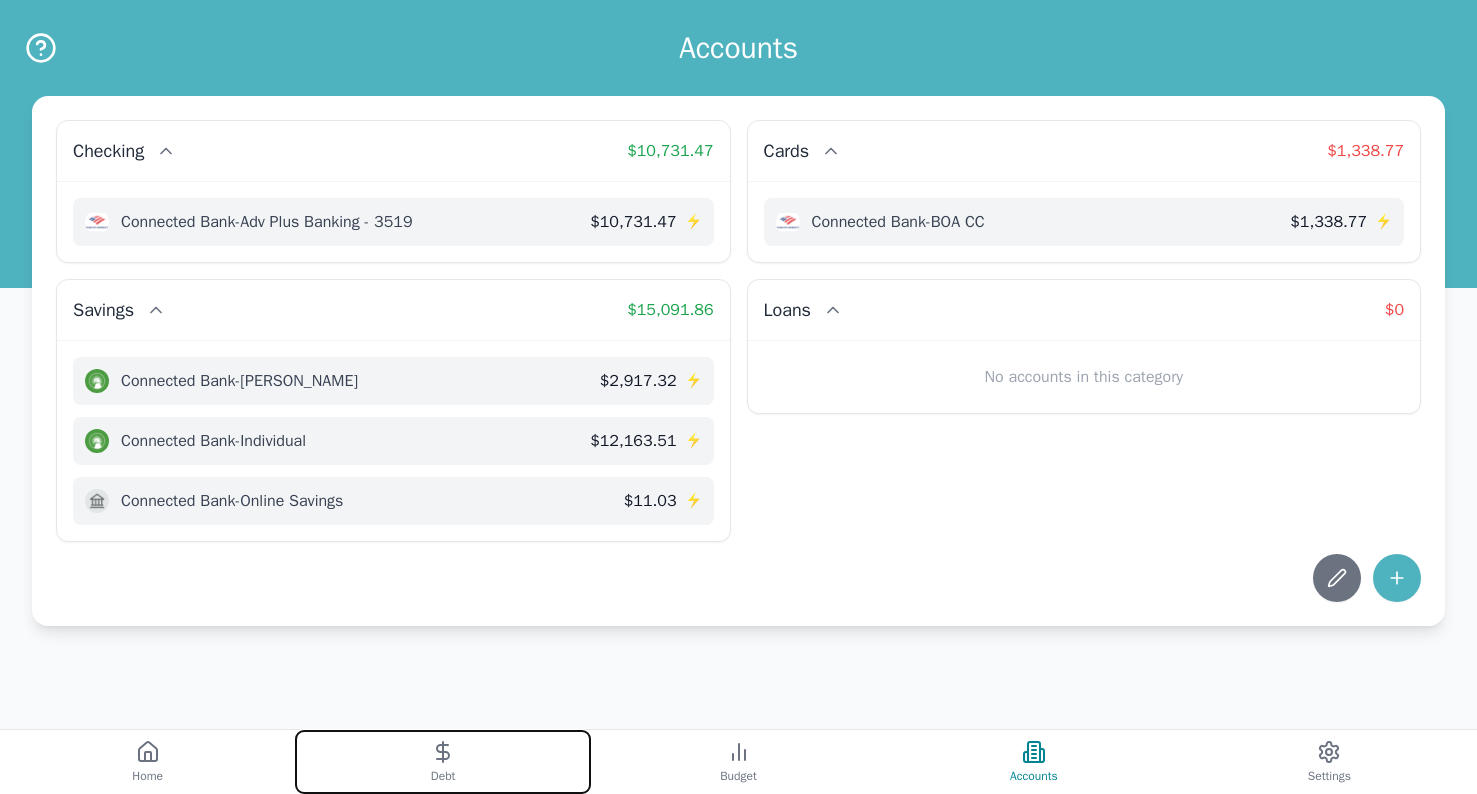 click on "Debt" at bounding box center [442, 762] 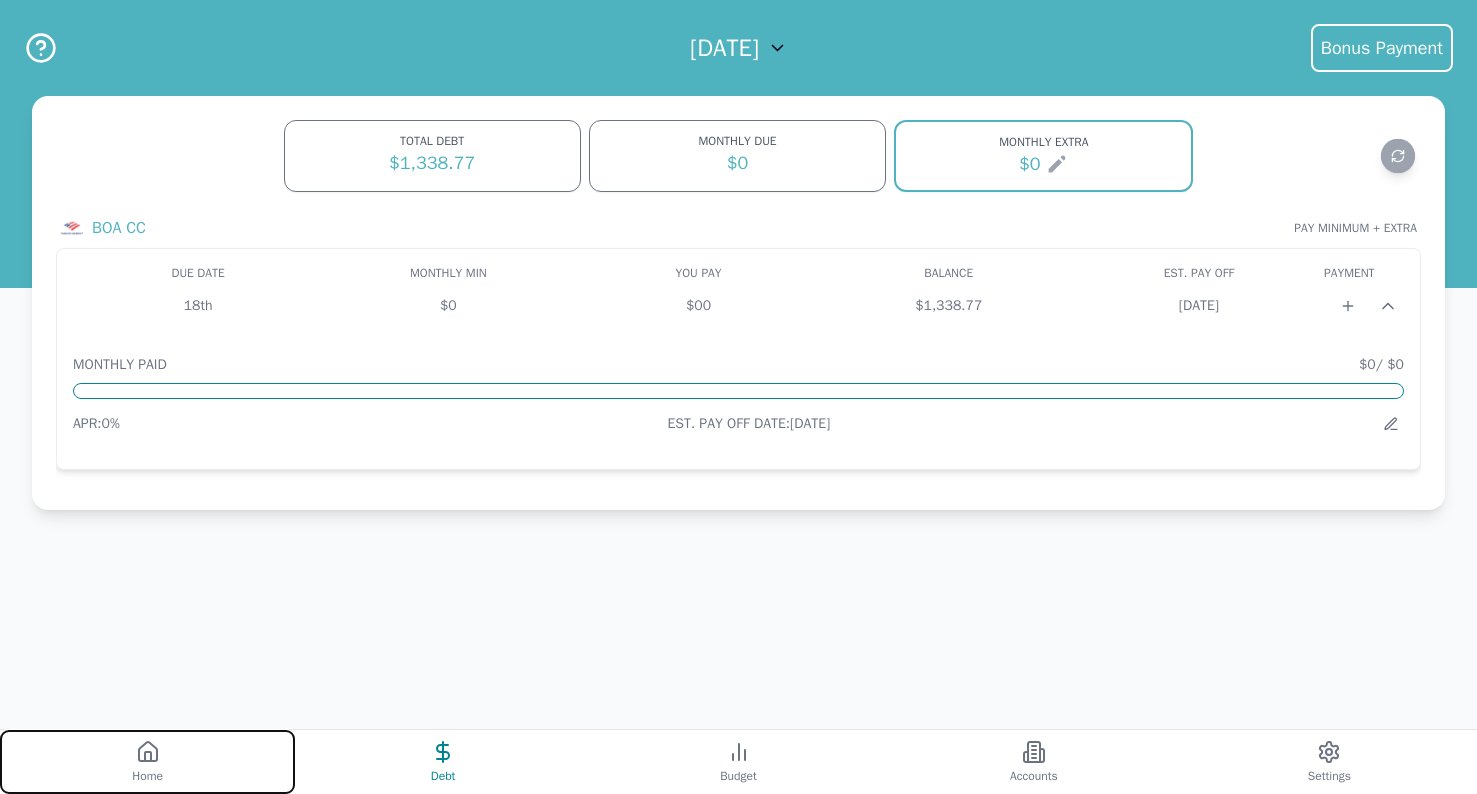 click on "Home" at bounding box center (147, 762) 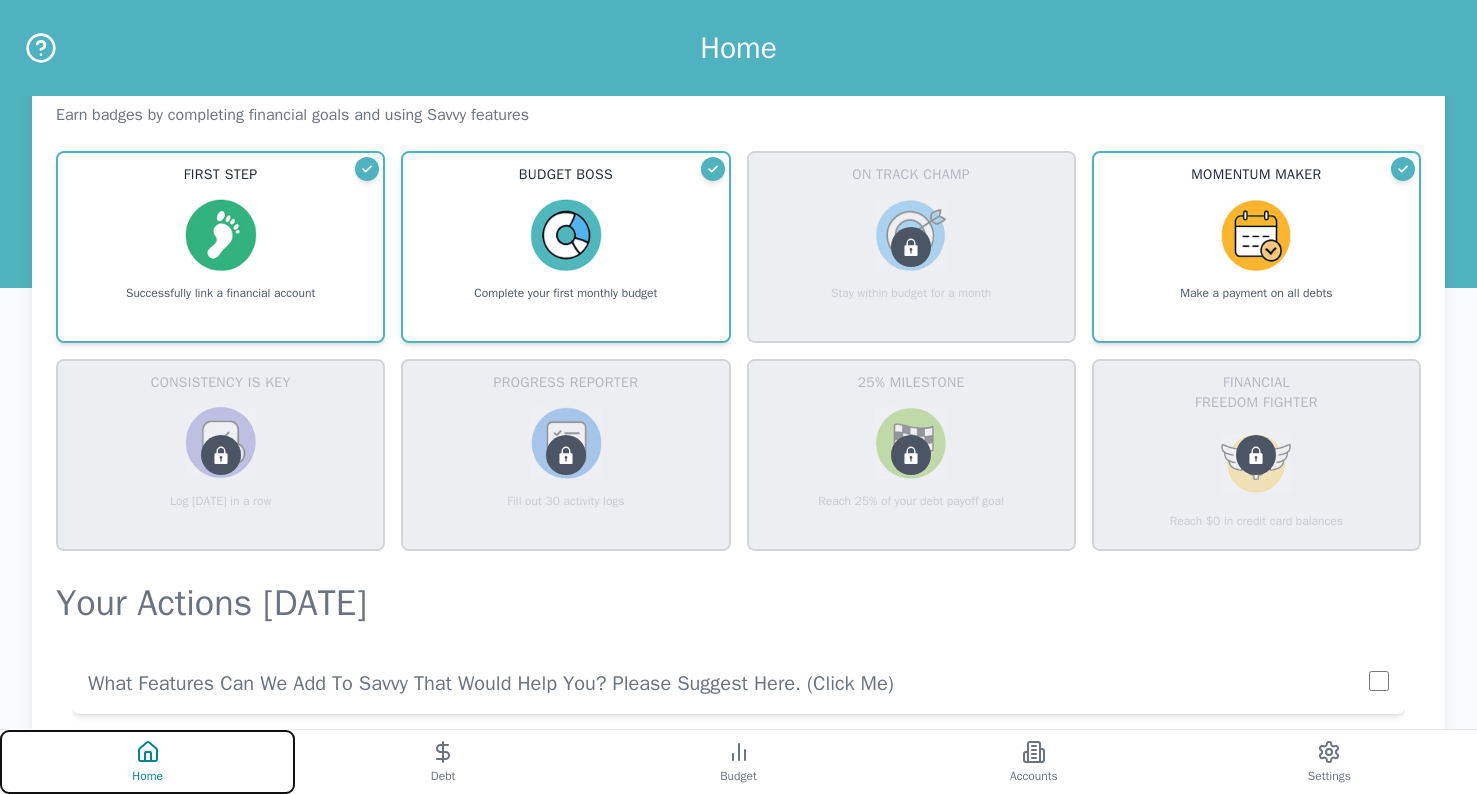 scroll, scrollTop: 838, scrollLeft: 0, axis: vertical 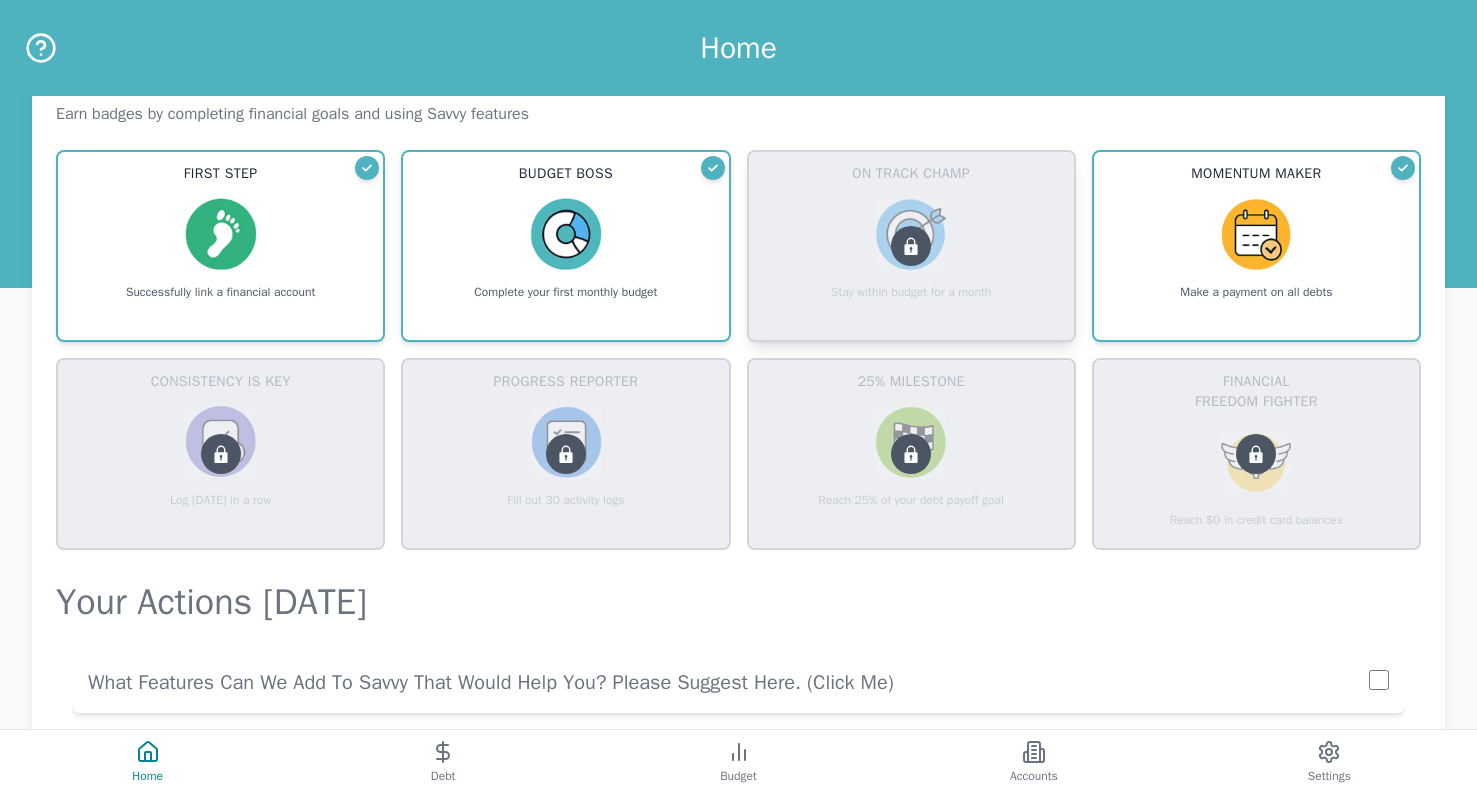 click 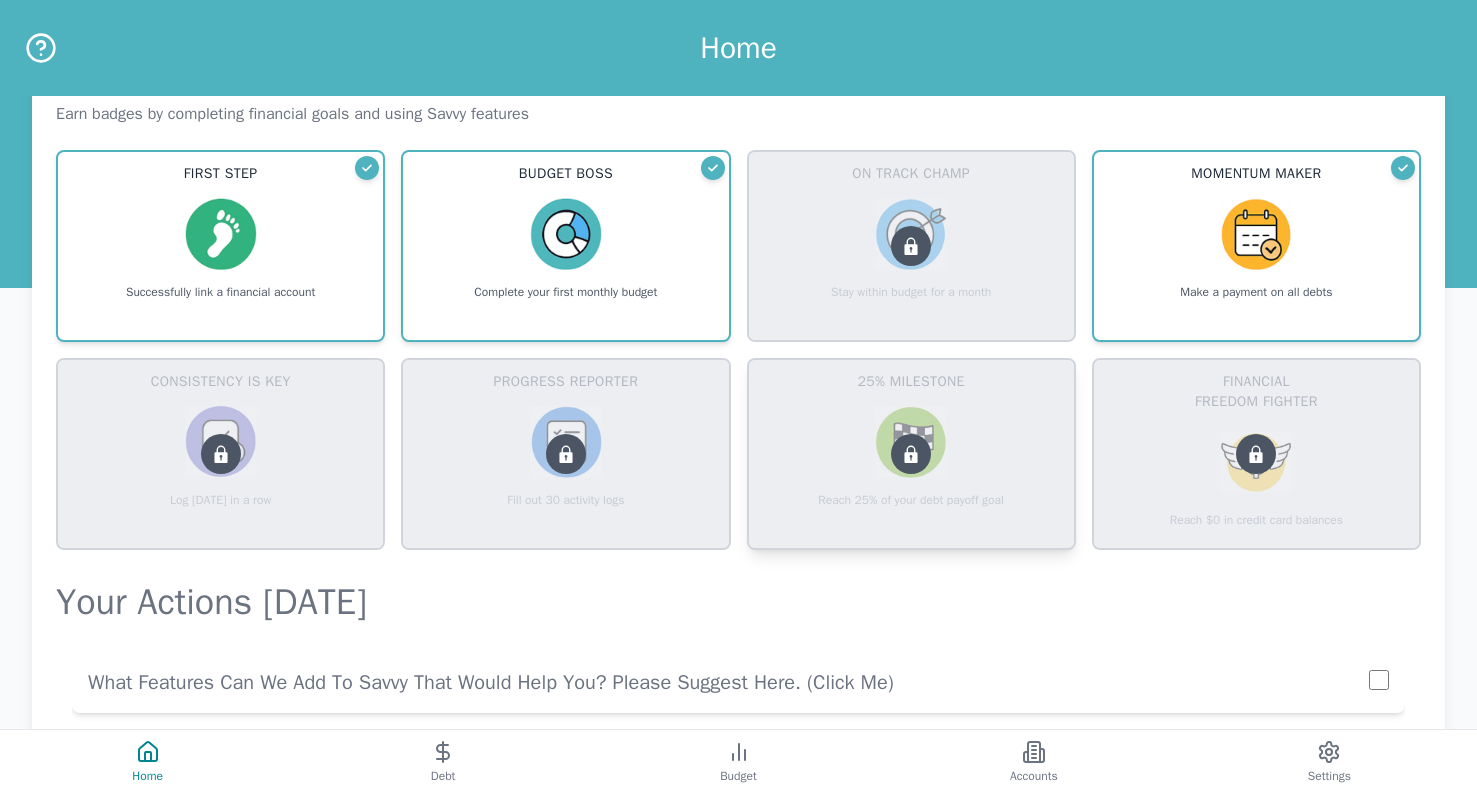 click at bounding box center [911, 454] 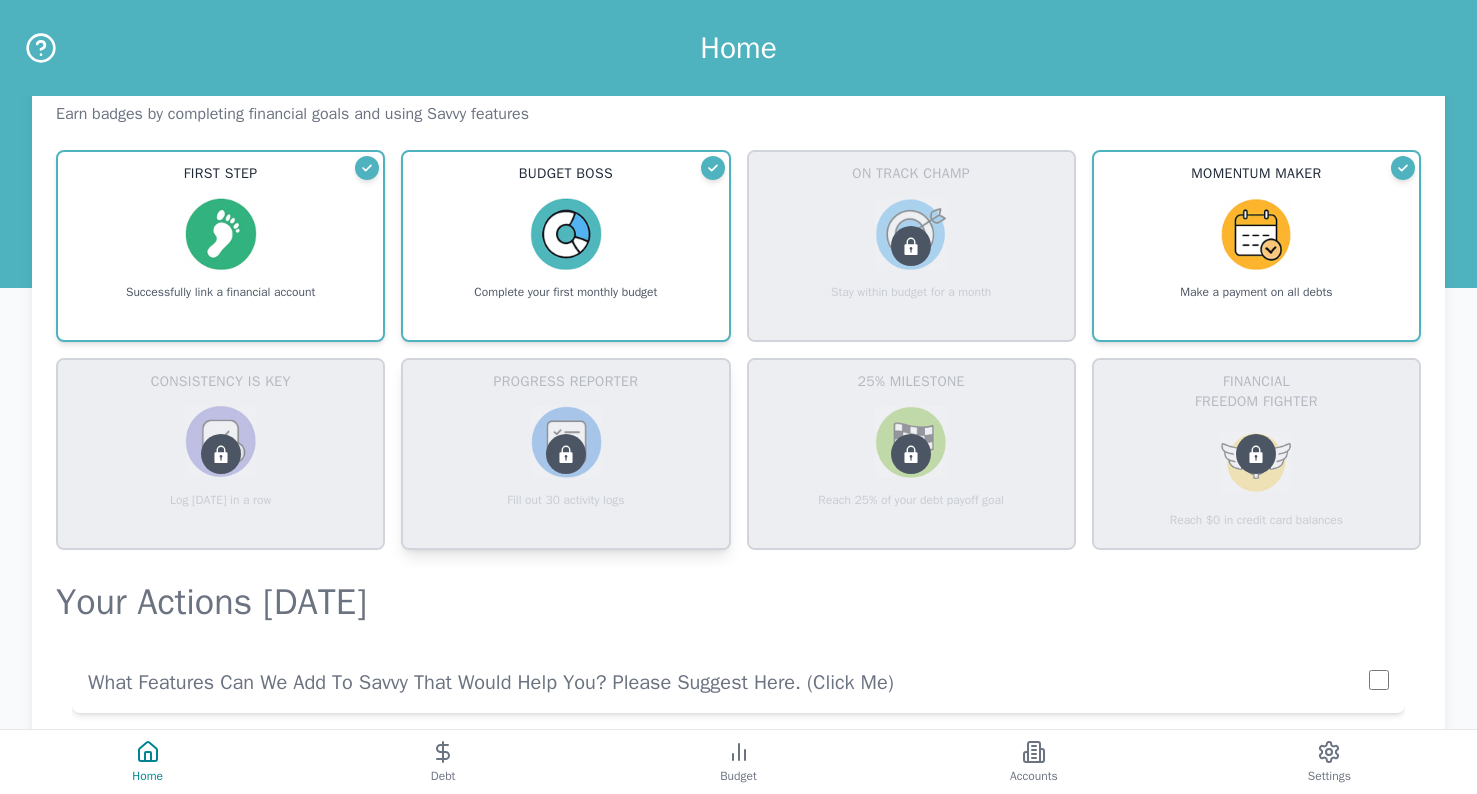click at bounding box center (565, 454) 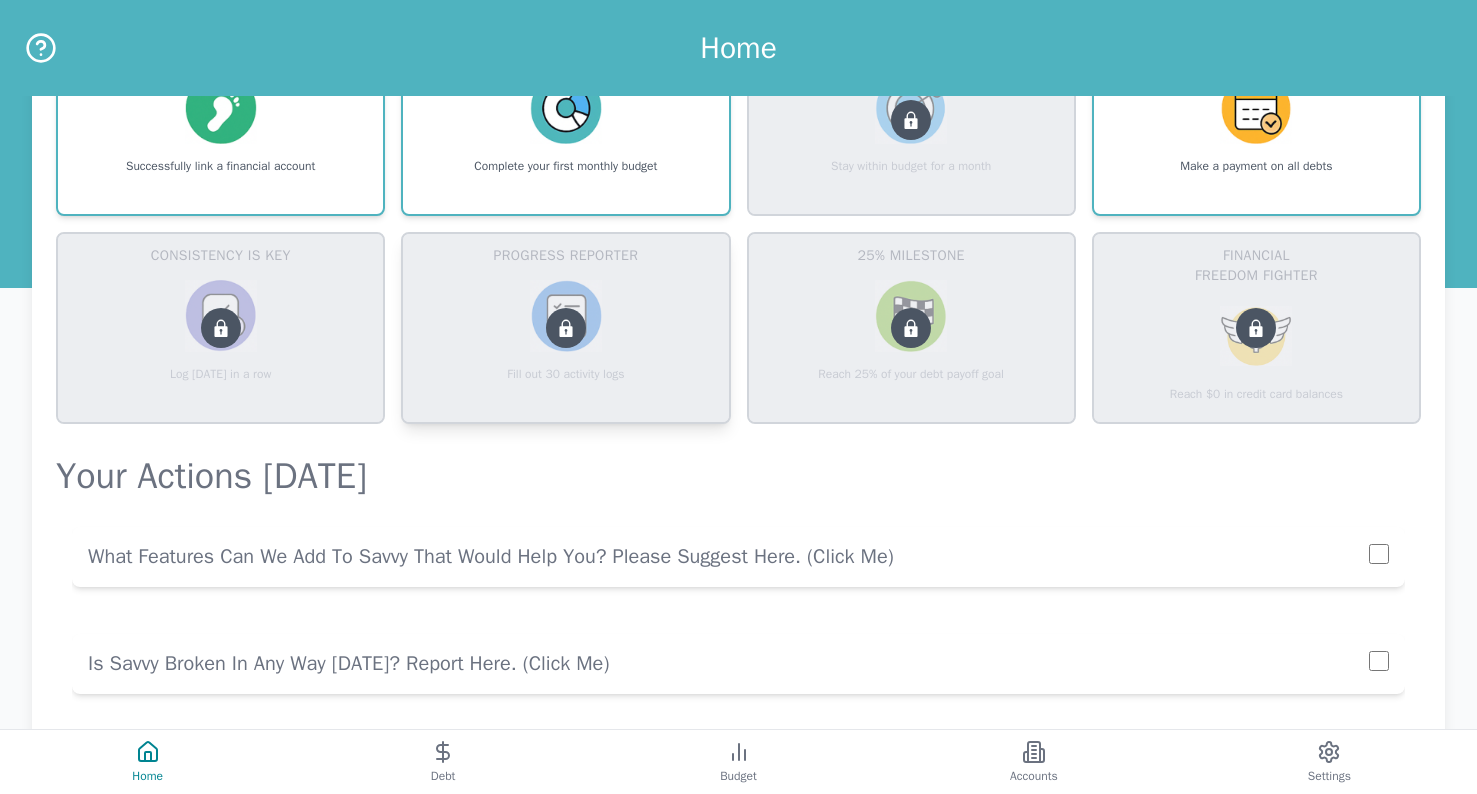 scroll, scrollTop: 1023, scrollLeft: 0, axis: vertical 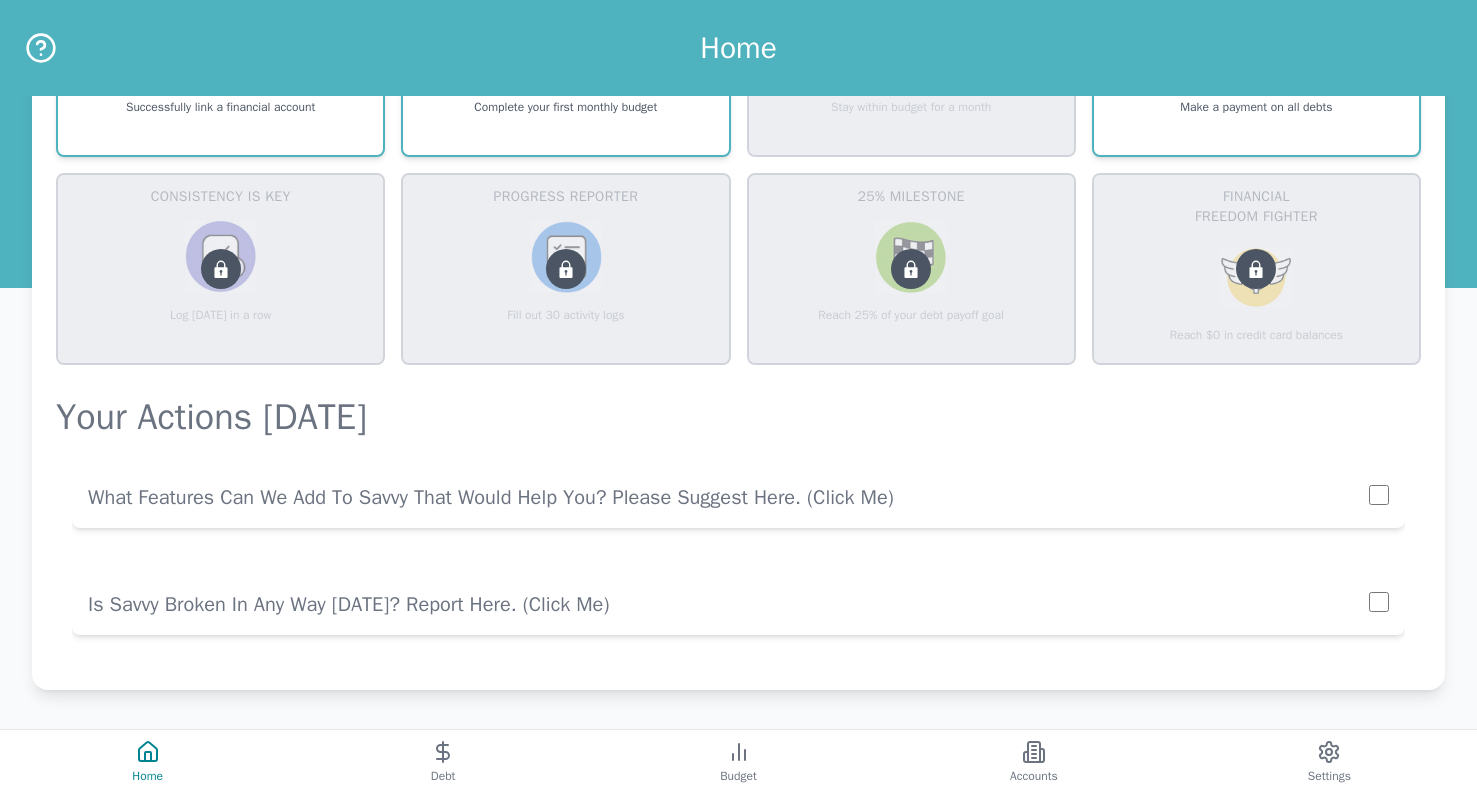 click on "What Features Can We Add To Savvy That Would Help You? Please Suggest Here. (click me)" at bounding box center [728, 498] 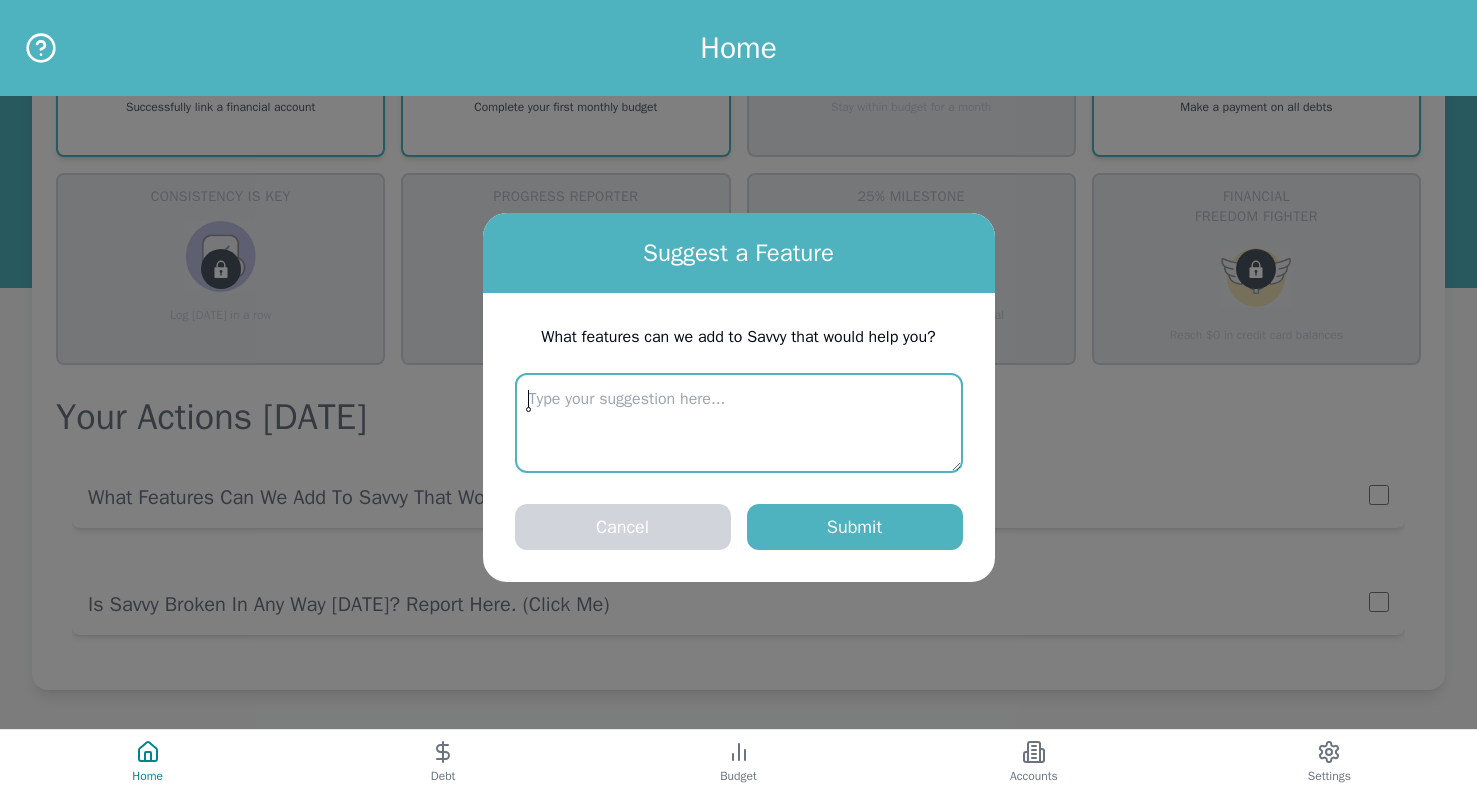 click at bounding box center [739, 423] 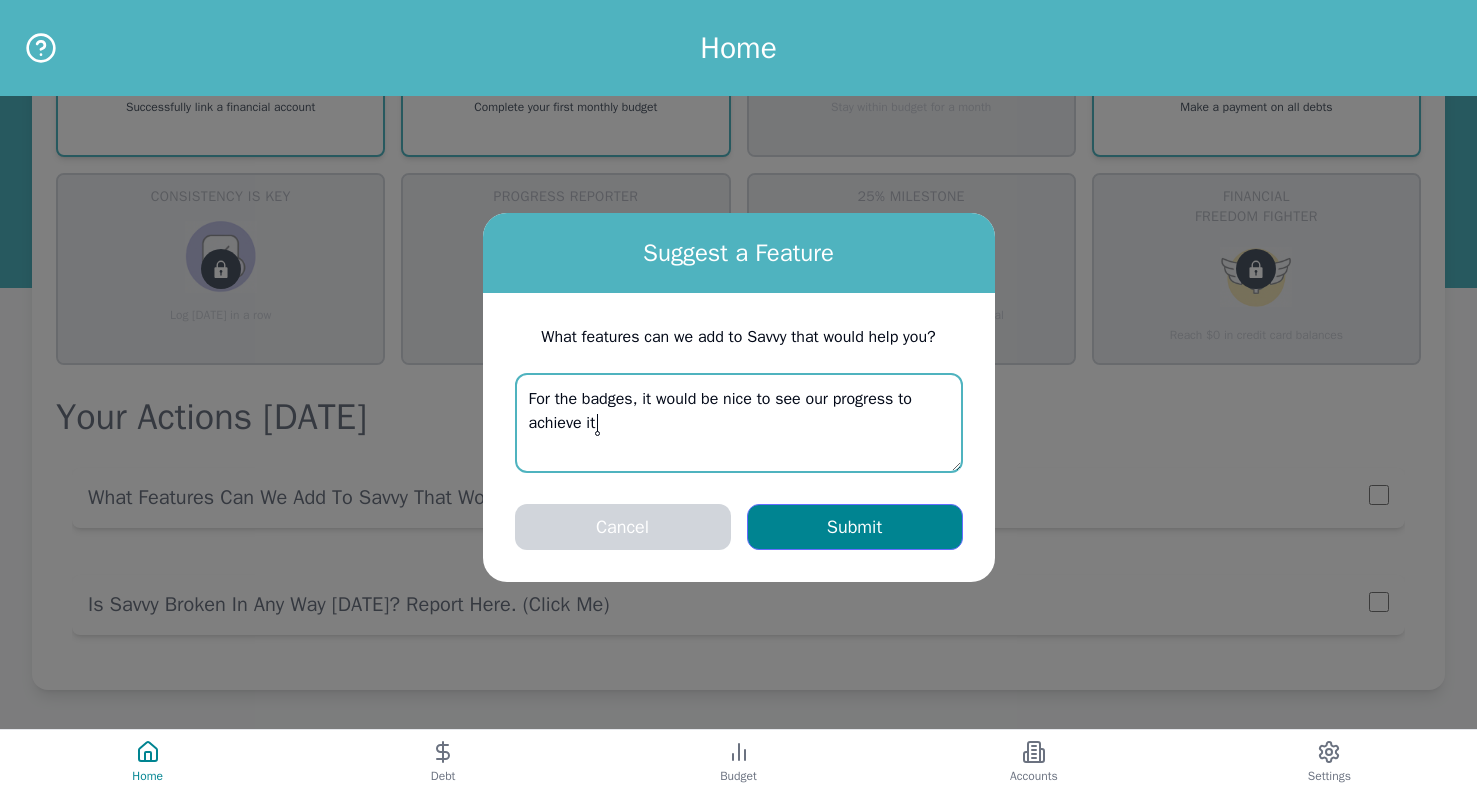 type on "For the badges, it would be nice to see our progress to achieve it" 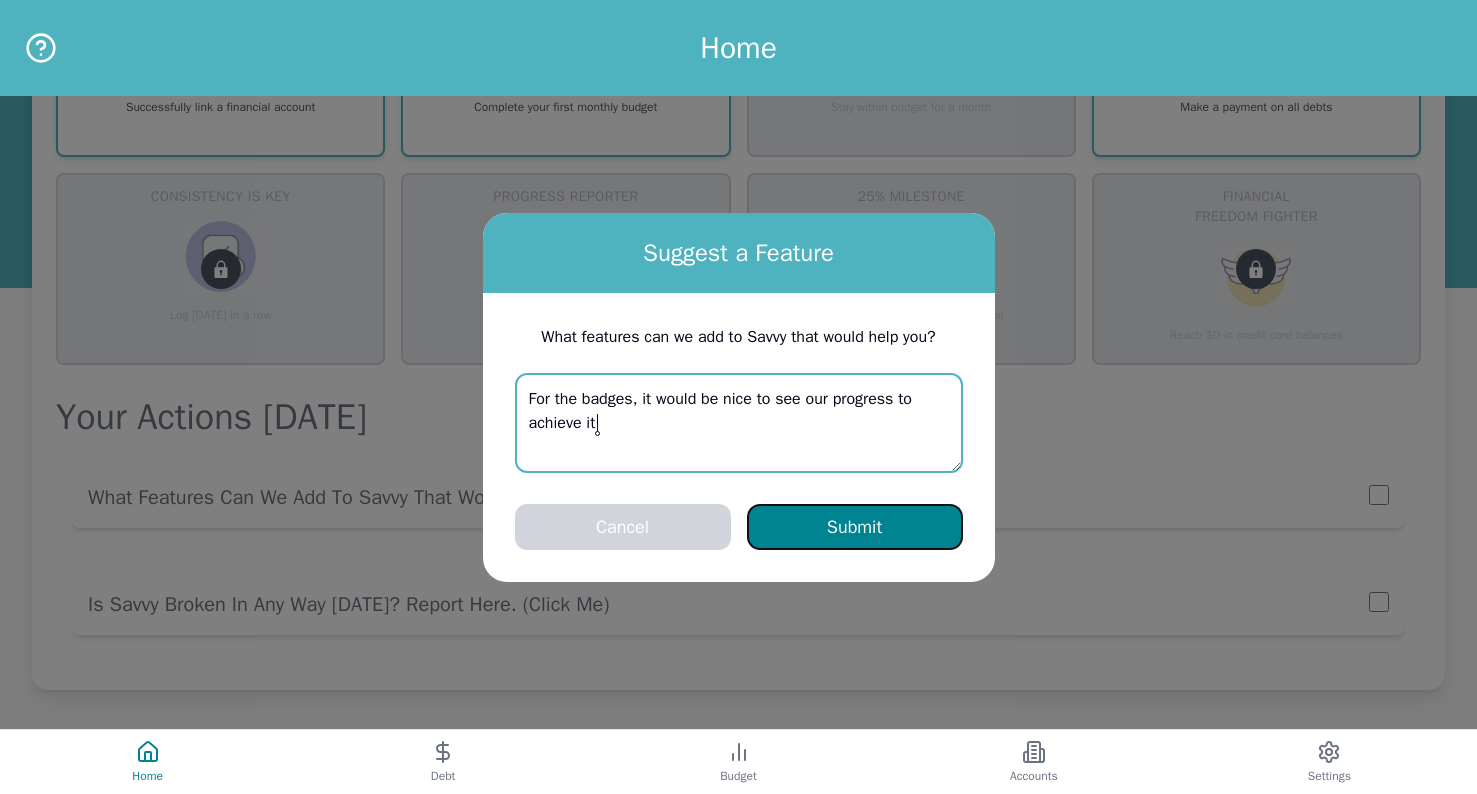 click on "Submit" at bounding box center (855, 527) 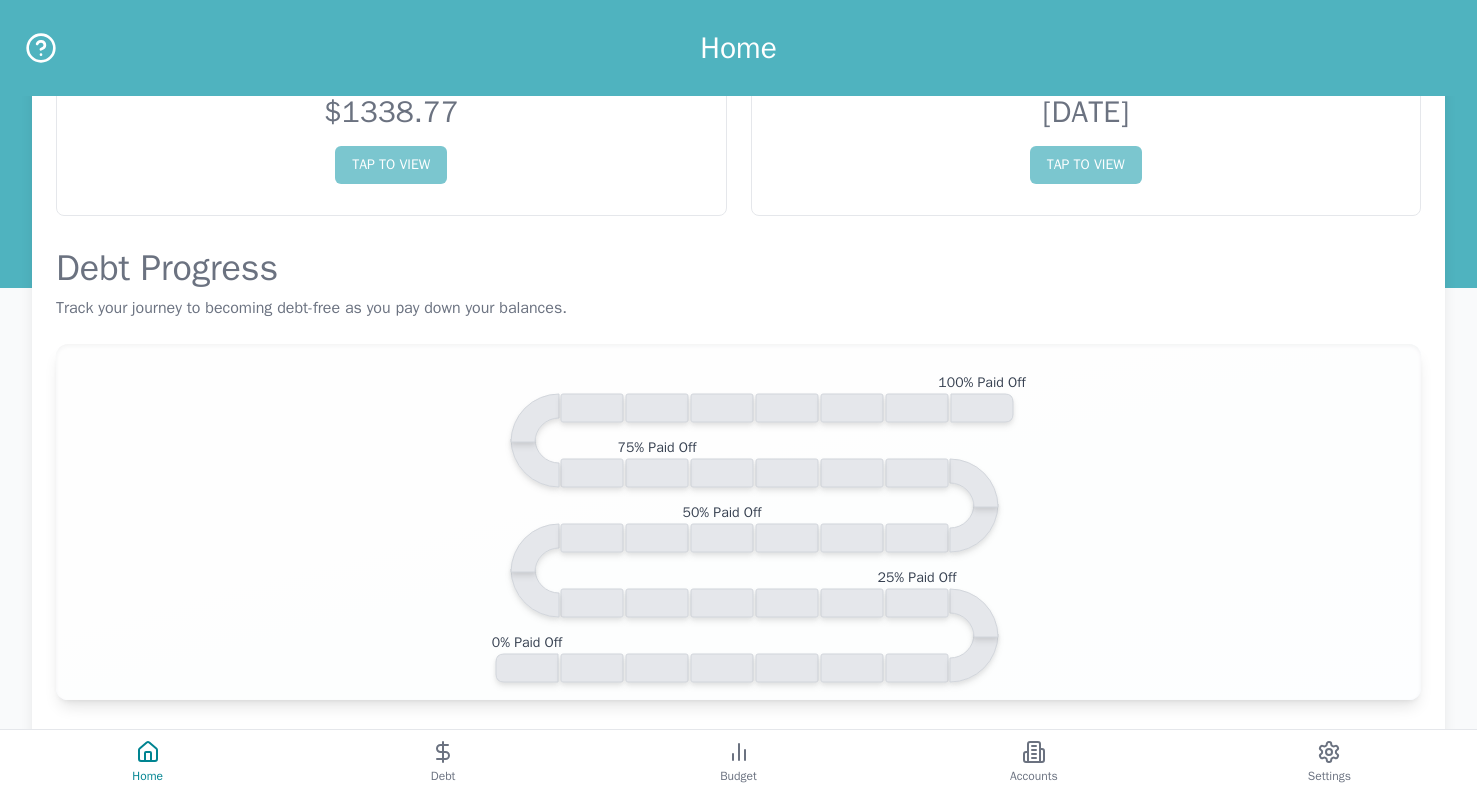 scroll, scrollTop: 0, scrollLeft: 0, axis: both 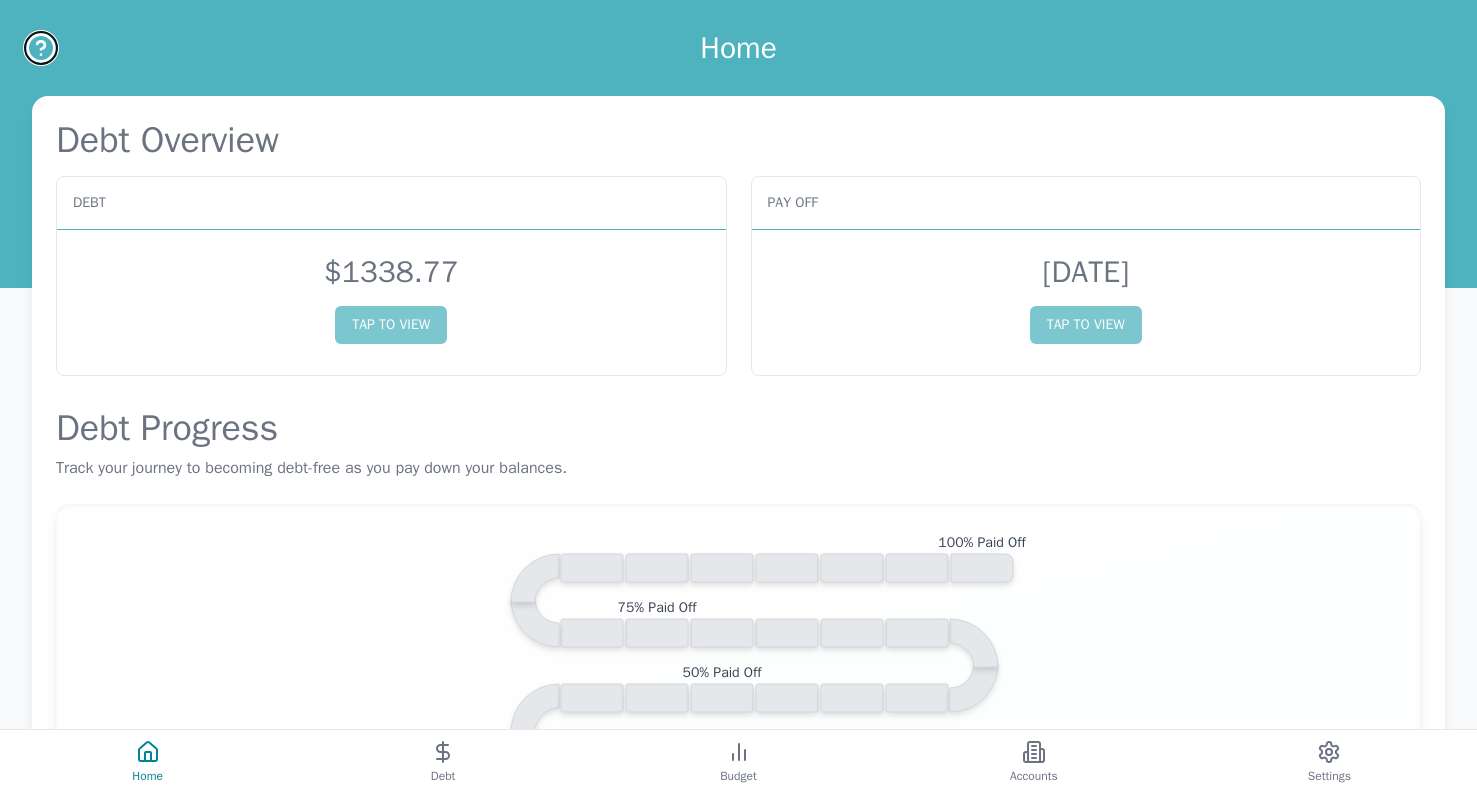 click 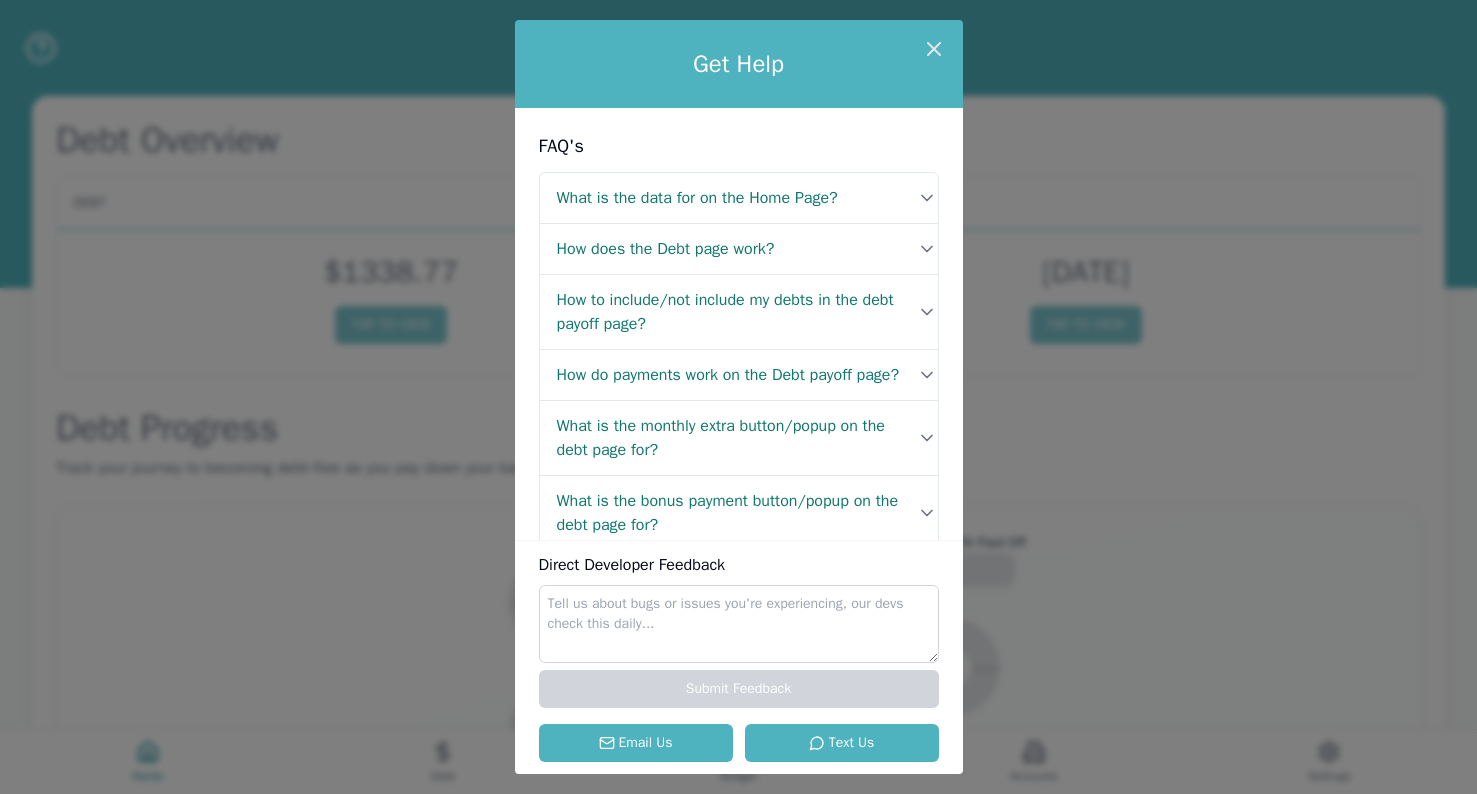 click on "Get Help" at bounding box center (739, 64) 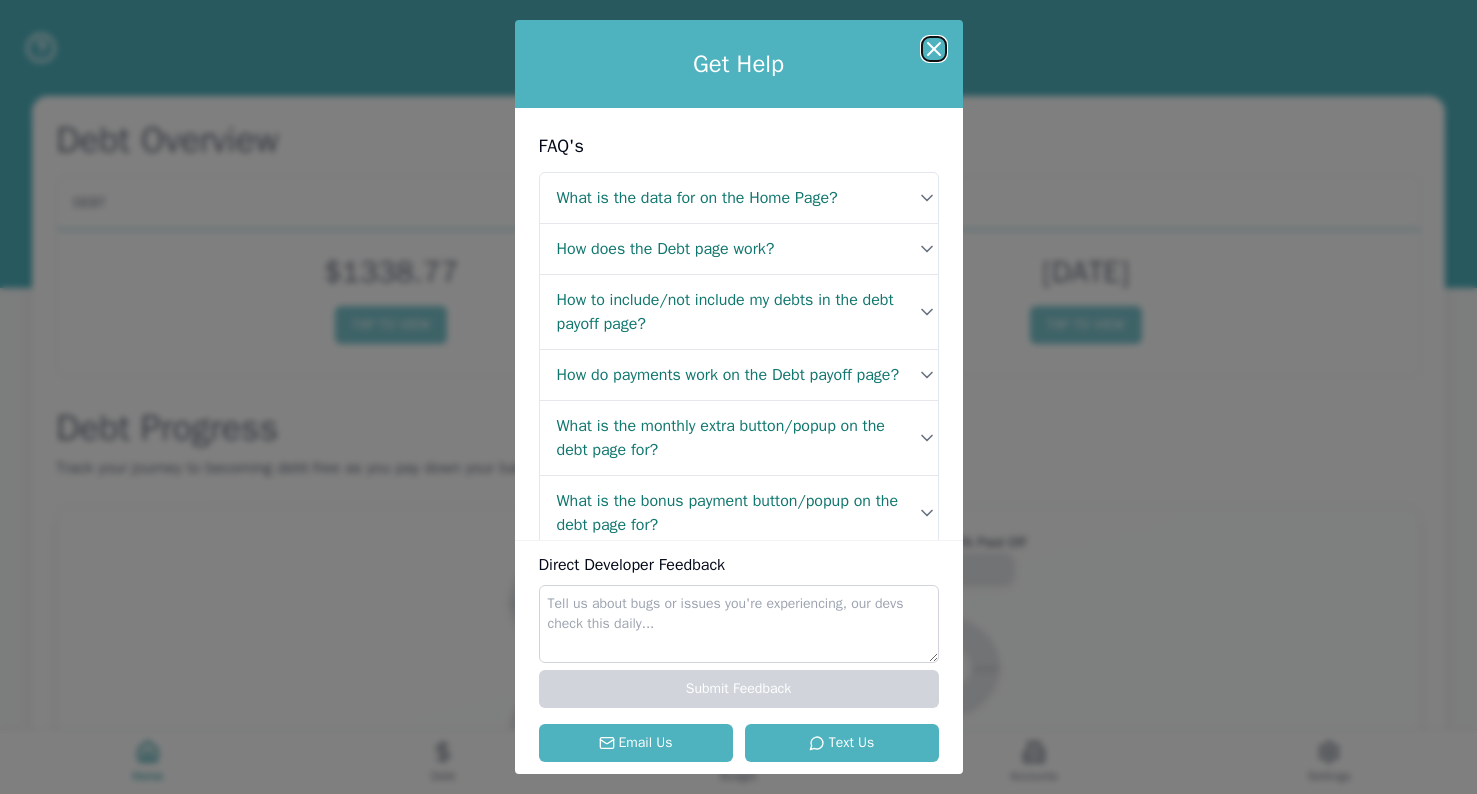 click 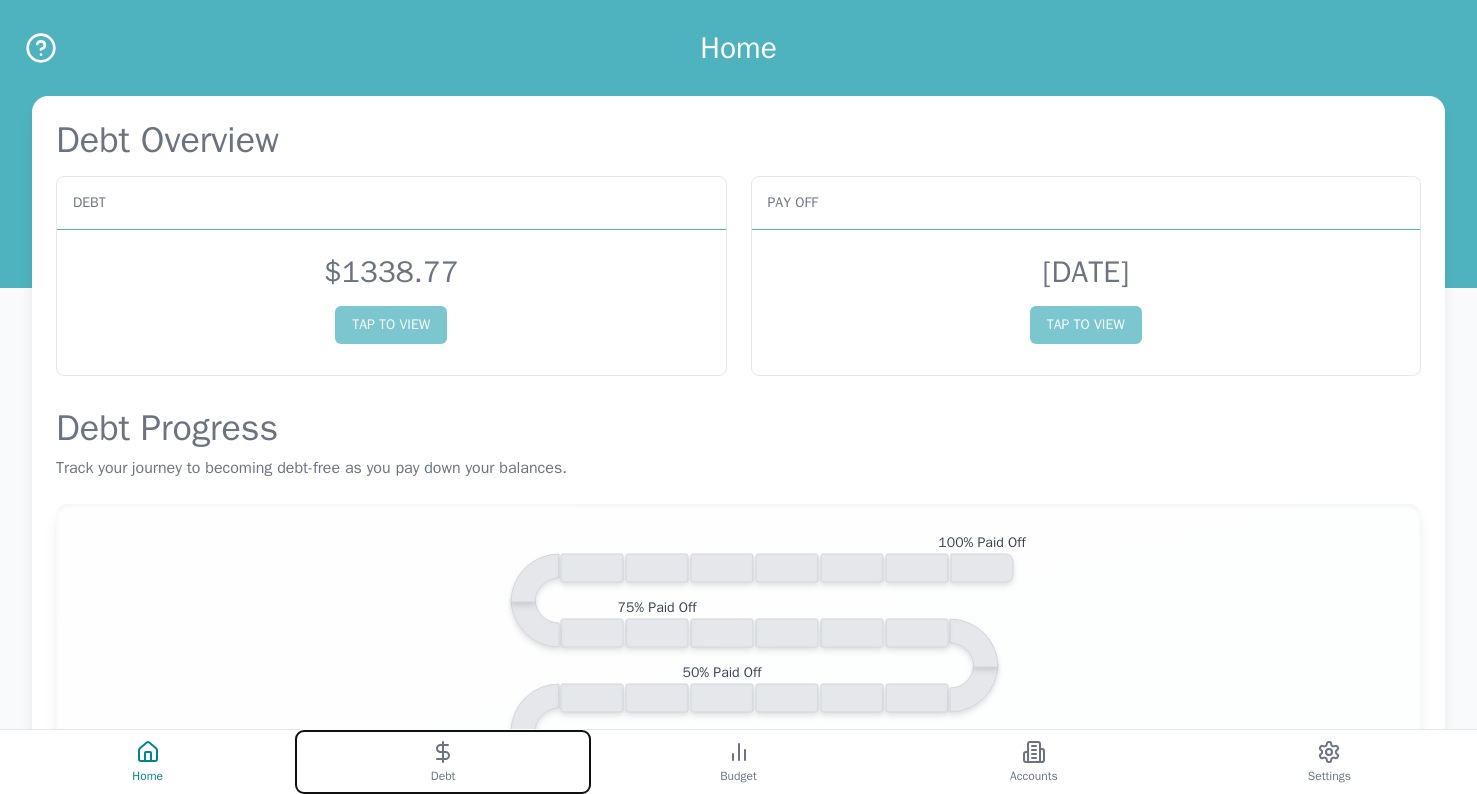 click on "Debt" at bounding box center (442, 762) 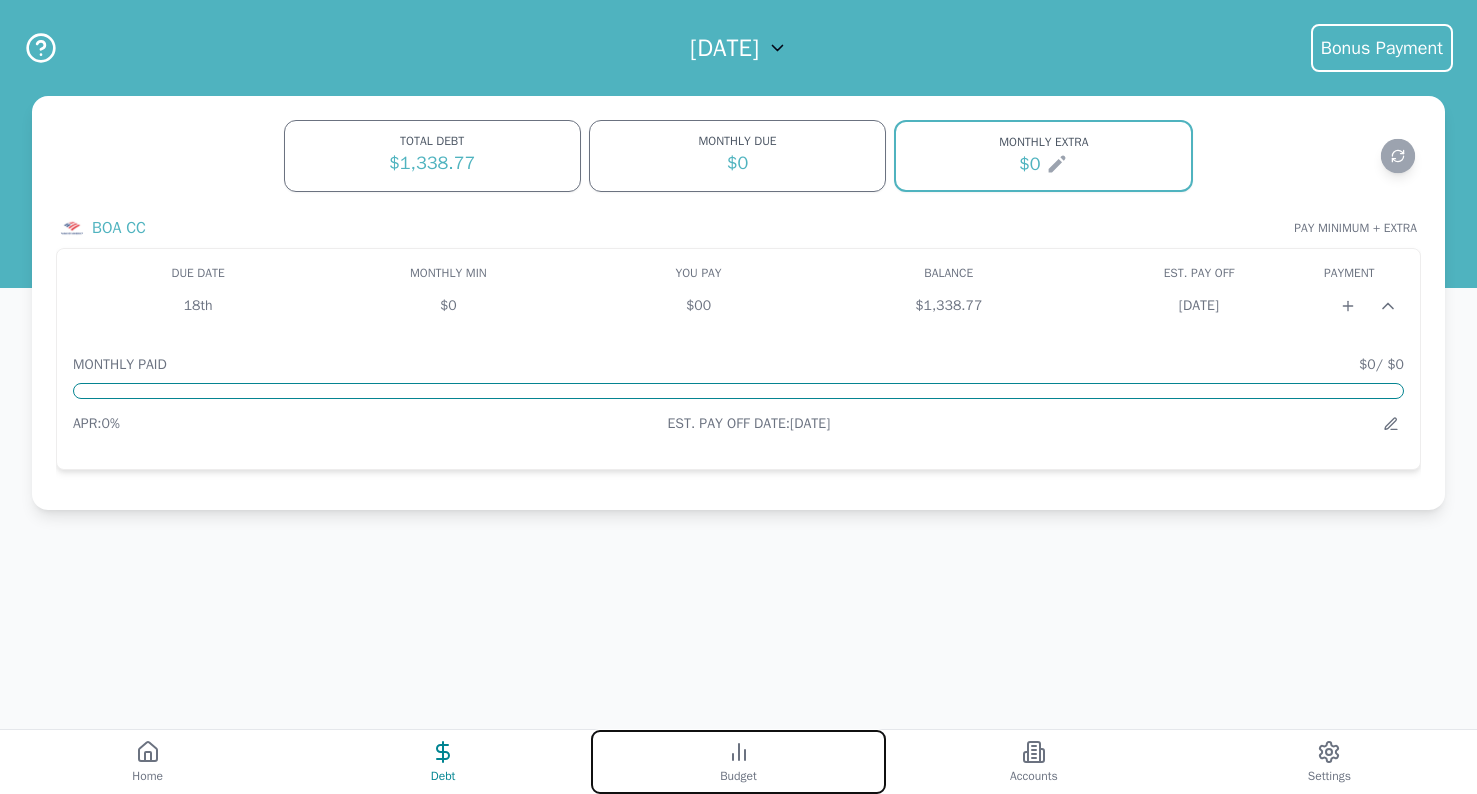 click on "Budget" at bounding box center [738, 762] 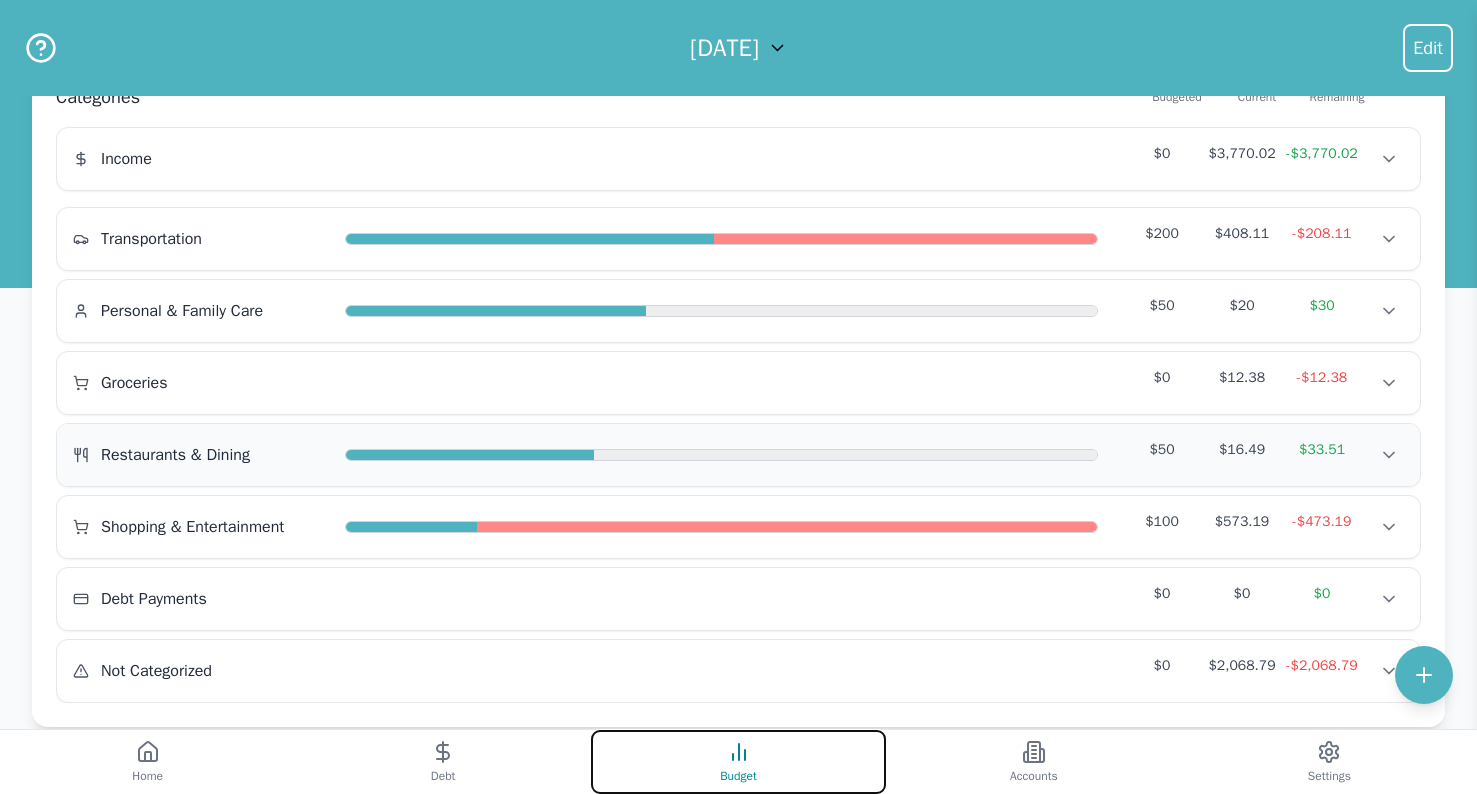 scroll, scrollTop: 170, scrollLeft: 0, axis: vertical 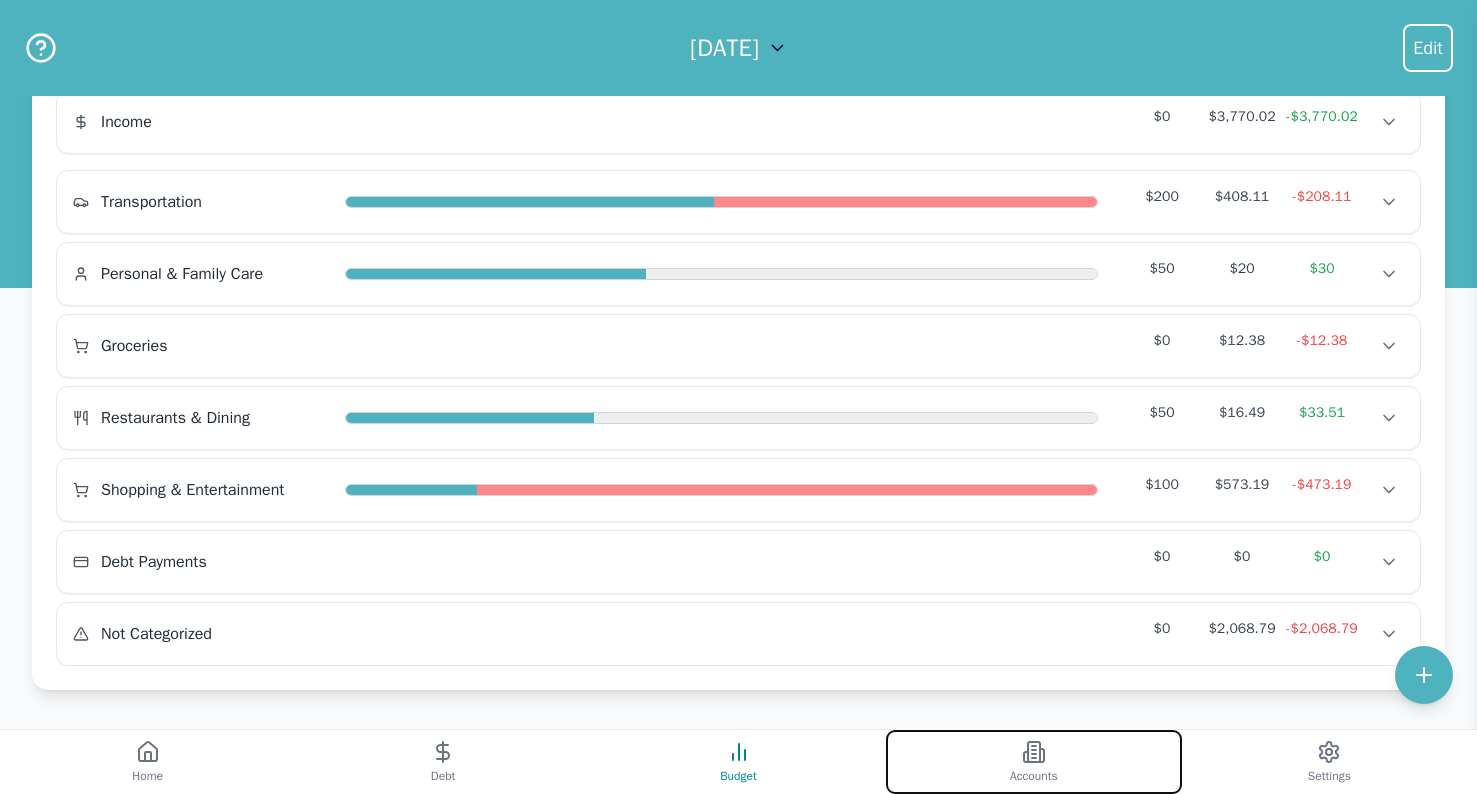 click on "Accounts" at bounding box center [1033, 762] 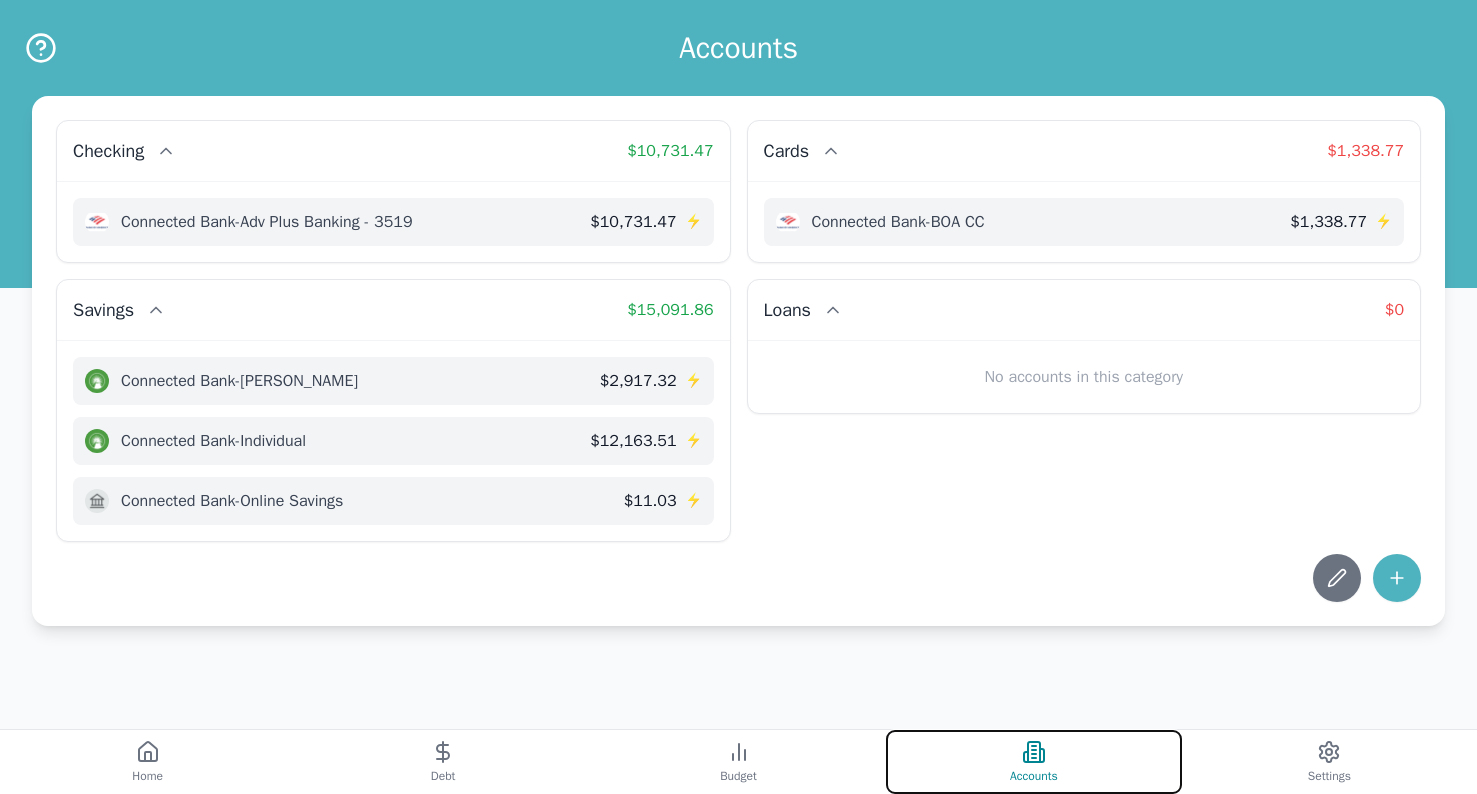 scroll, scrollTop: 0, scrollLeft: 0, axis: both 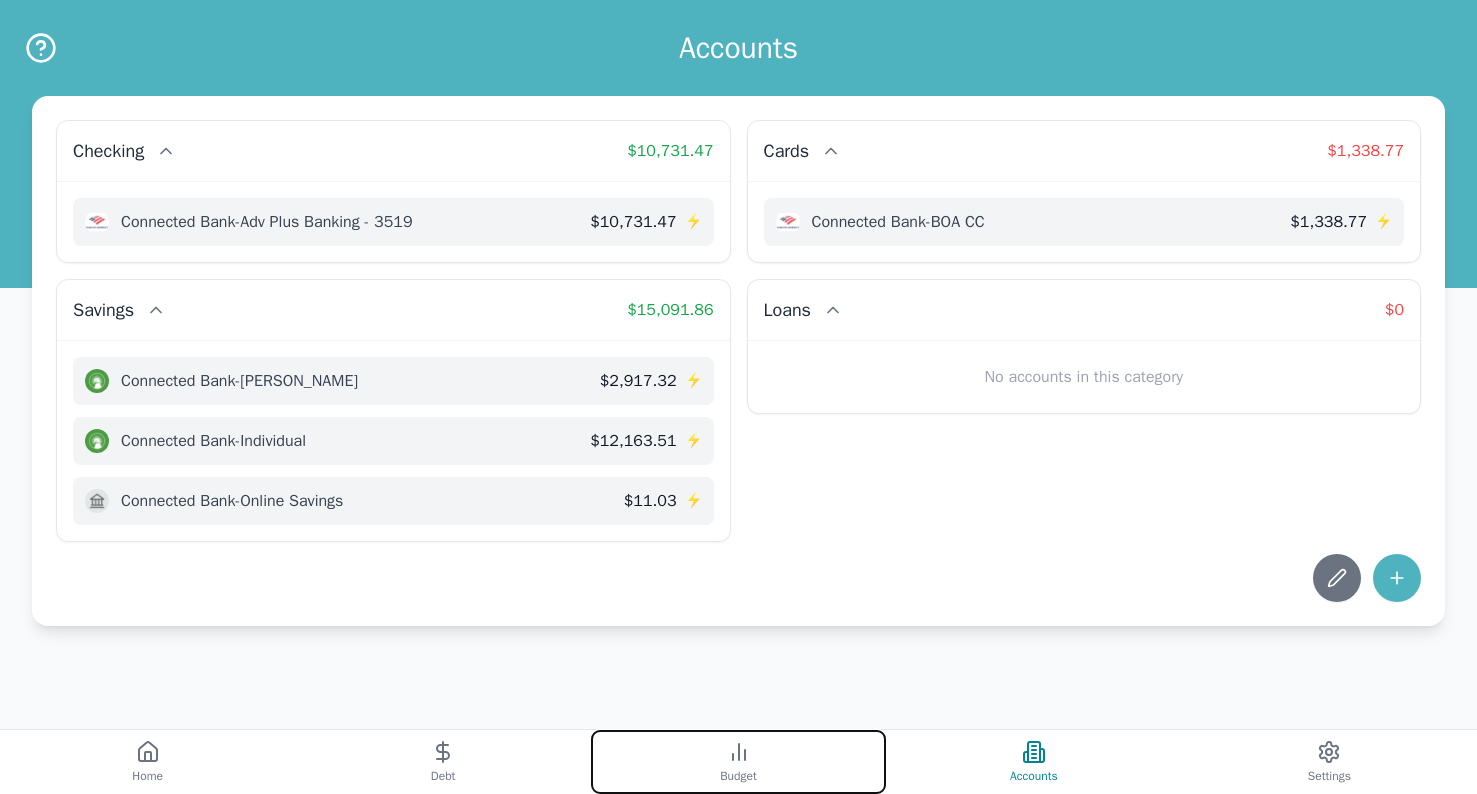 click on "Budget" at bounding box center [738, 762] 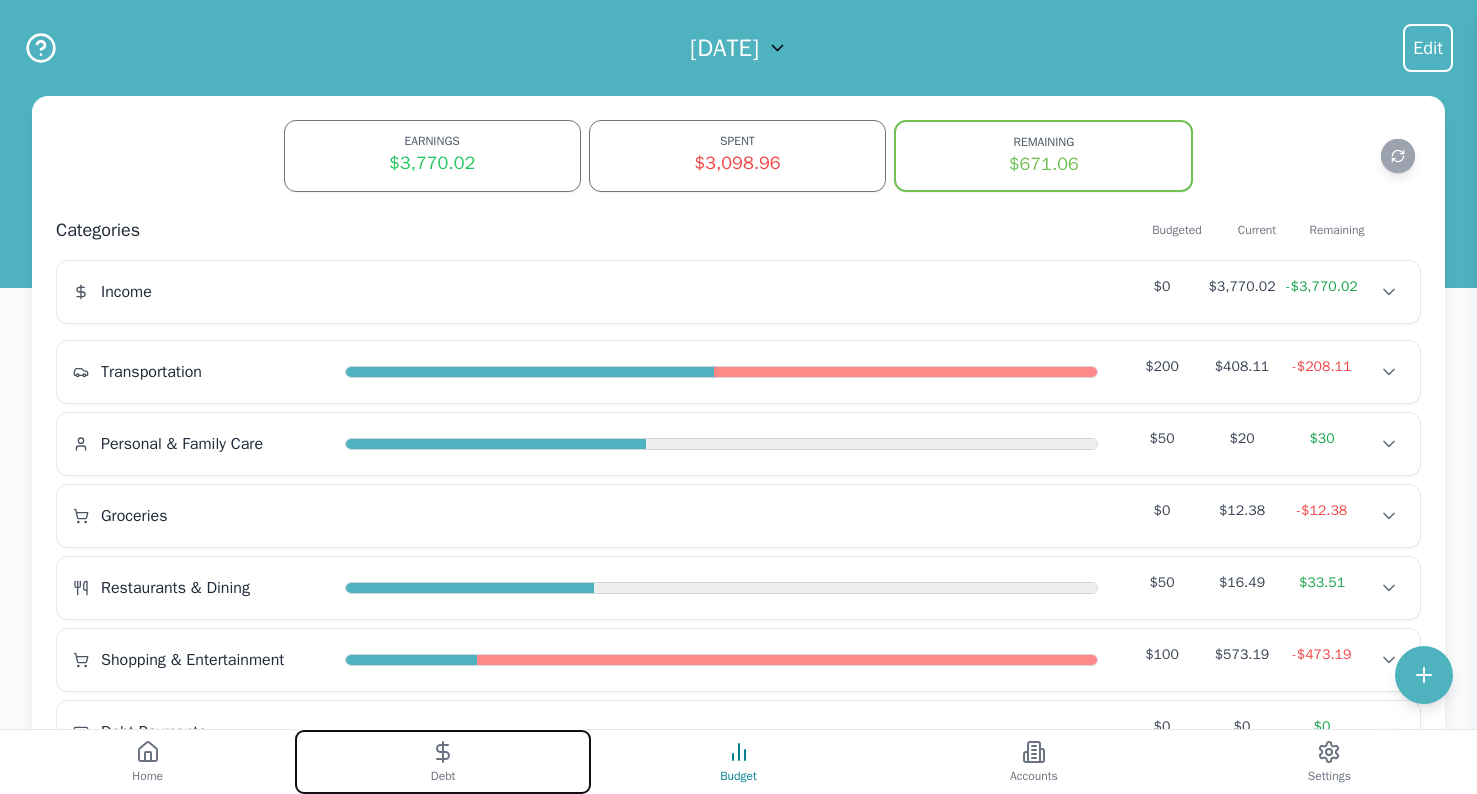 click on "Debt" at bounding box center [442, 762] 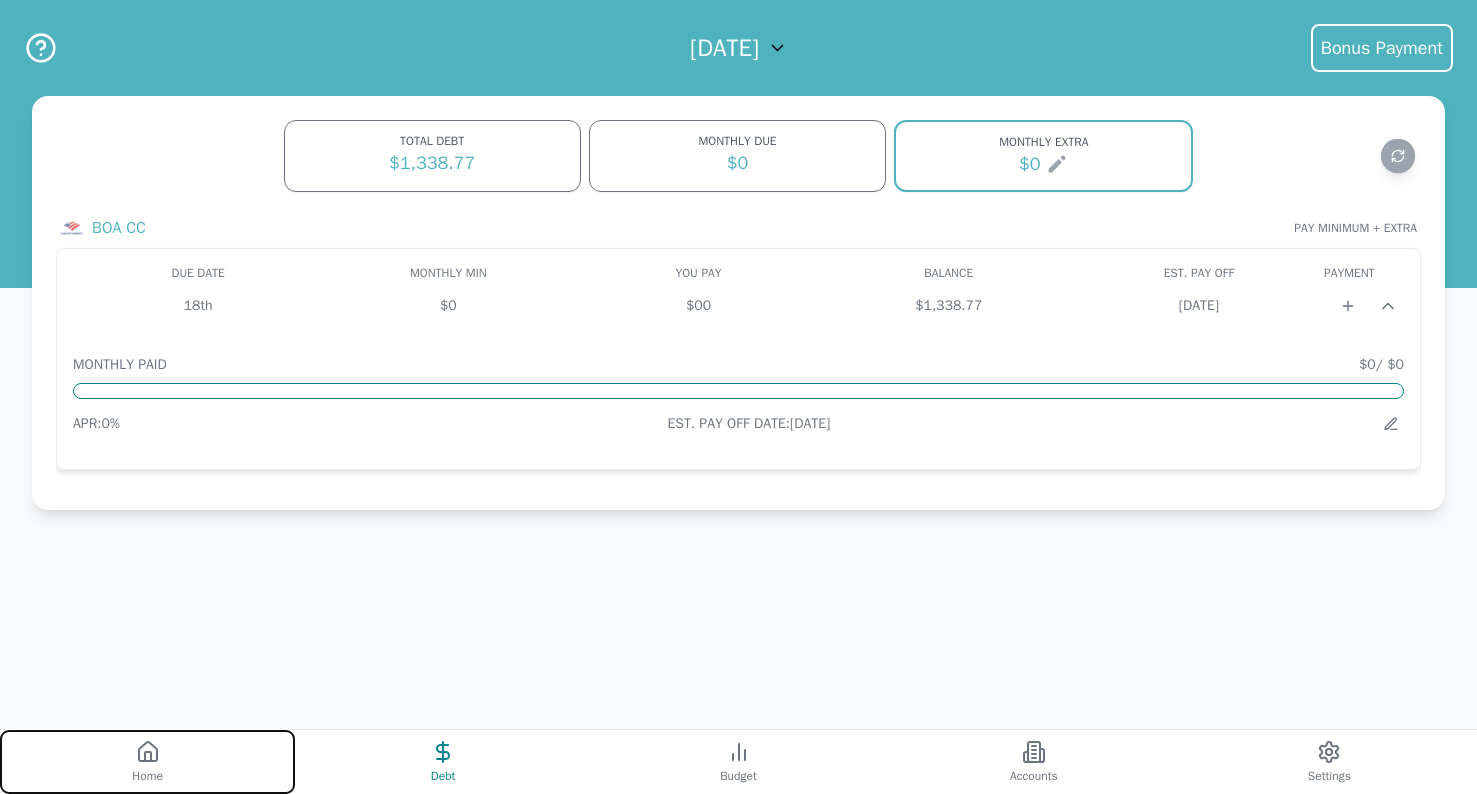 click on "Home" at bounding box center [147, 762] 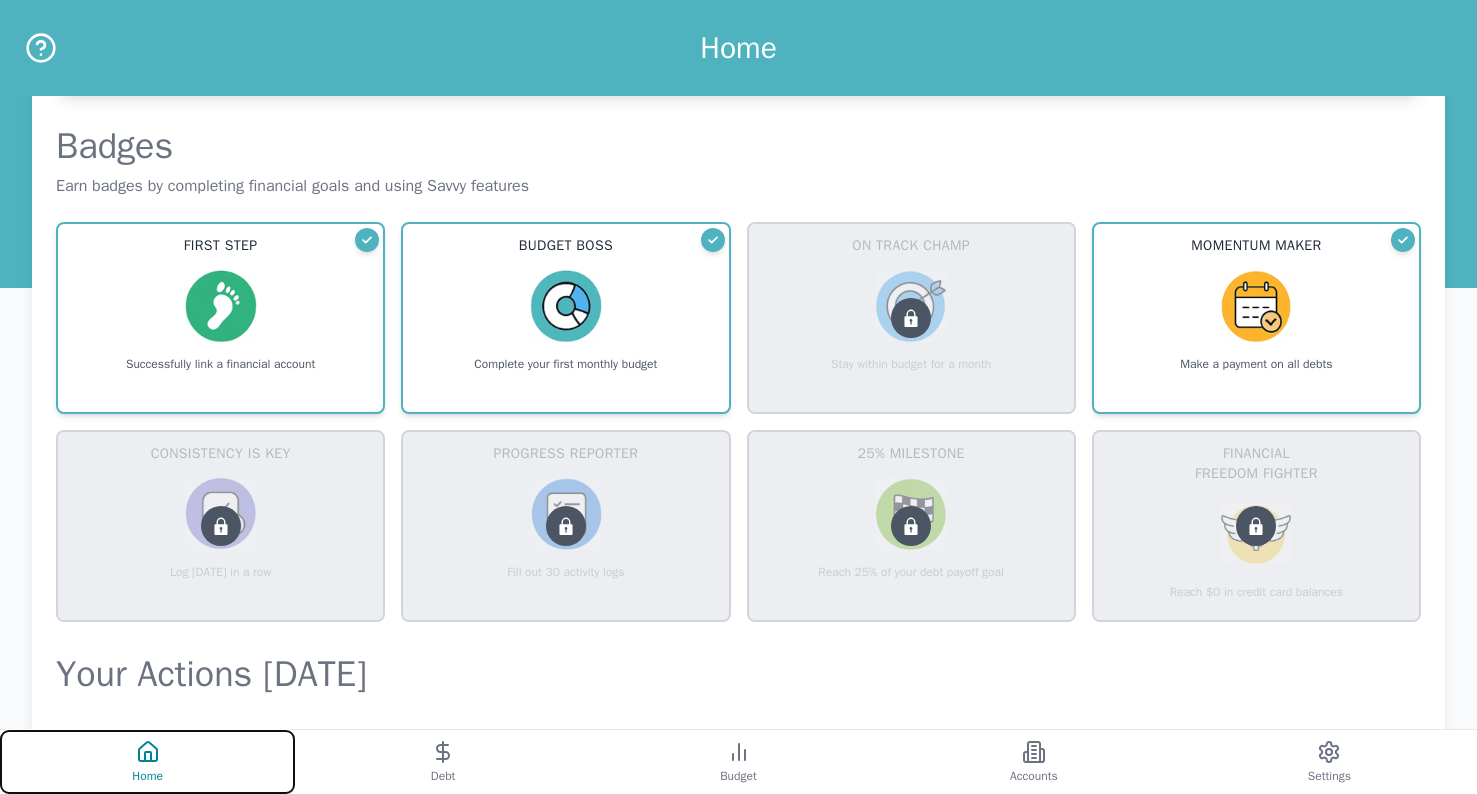 scroll, scrollTop: 916, scrollLeft: 0, axis: vertical 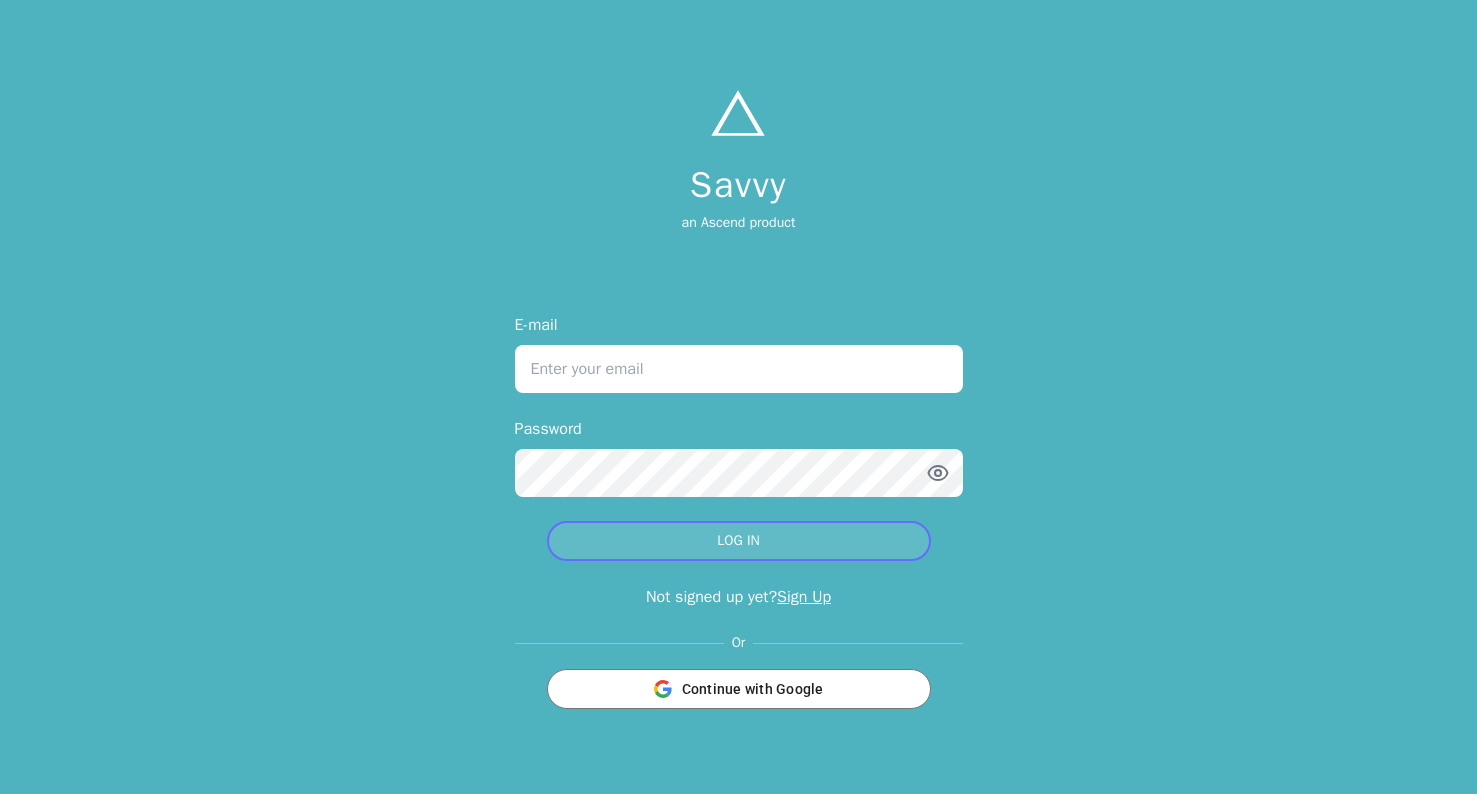 type on "[PERSON_NAME][EMAIL_ADDRESS][PERSON_NAME][DOMAIN_NAME]" 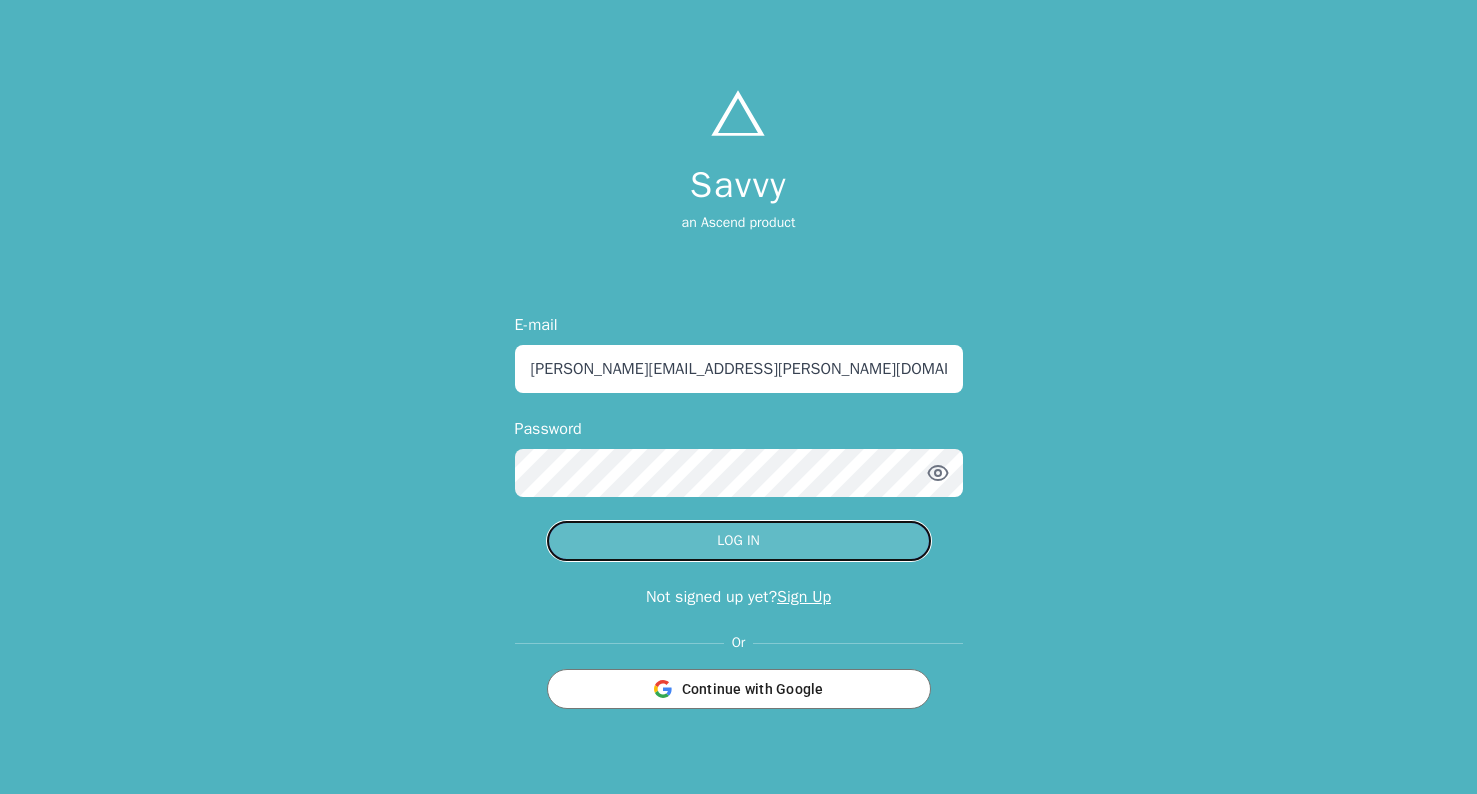 click on "LOG IN" at bounding box center [739, 541] 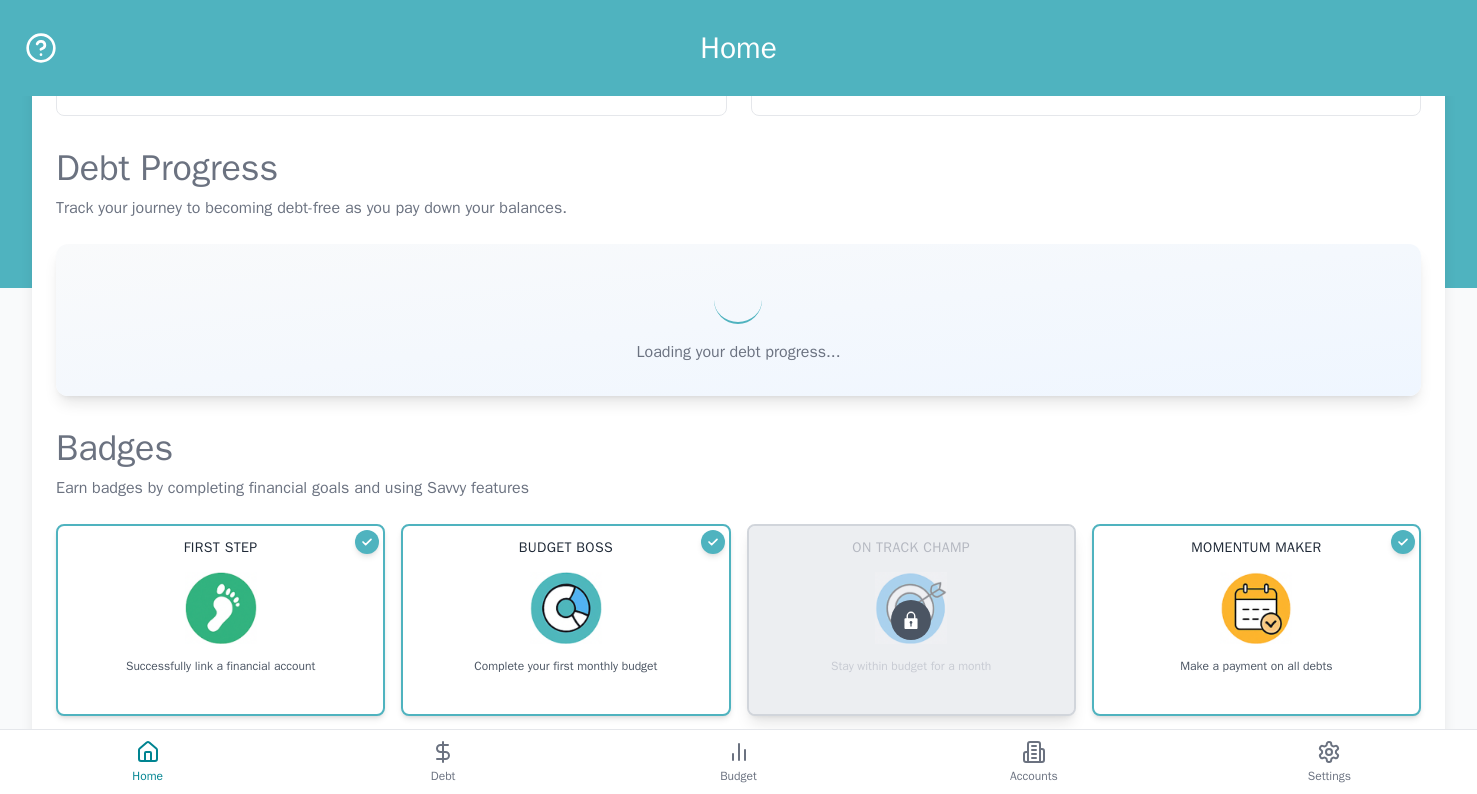 scroll, scrollTop: 337, scrollLeft: 0, axis: vertical 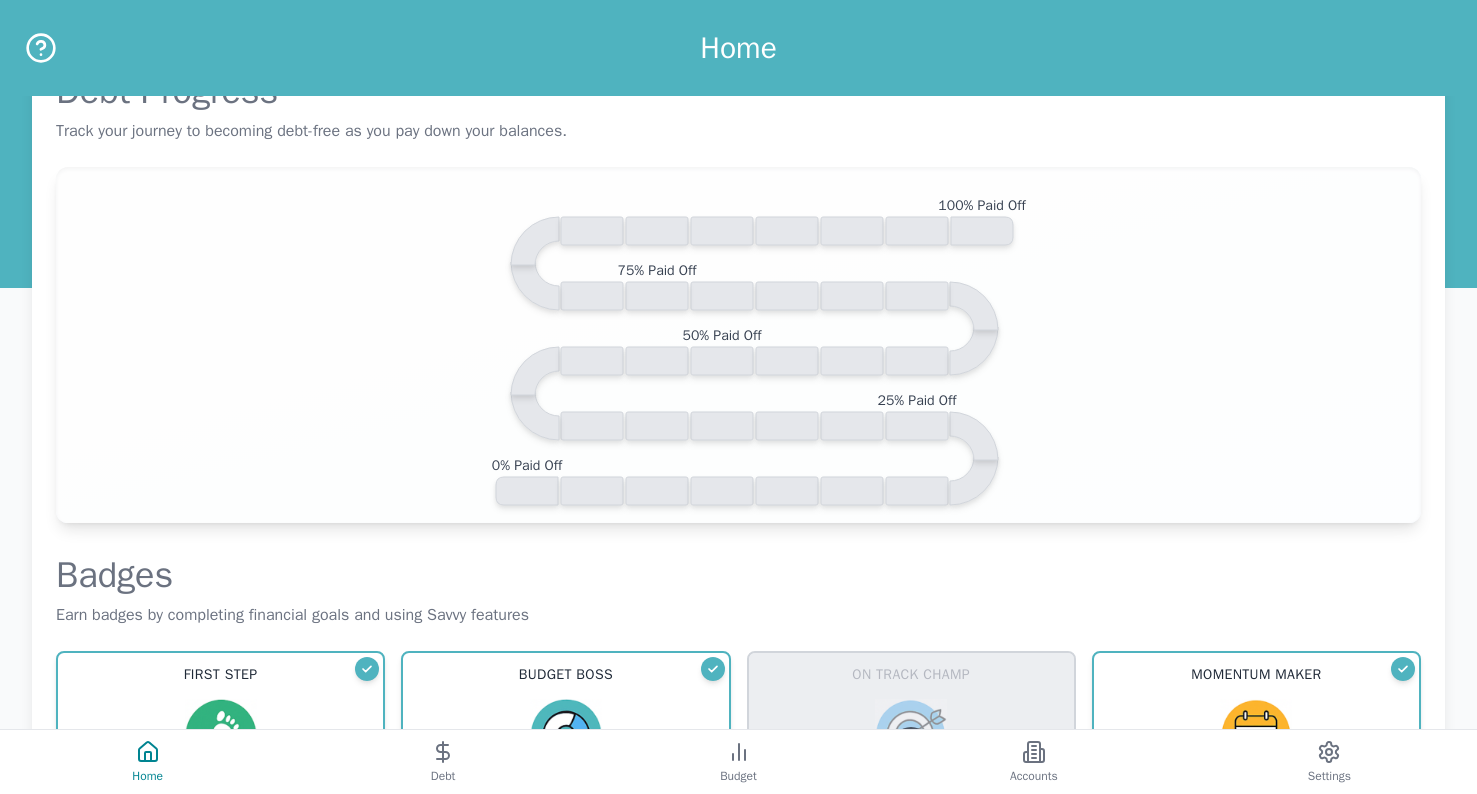 click on "Debt Overview Debt $ 1338.77 TAP TO VIEW Pay off [DATE] TAP TO VIEW Debt Progress Track your journey to becoming debt-free as you pay down your balances. 0% Paid Off 25% Paid Off 50% Paid Off 75% Paid Off 100% Paid Off Badges Earn badges by completing financial goals and using Savvy features First Step Successfully link a financial account Budget Boss Complete your first monthly budget On Track Champ Stay within budget for a month Momentum Maker Make a payment on all debts Consistency Is Key Log [DATE] in a row Progress Reporter Fill out 30 activity logs 25% Milestone Reach 25% of your debt payoff goal Financial Freedom Fighter Reach $0 in credit card balances Your Actions [DATE] Is Savvy Broken In Any Way [DATE]? Report Here. (click me)" at bounding box center [738, 514] 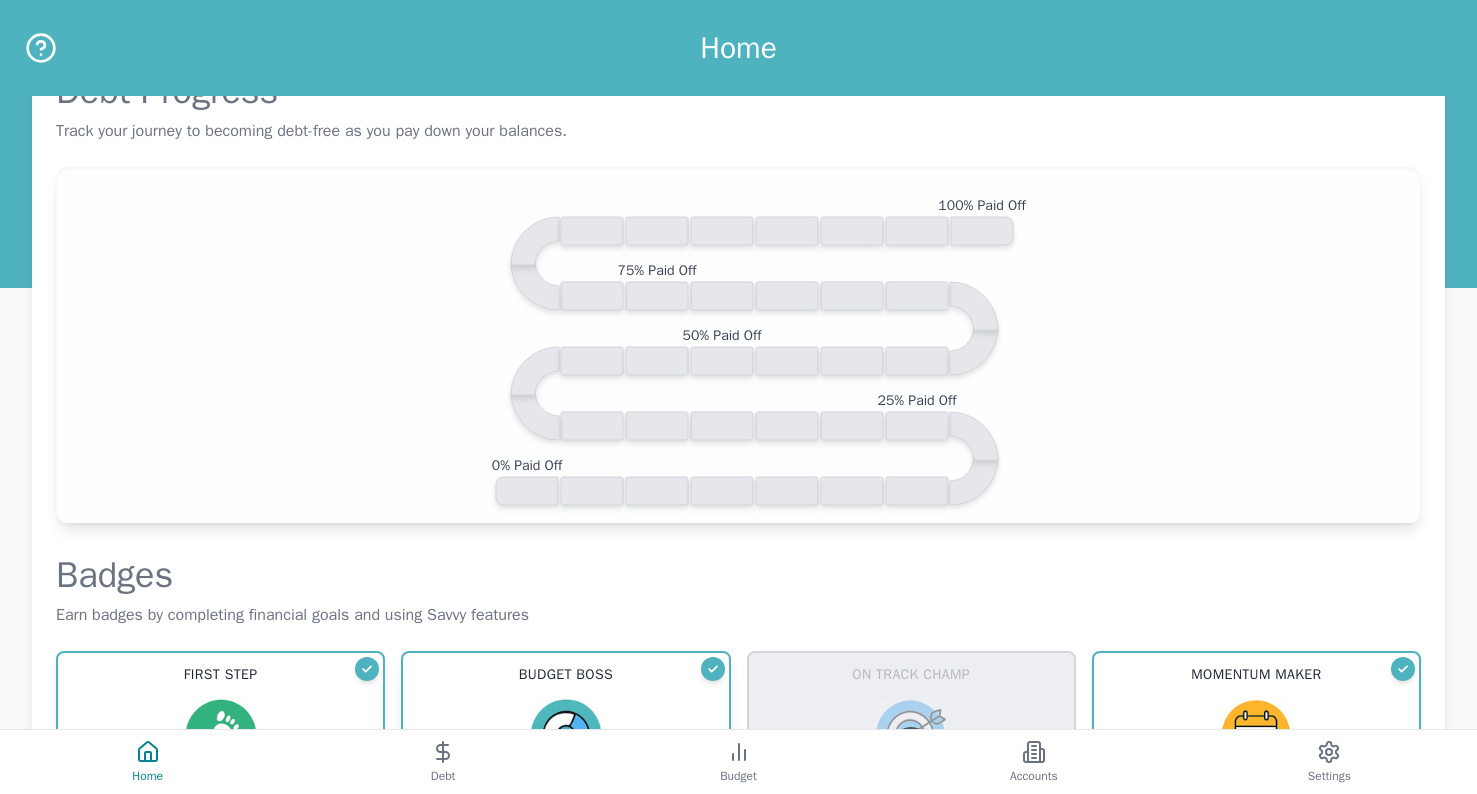 click on "Budget Boss Complete your first monthly budget" at bounding box center [565, 733] 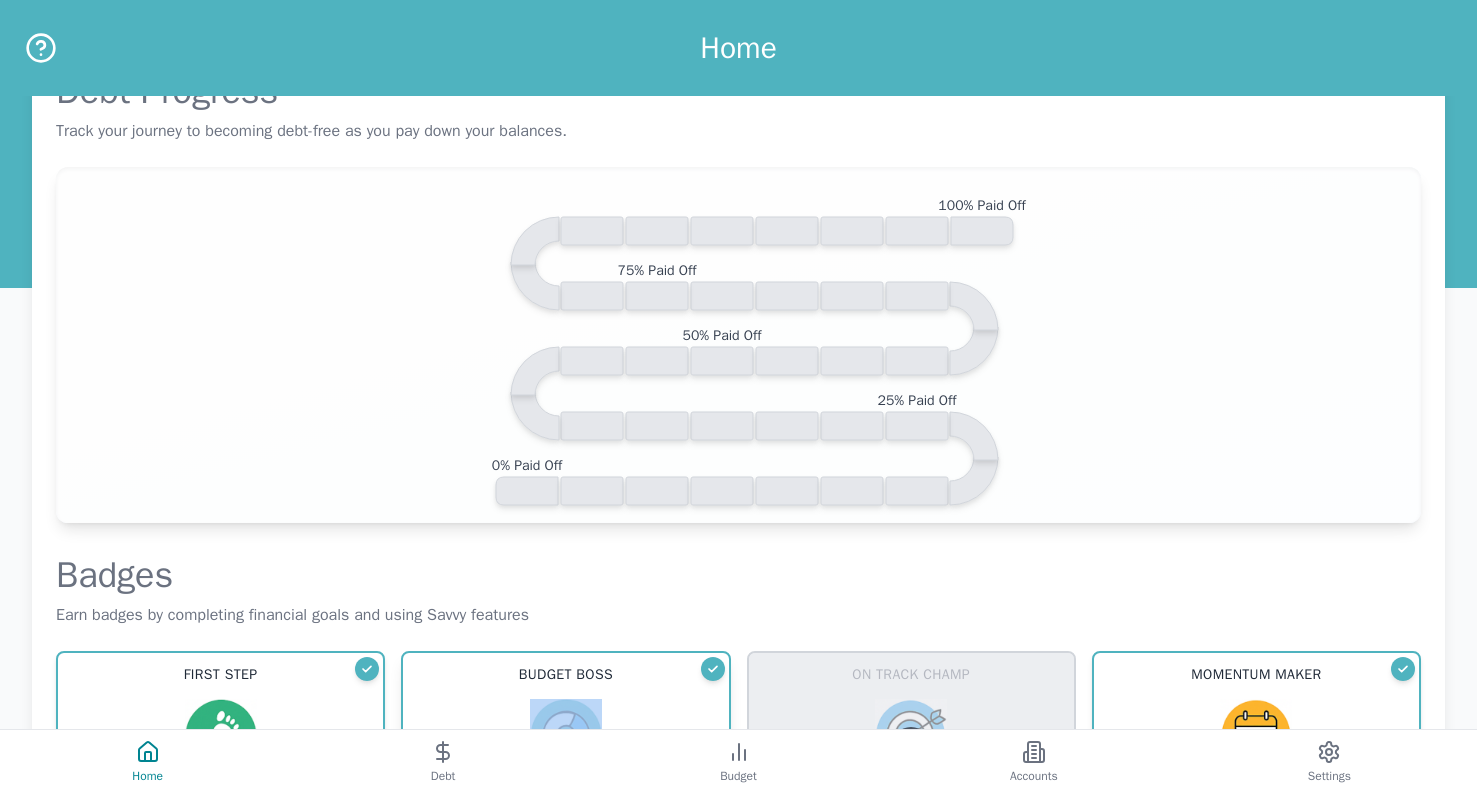 click on "Budget Boss Complete your first monthly budget" at bounding box center (565, 733) 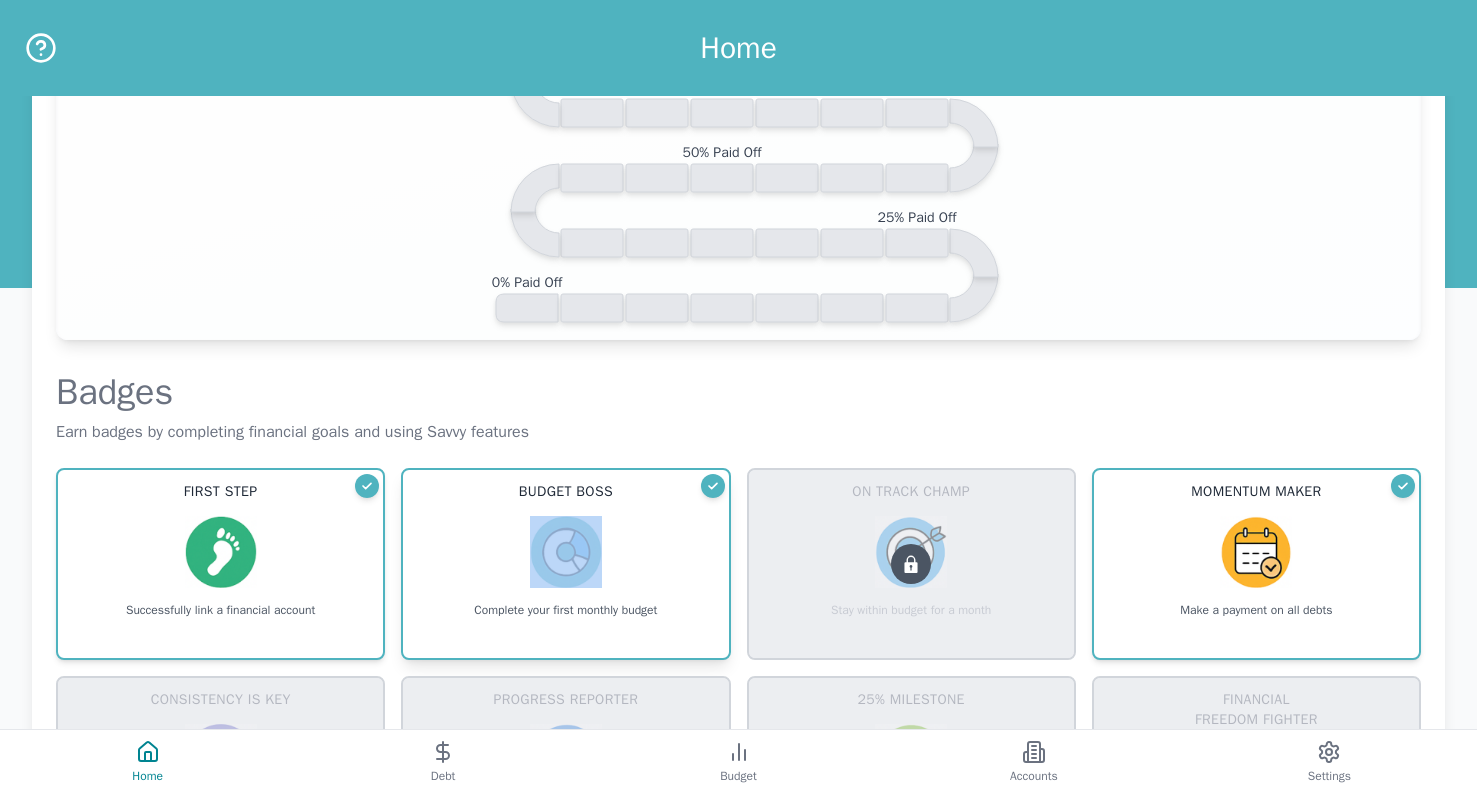 scroll, scrollTop: 530, scrollLeft: 0, axis: vertical 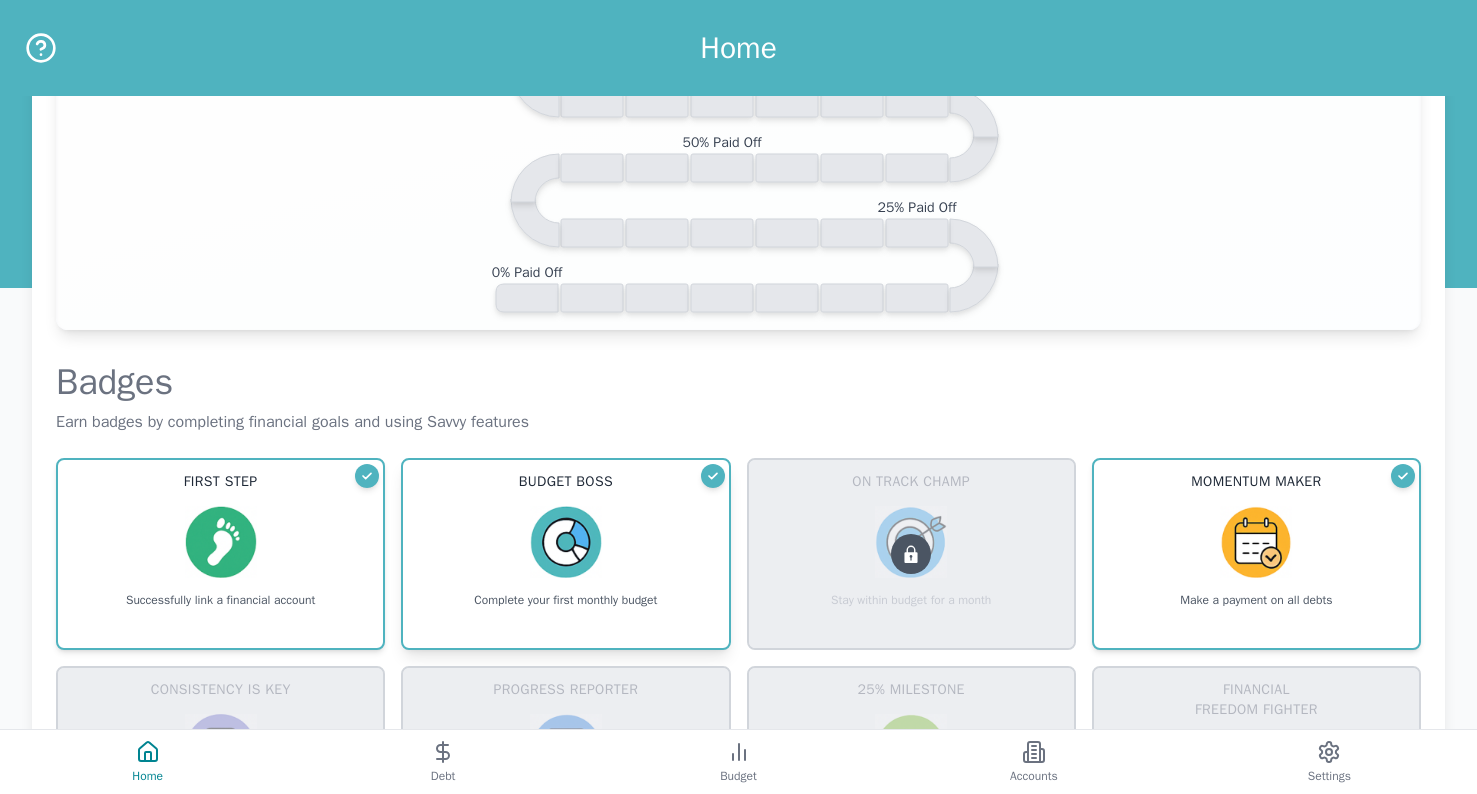 click on "Budget Boss Complete your first monthly budget" at bounding box center [565, 540] 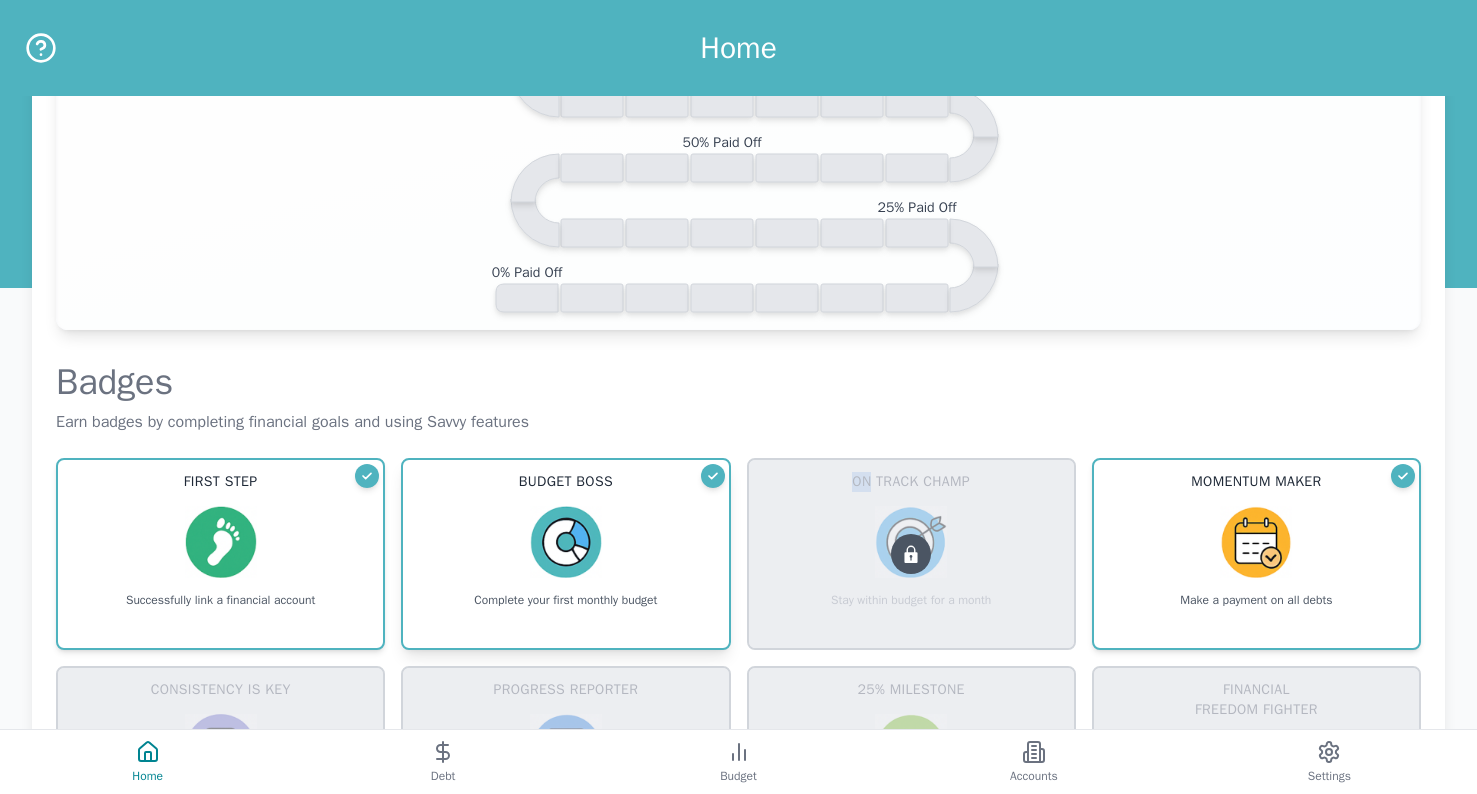 click 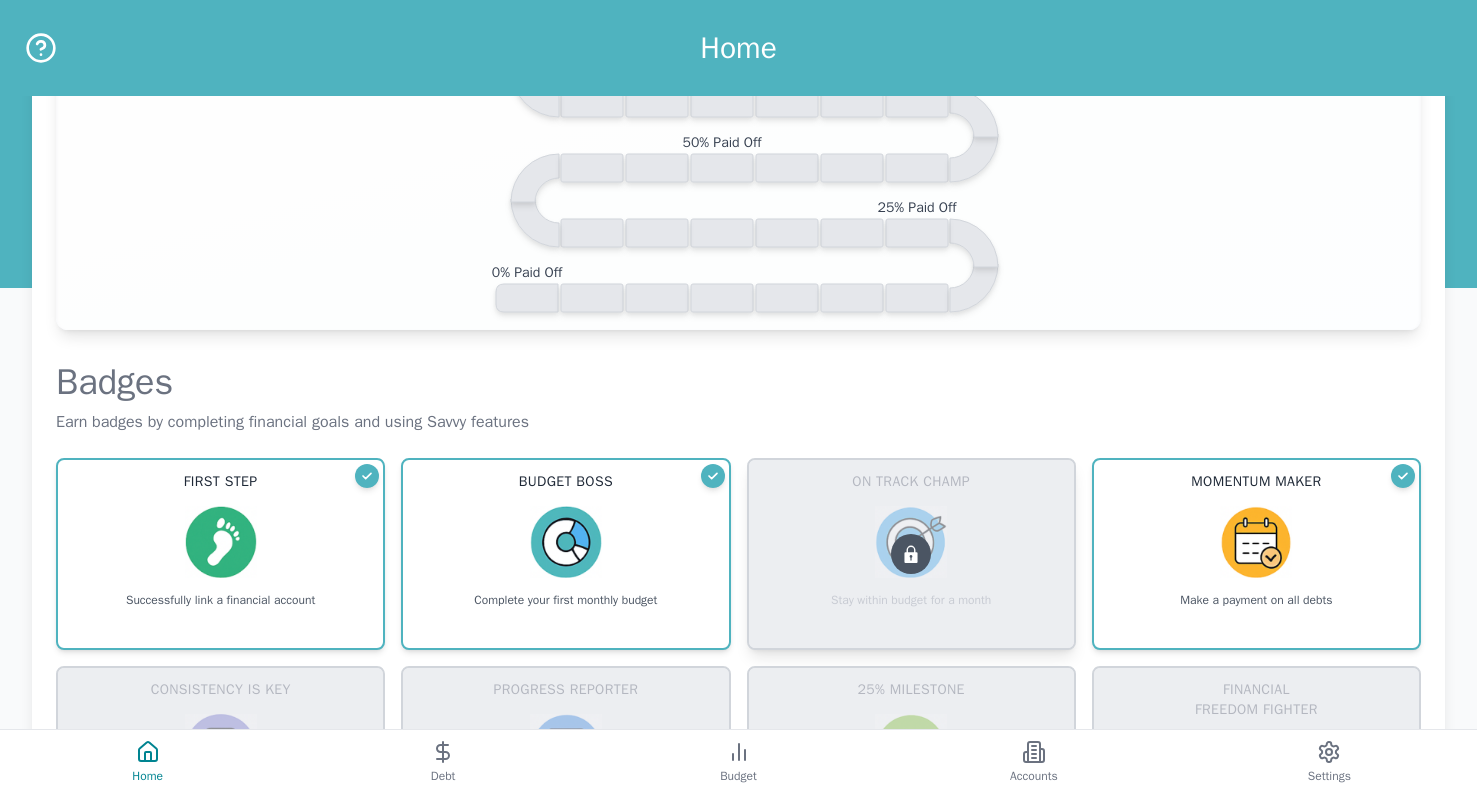 click at bounding box center (911, 554) 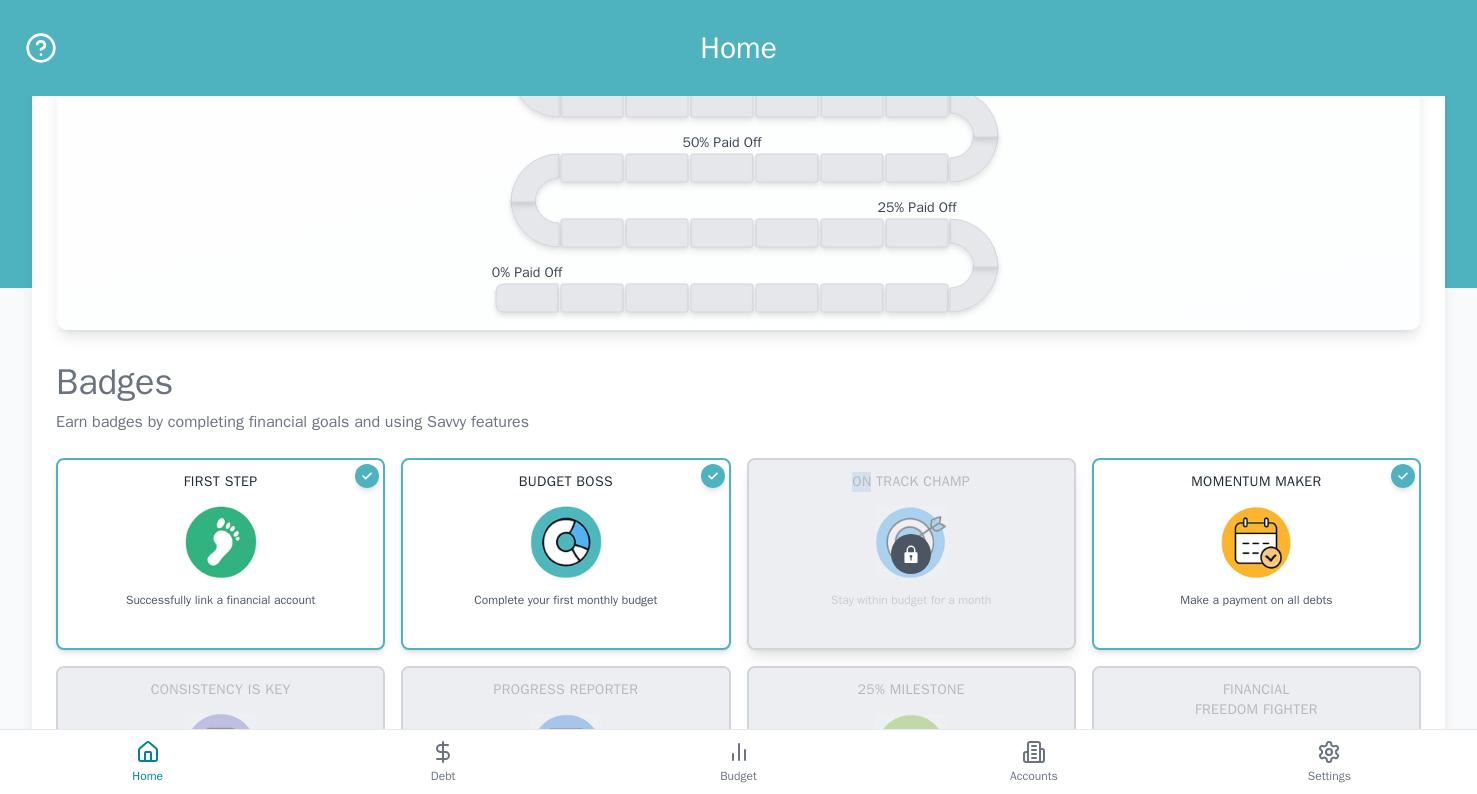 click at bounding box center (911, 554) 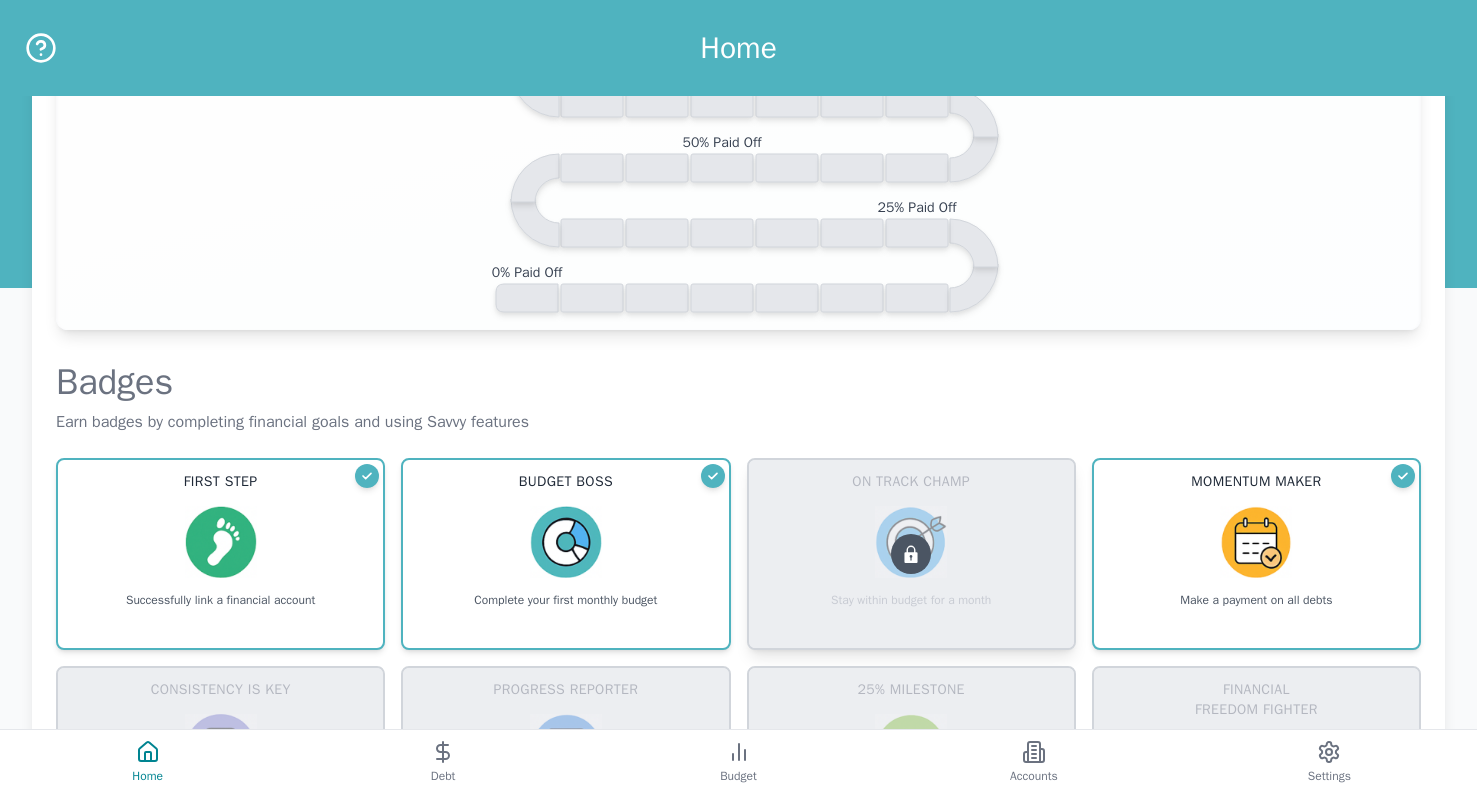 click at bounding box center (911, 554) 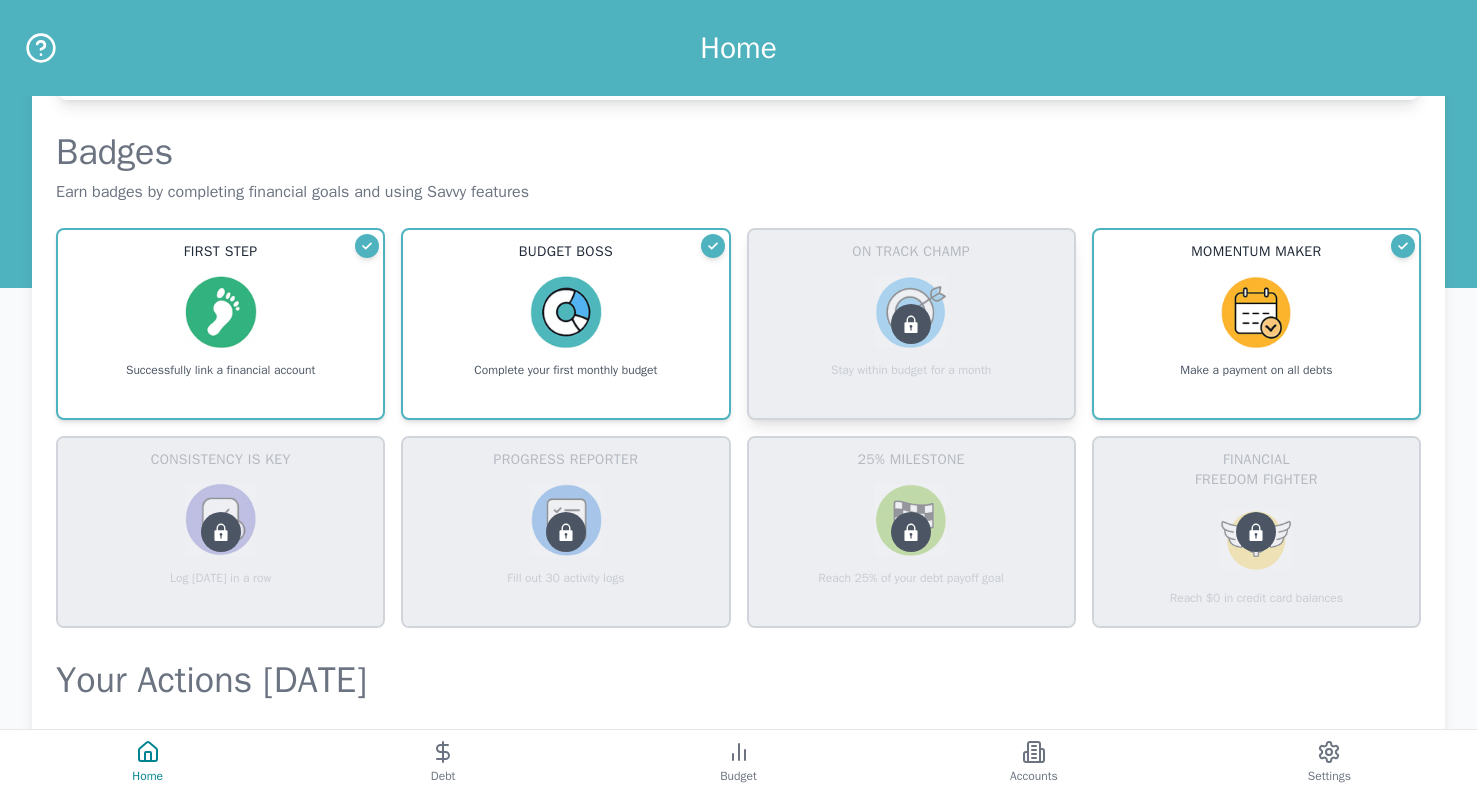 scroll, scrollTop: 759, scrollLeft: 0, axis: vertical 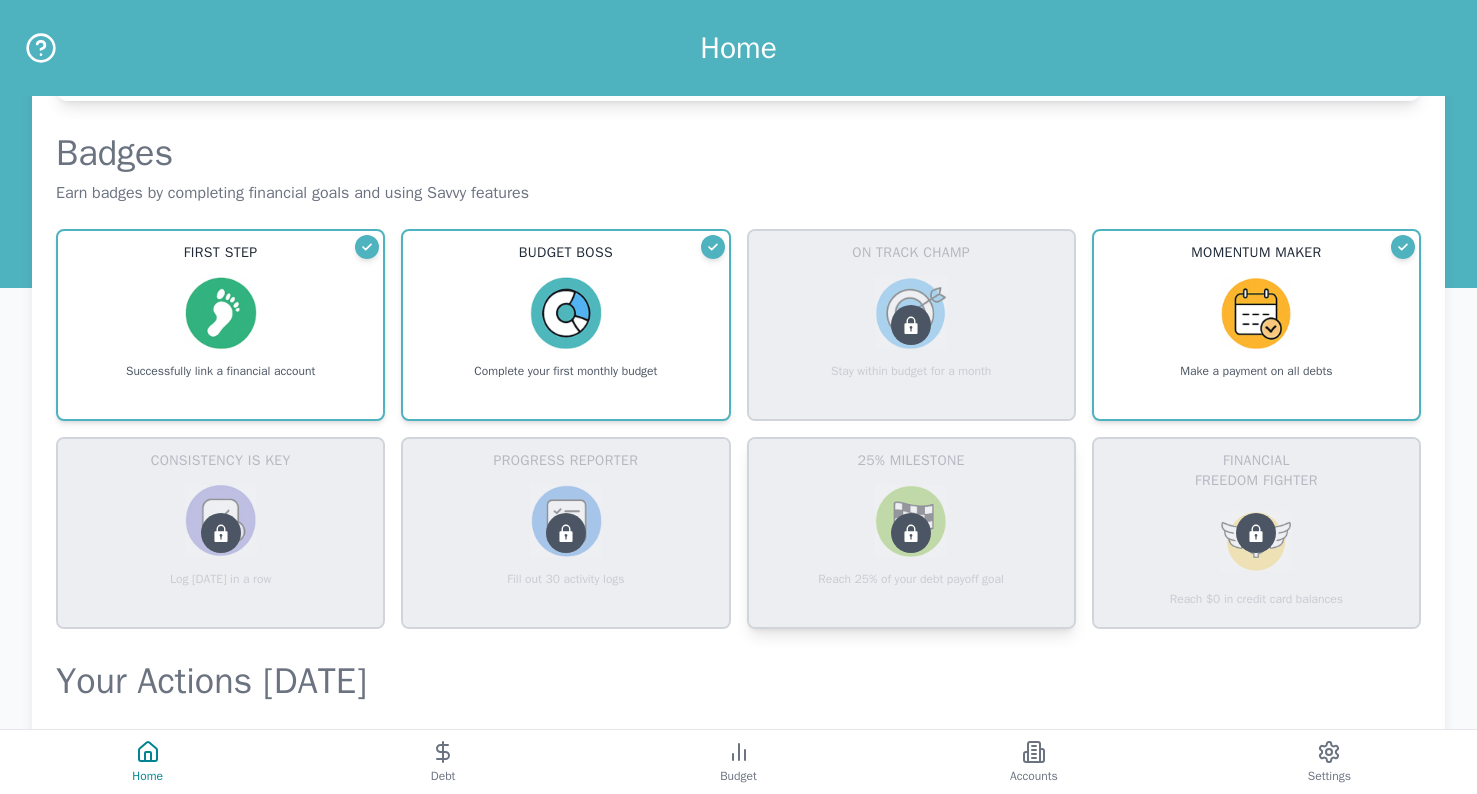 click at bounding box center (911, 533) 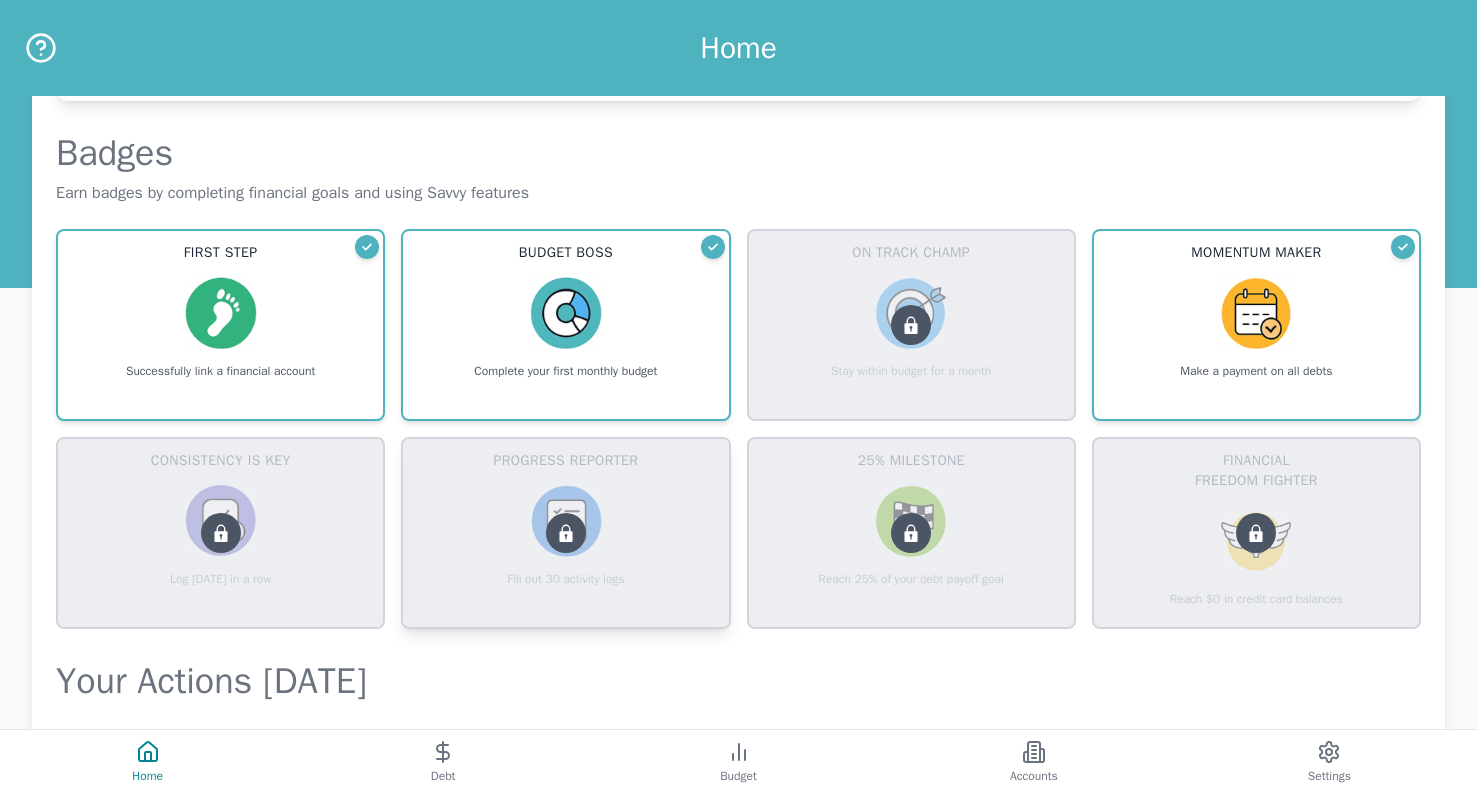 click at bounding box center (565, 533) 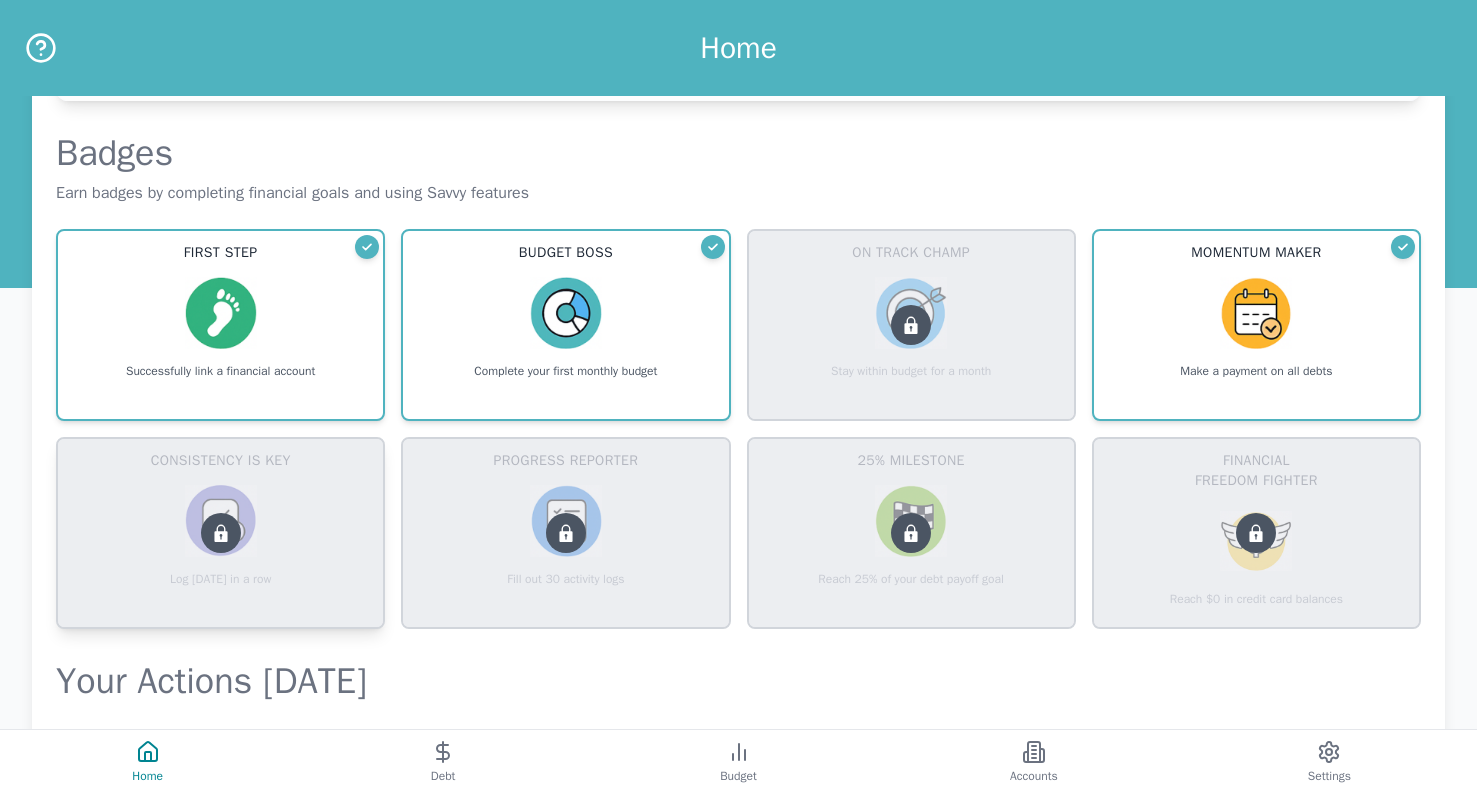 click at bounding box center [220, 533] 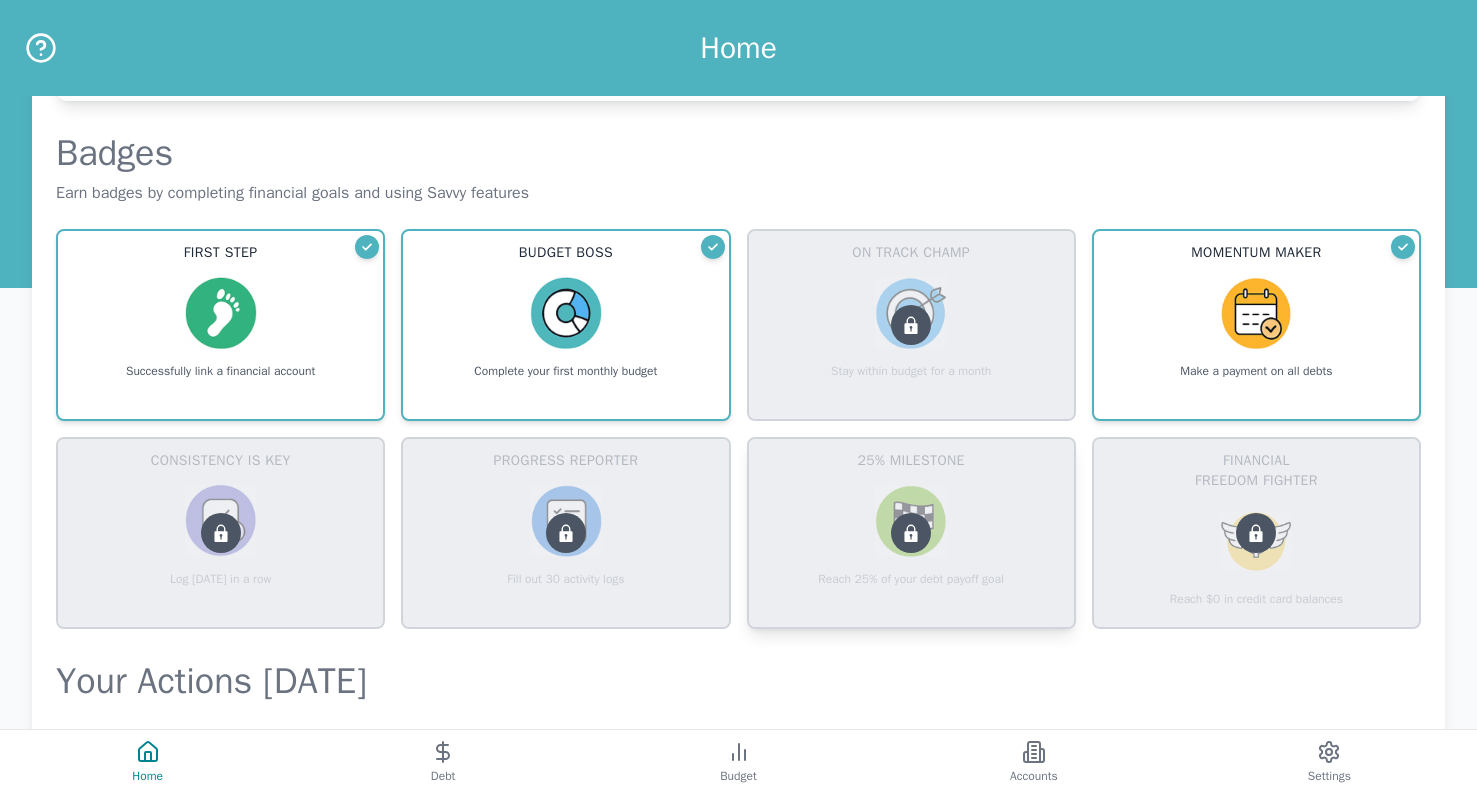 click at bounding box center (911, 533) 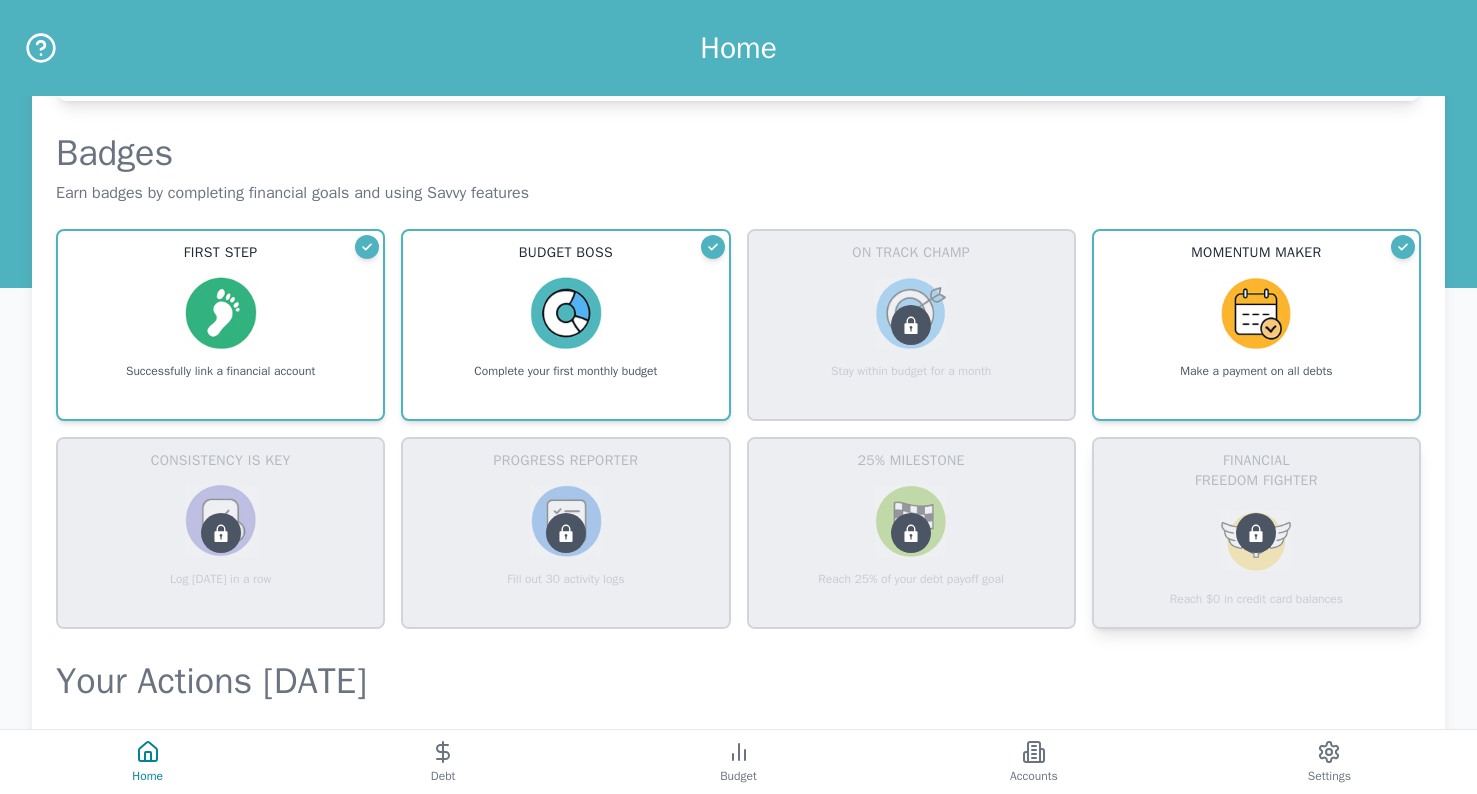click at bounding box center [1256, 533] 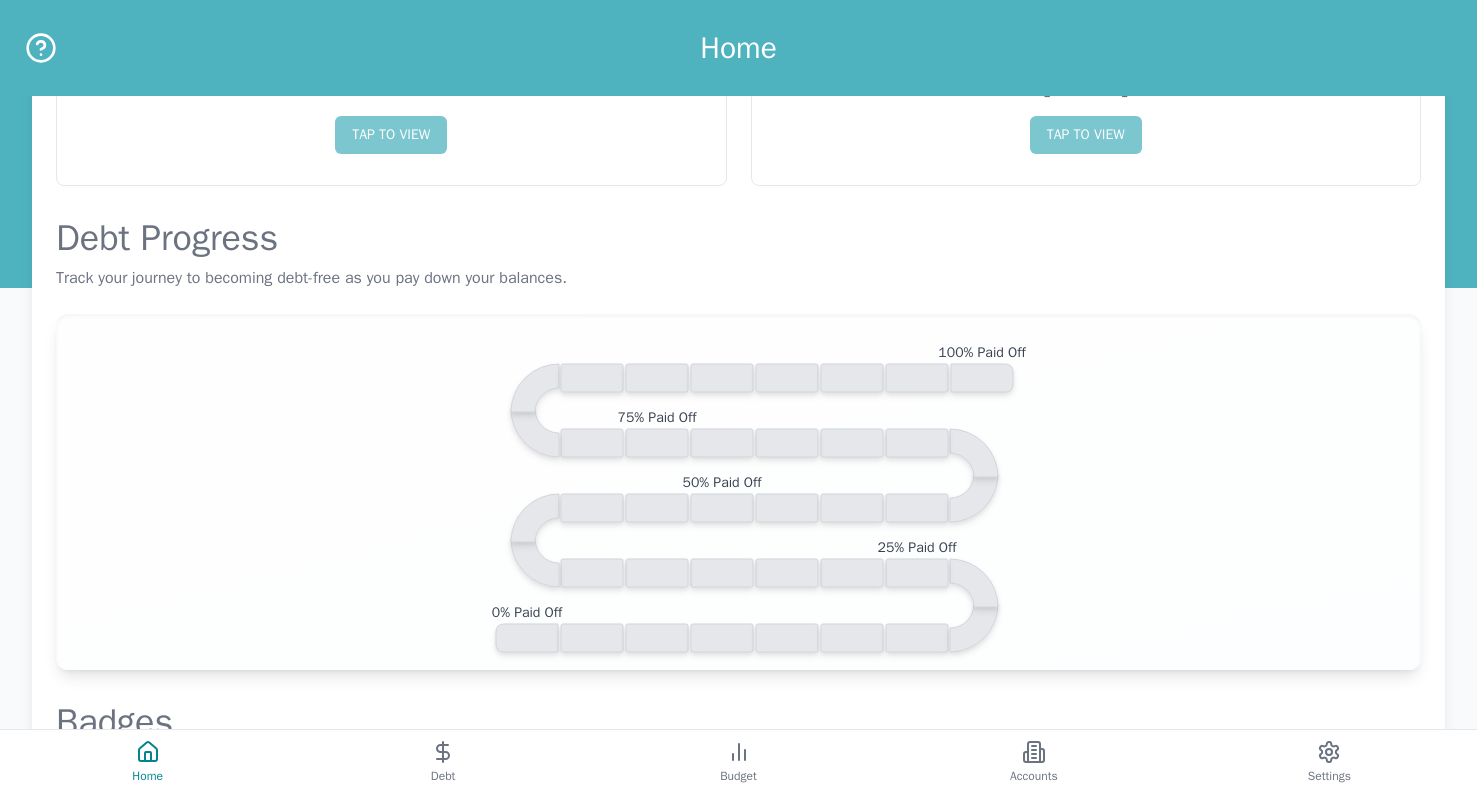scroll, scrollTop: 132, scrollLeft: 0, axis: vertical 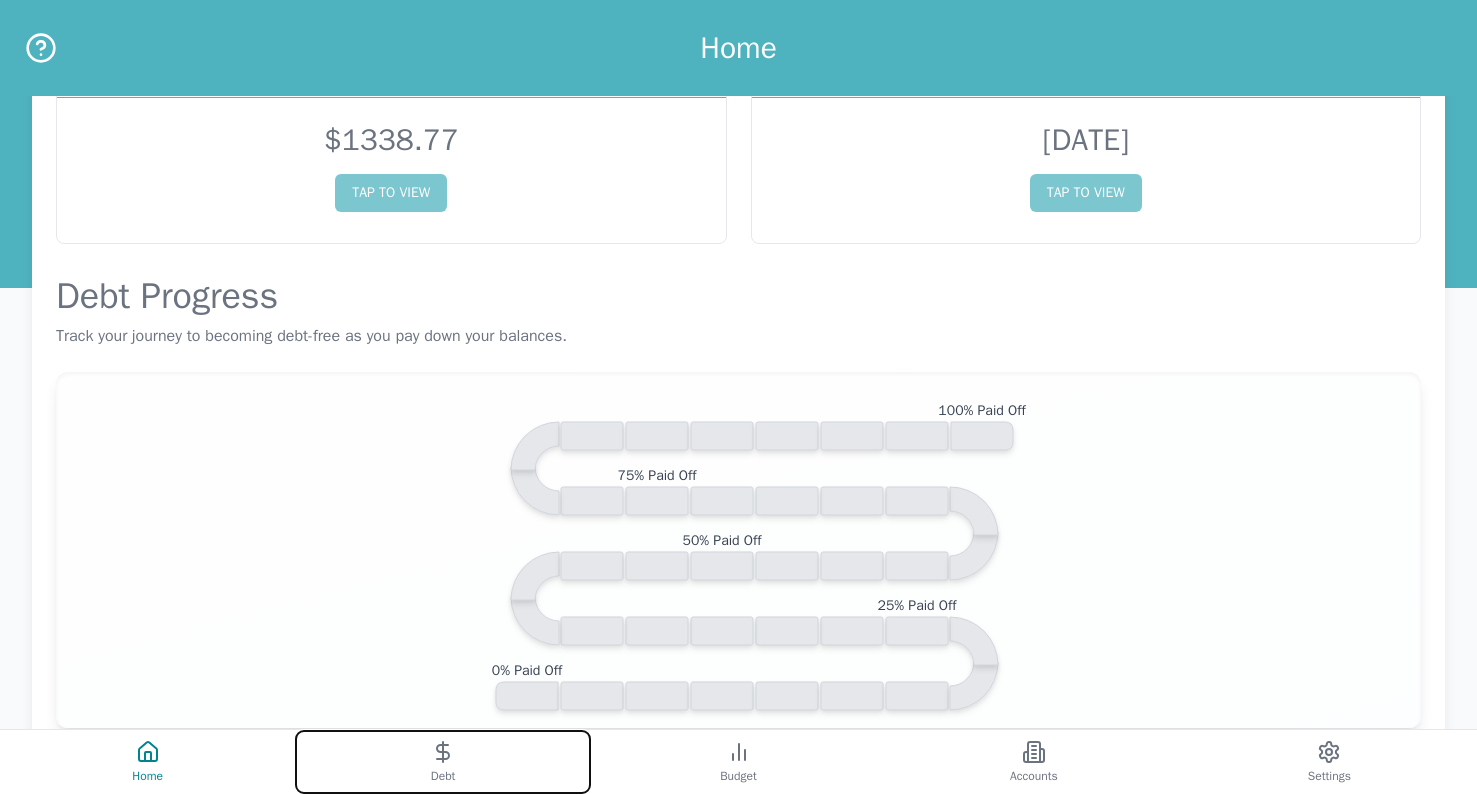 click 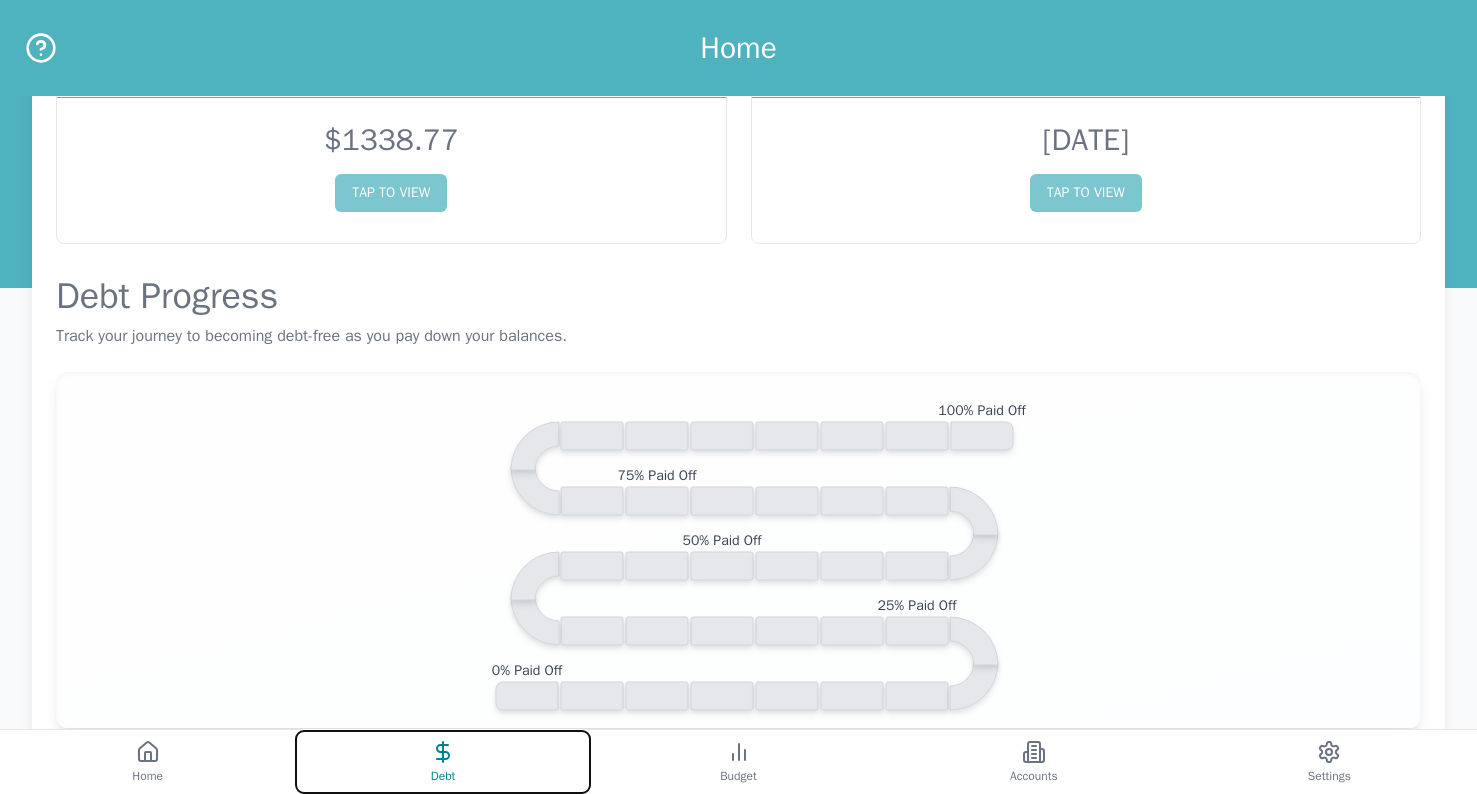 scroll, scrollTop: 0, scrollLeft: 0, axis: both 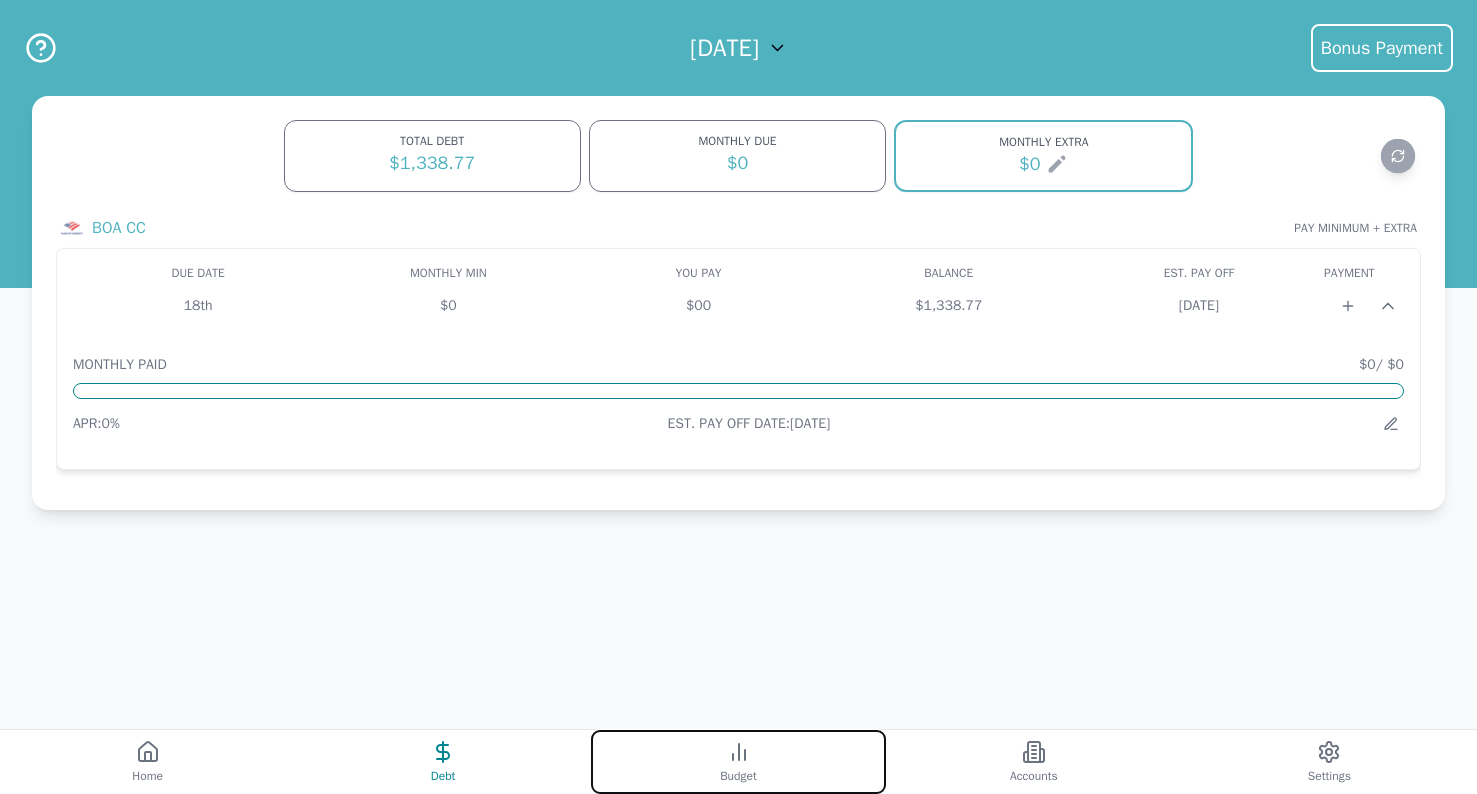 click 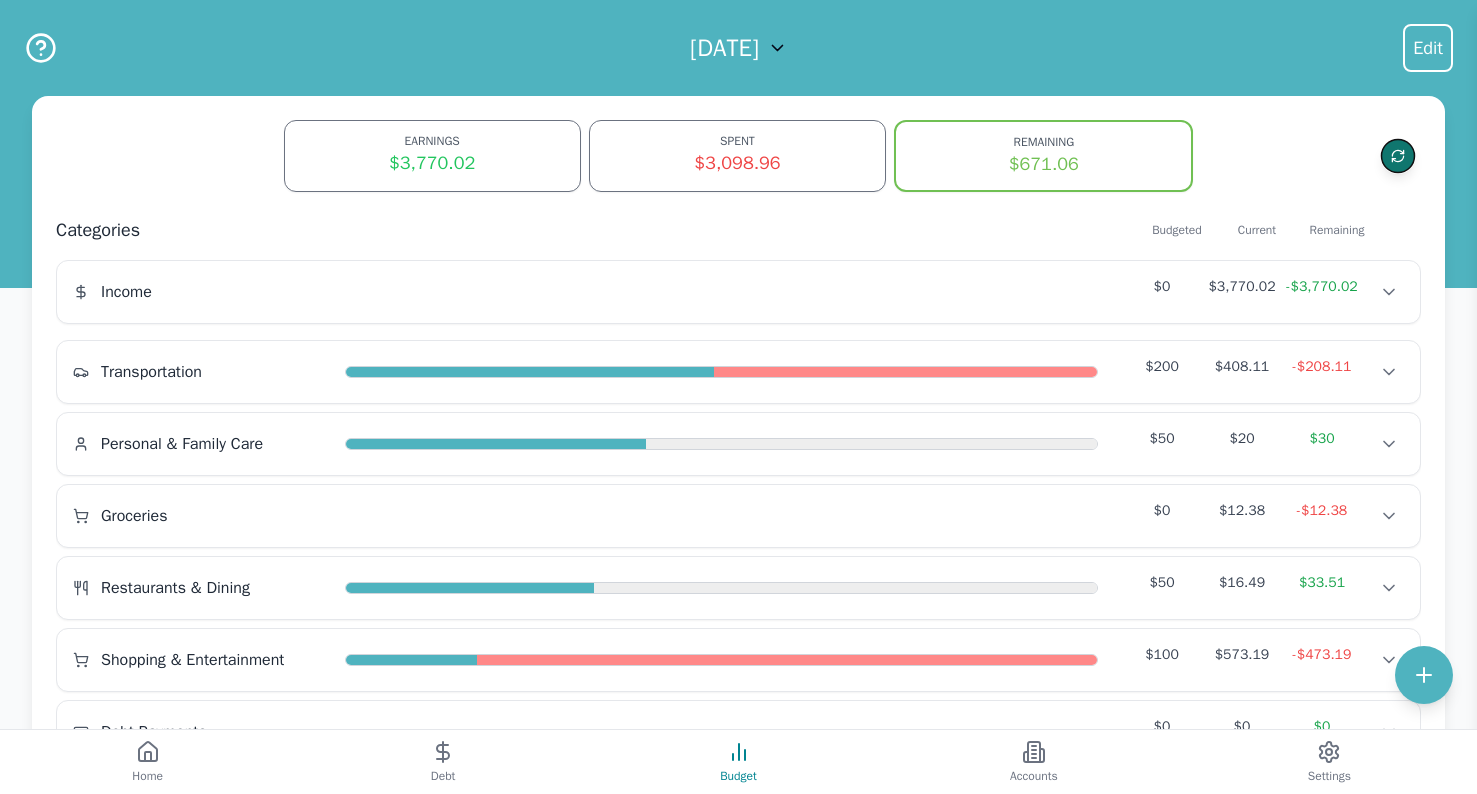click 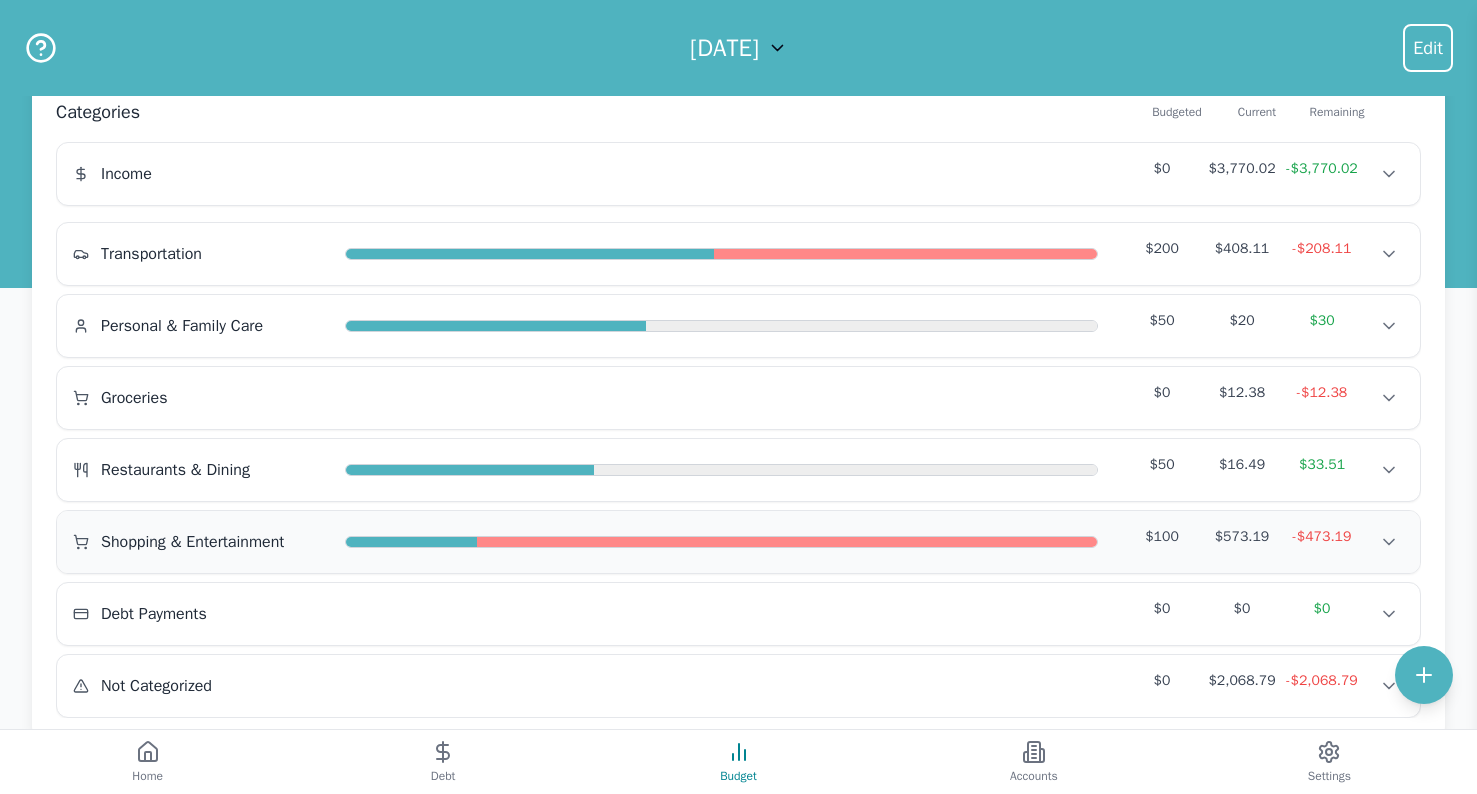 scroll, scrollTop: 148, scrollLeft: 0, axis: vertical 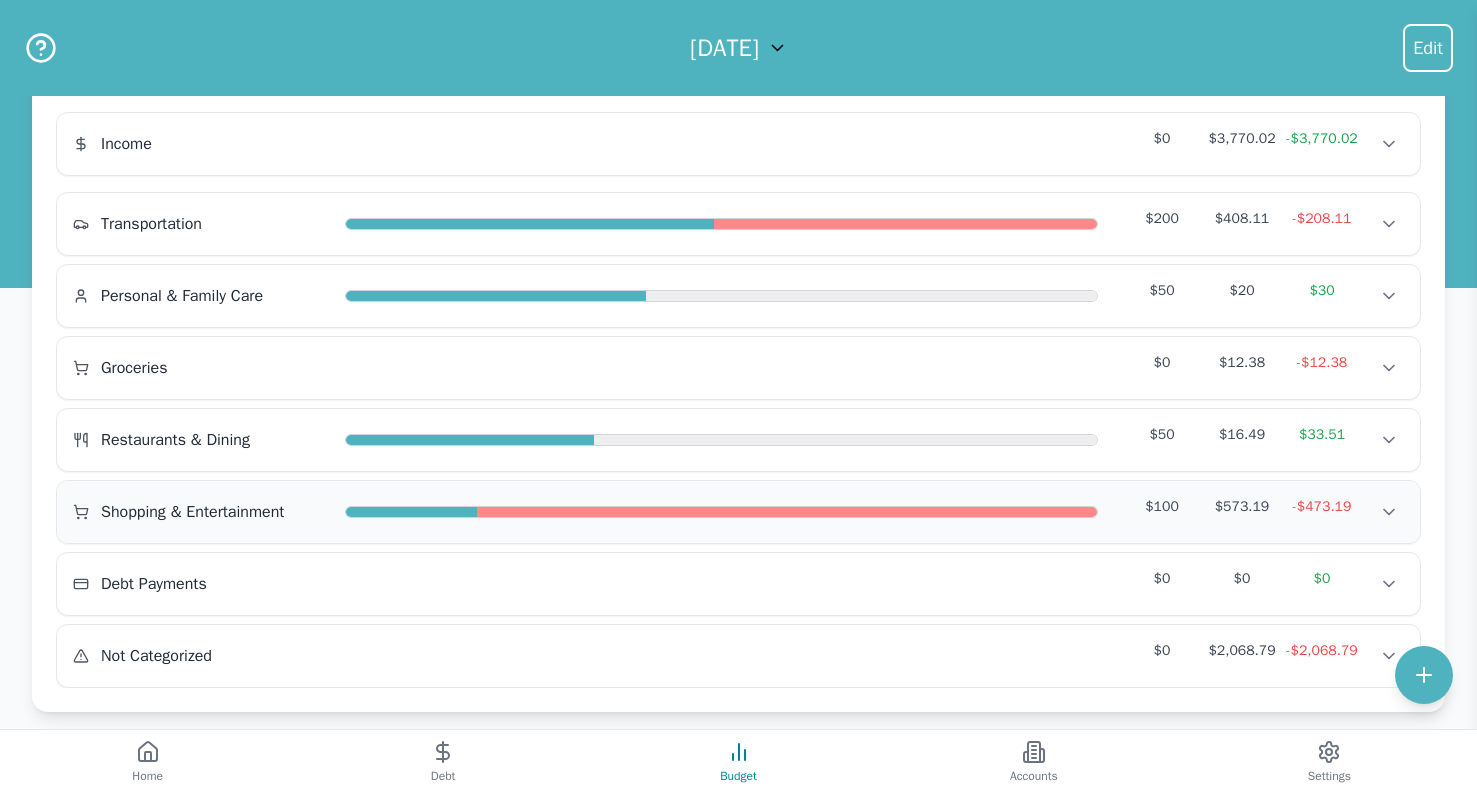 click on "Shopping & Entertainment $100 $573.19 -$473.19" at bounding box center [738, 512] 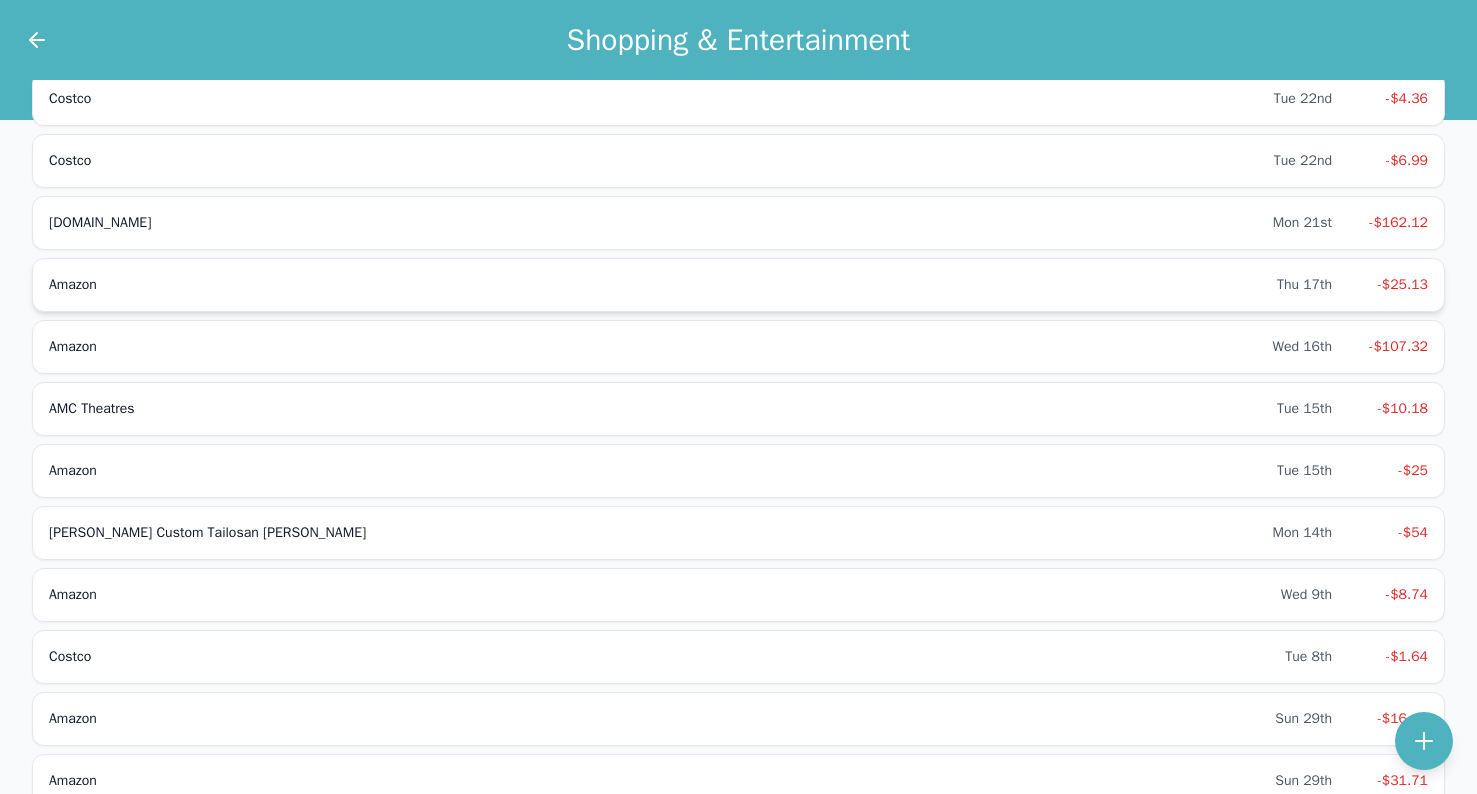 scroll, scrollTop: 0, scrollLeft: 0, axis: both 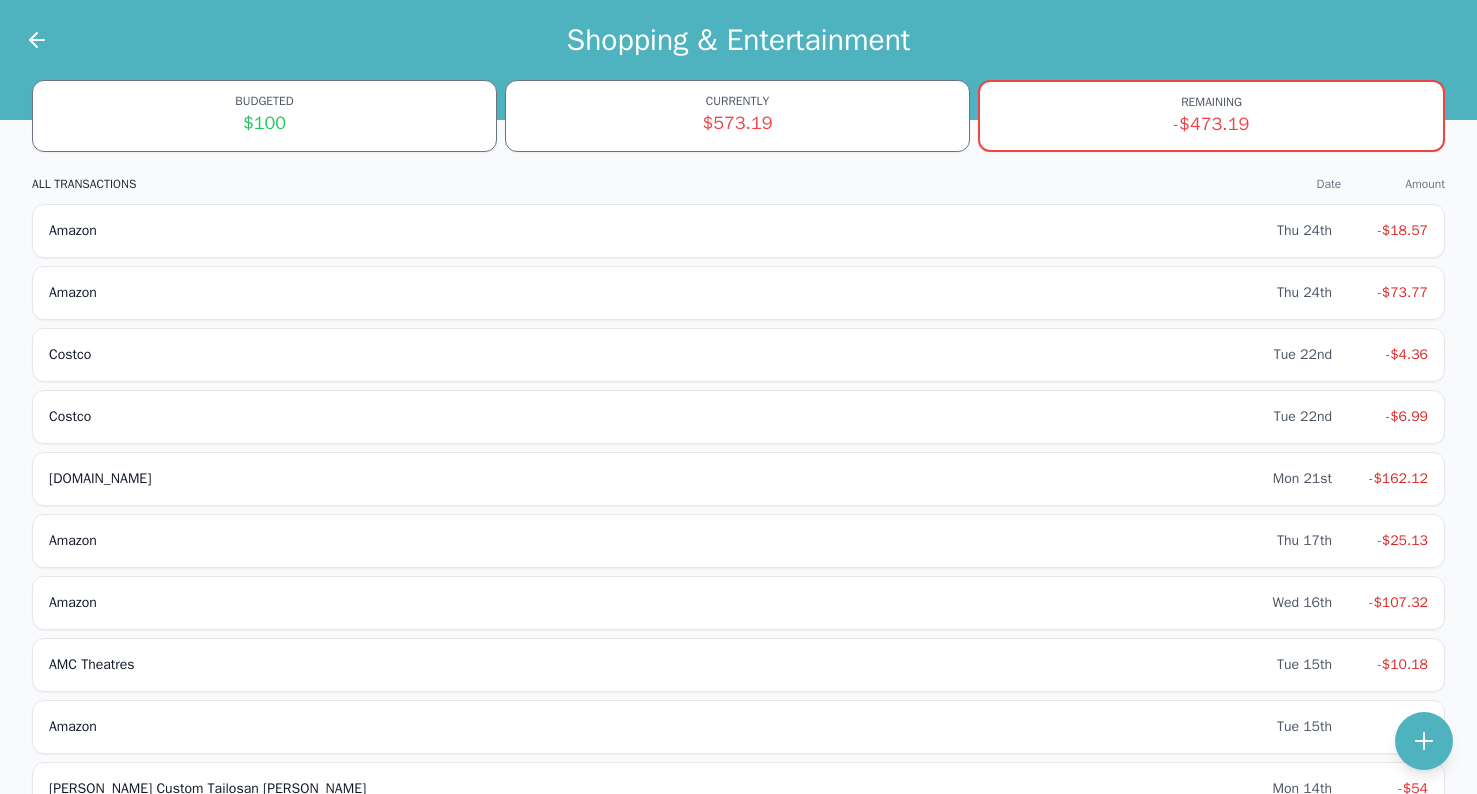 click on "Shopping & Entertainment" at bounding box center [738, 40] 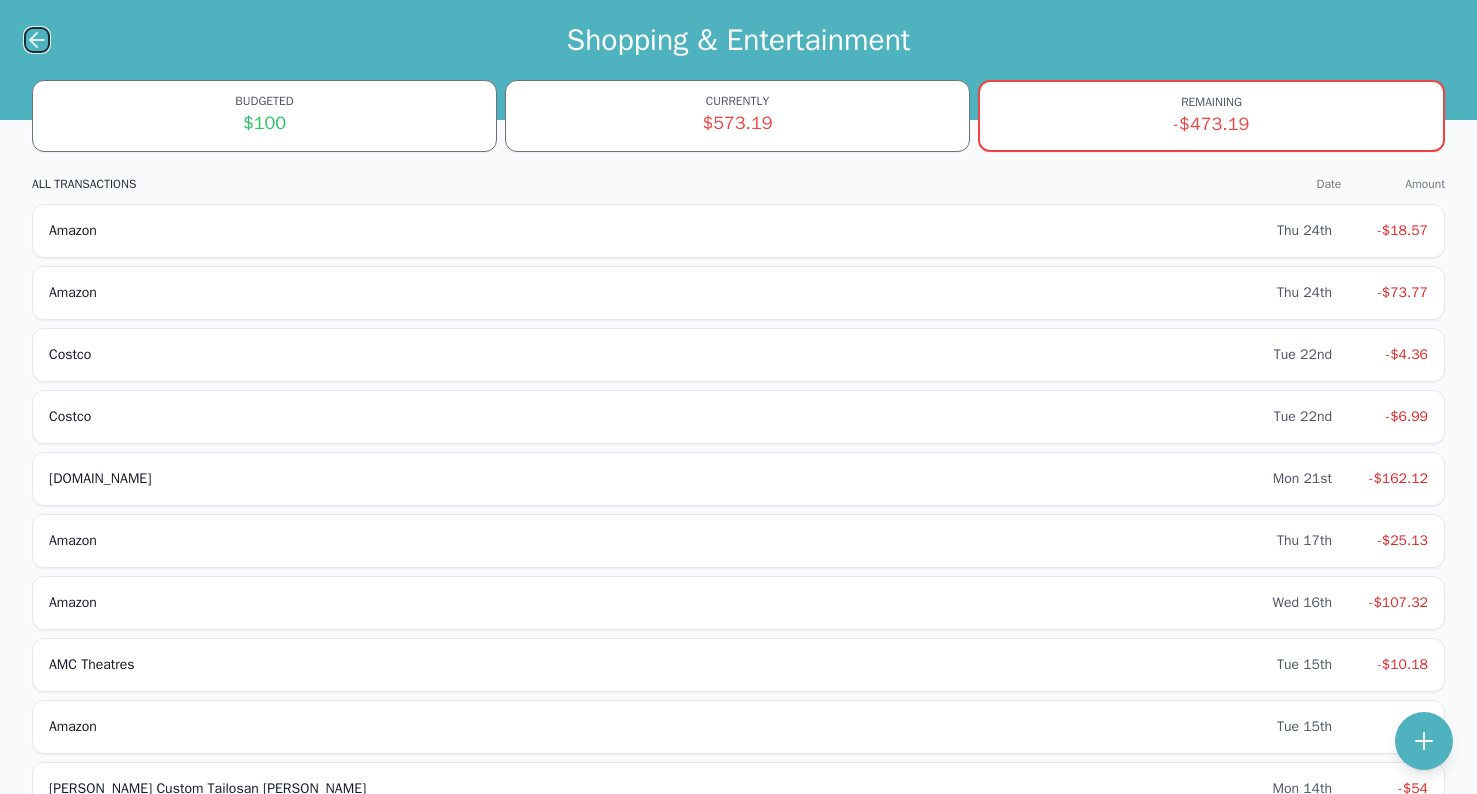 click 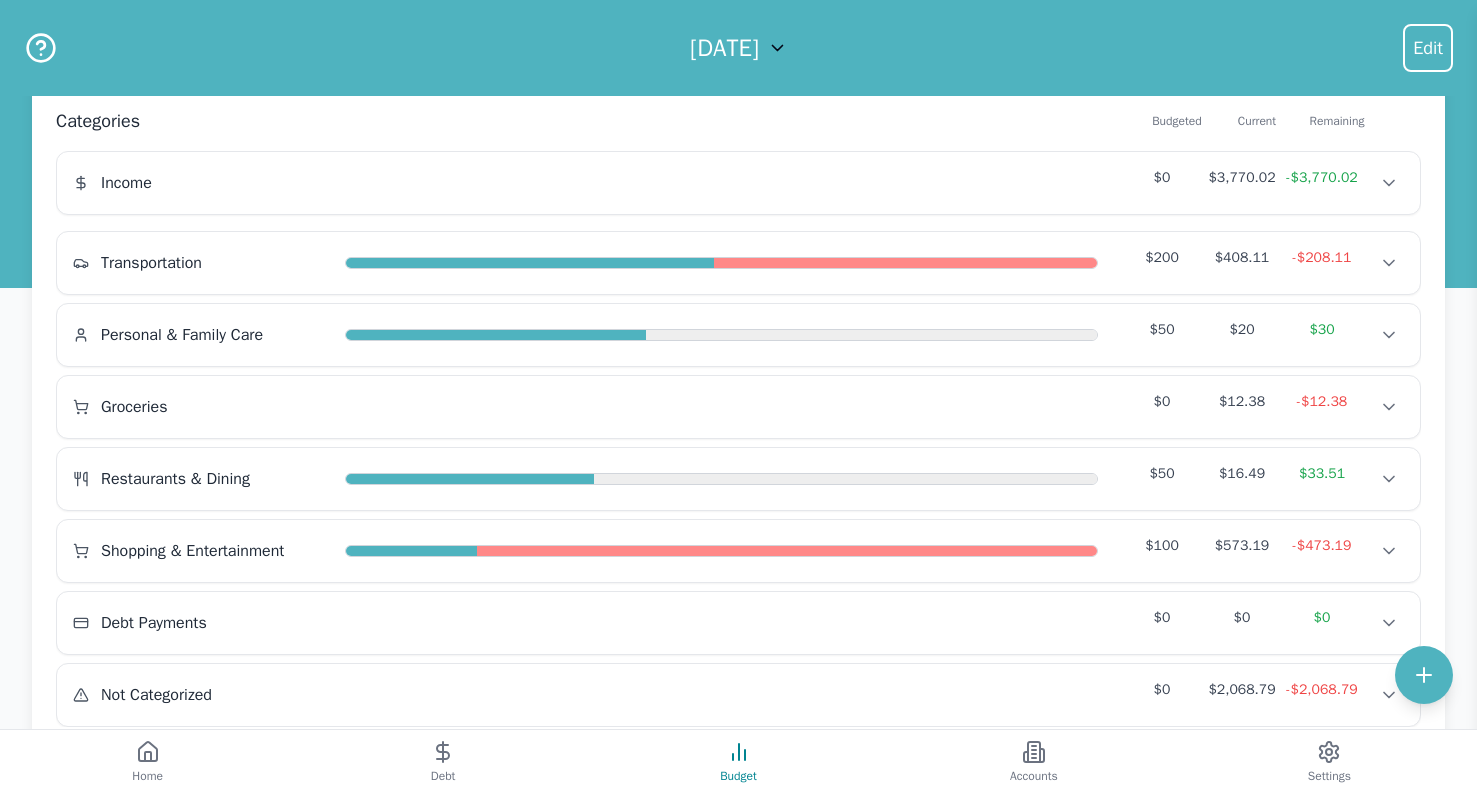 scroll, scrollTop: 116, scrollLeft: 0, axis: vertical 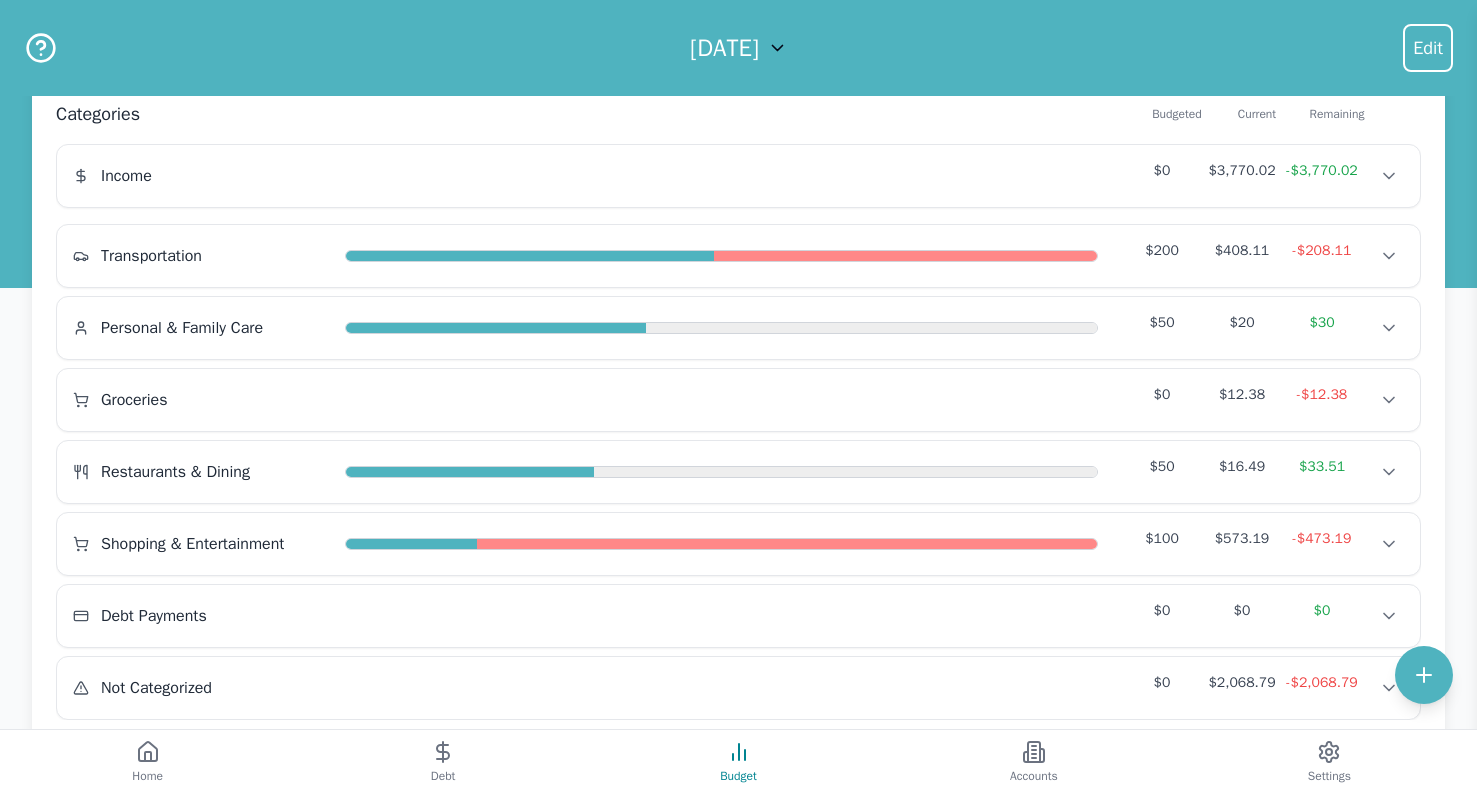 click on "Transportation $200 $408.11 -$208.11 Transportation $200 $408.11 -$208.11 Transportation $200 $408.11 -$208.11 Personal & Family Care $50 $20 $30 Personal & Family Care $50 $20 $30 Personal & Family Care $50 $20 $30 Groceries $0 $12.38 -$12.38 Groceries $0 $12.38 -$12.38 Groceries $0 $12.38 -$12.38 Restaurants & Dining $50 $16.49 $33.51 Restaurants & Dining $50 $16.49 $33.51 Restaurants & Dining $50 $16.49 $33.51 Shopping & Entertainment $100 $573.19 -$473.19 Shopping & Entertainment $100 $573.19 -$473.19 Shopping & Entertainment $100 $573.19 -$473.19 Debt Payments $0 $0 $0 Debt Payments $0 $0 $0 Debt Payments $0 $0 $0 Not Categorized $0 $2,068.79 -$2,068.79 Not Categorized $0 $2,068.79 -$2,068.79 Not Categorized $0 $2,068.79 -$2,068.79" at bounding box center (738, 472) 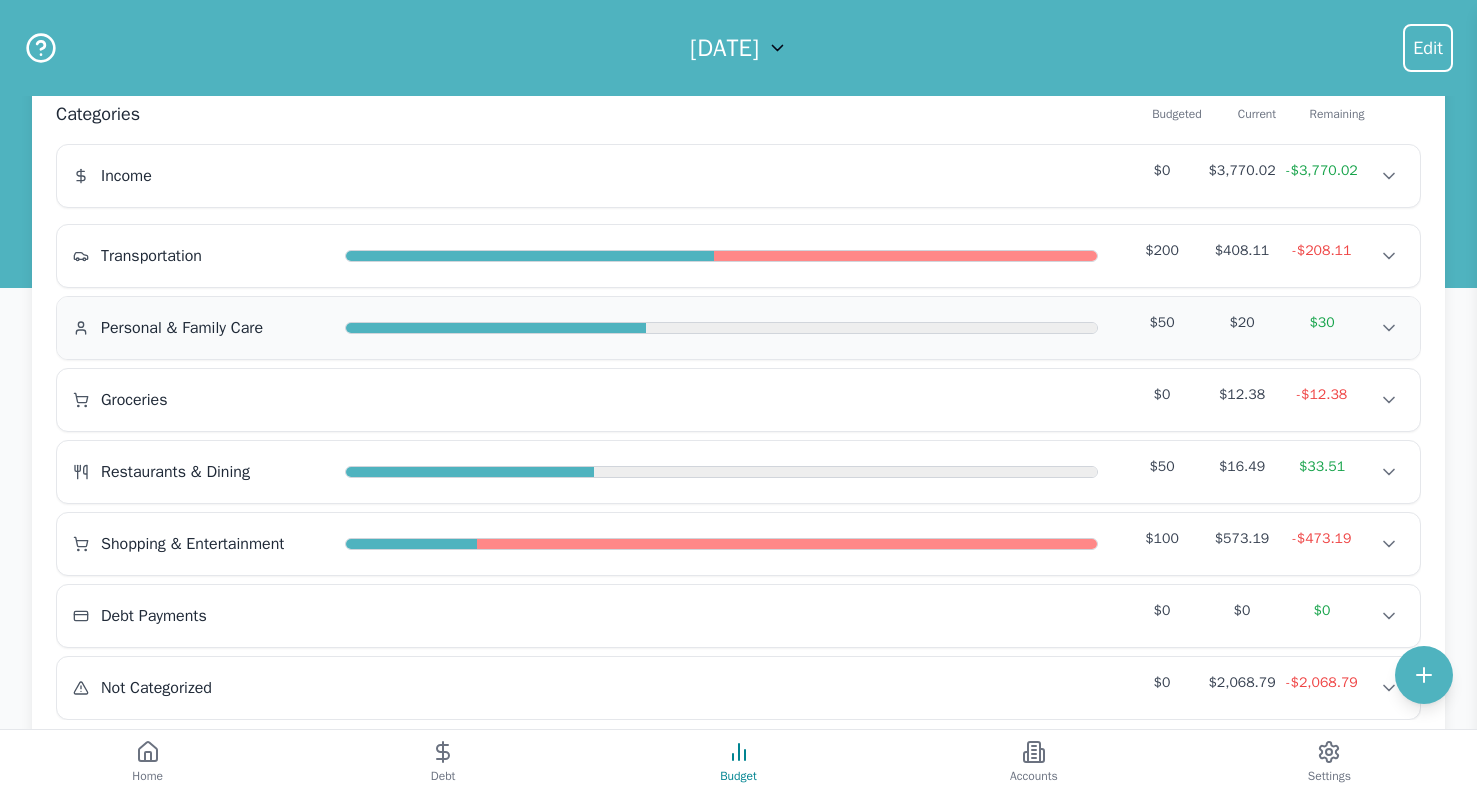 click on "Personal & Family Care $50 $20 $30 Personal & Family Care $50 $20 $30 Personal & Family Care $50 $20 $30" at bounding box center (738, 328) 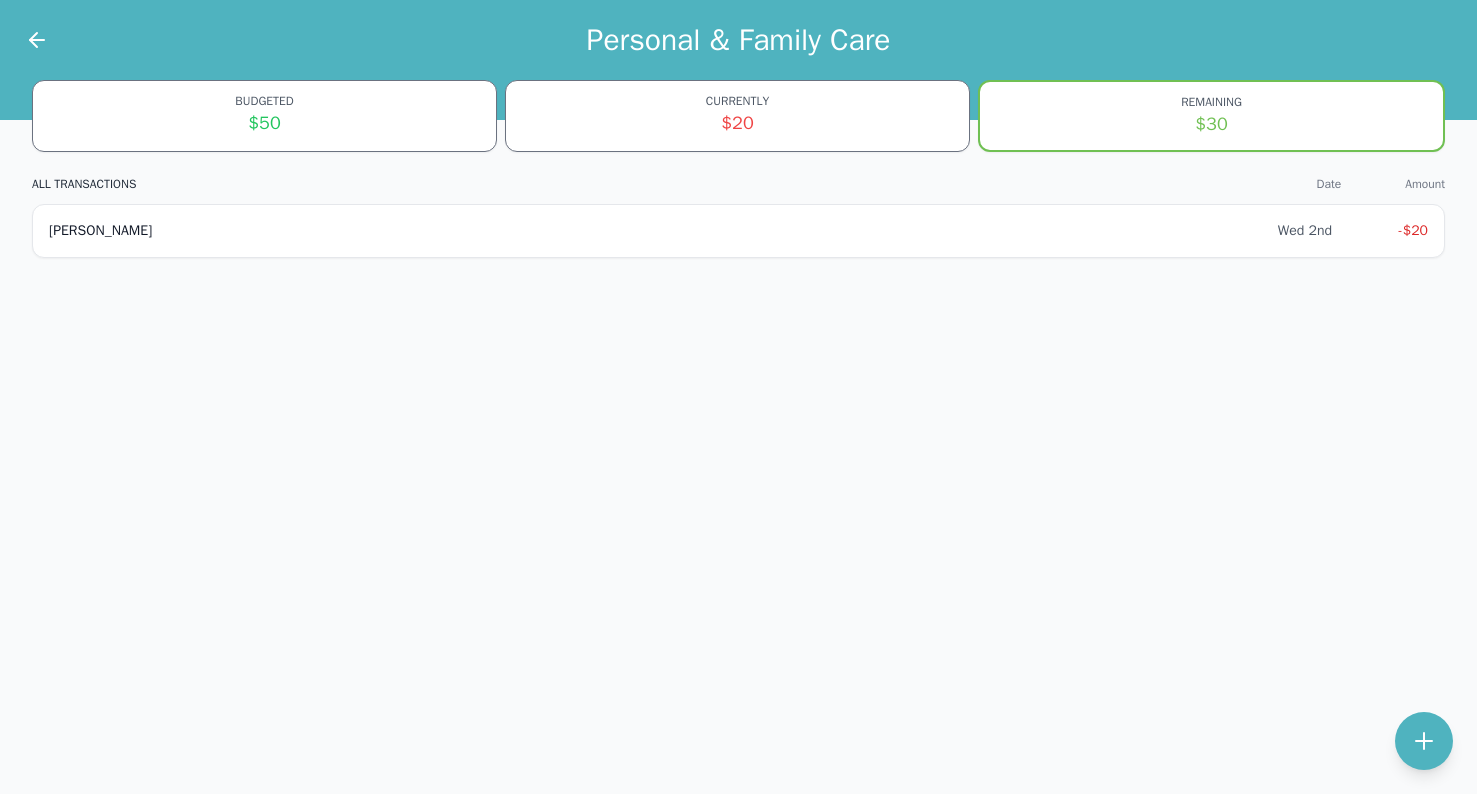 scroll, scrollTop: 0, scrollLeft: 0, axis: both 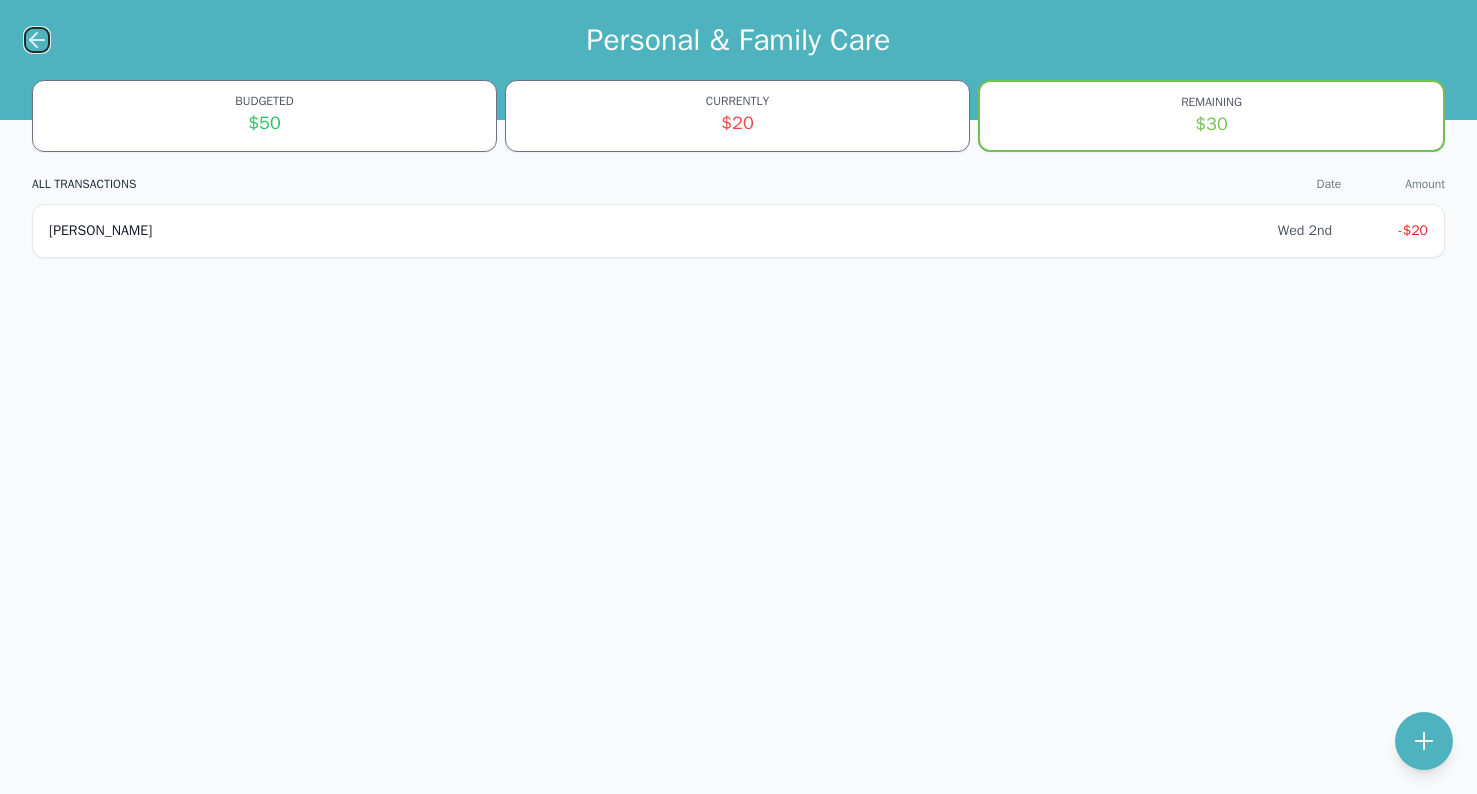 click 